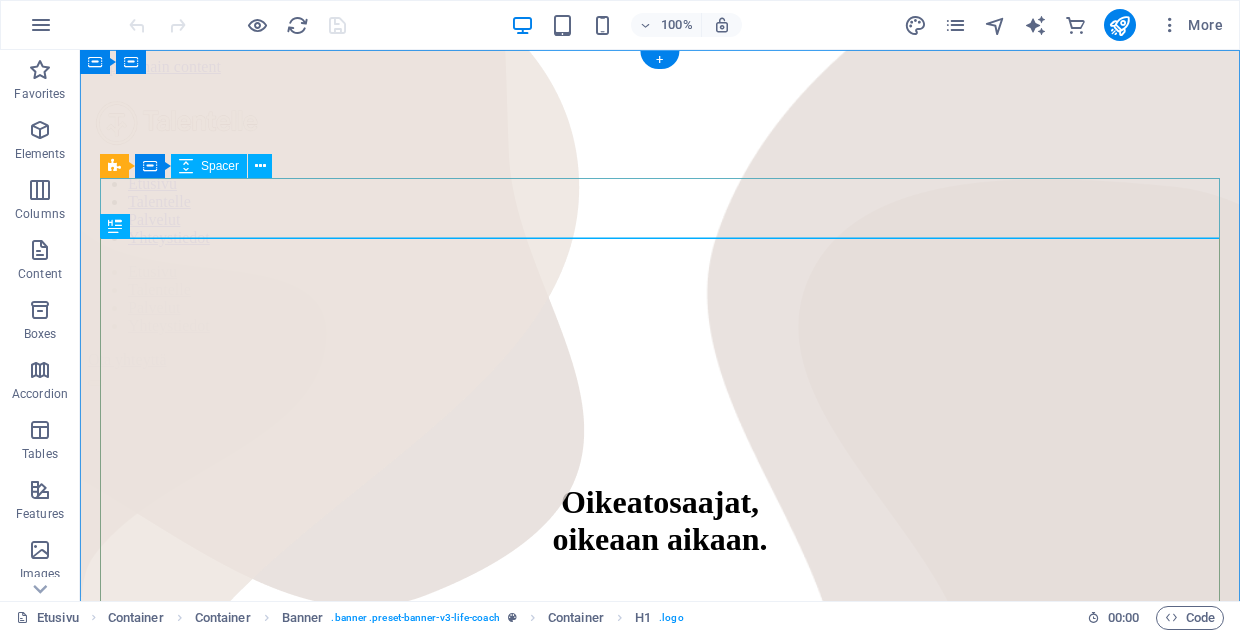 scroll, scrollTop: 0, scrollLeft: 0, axis: both 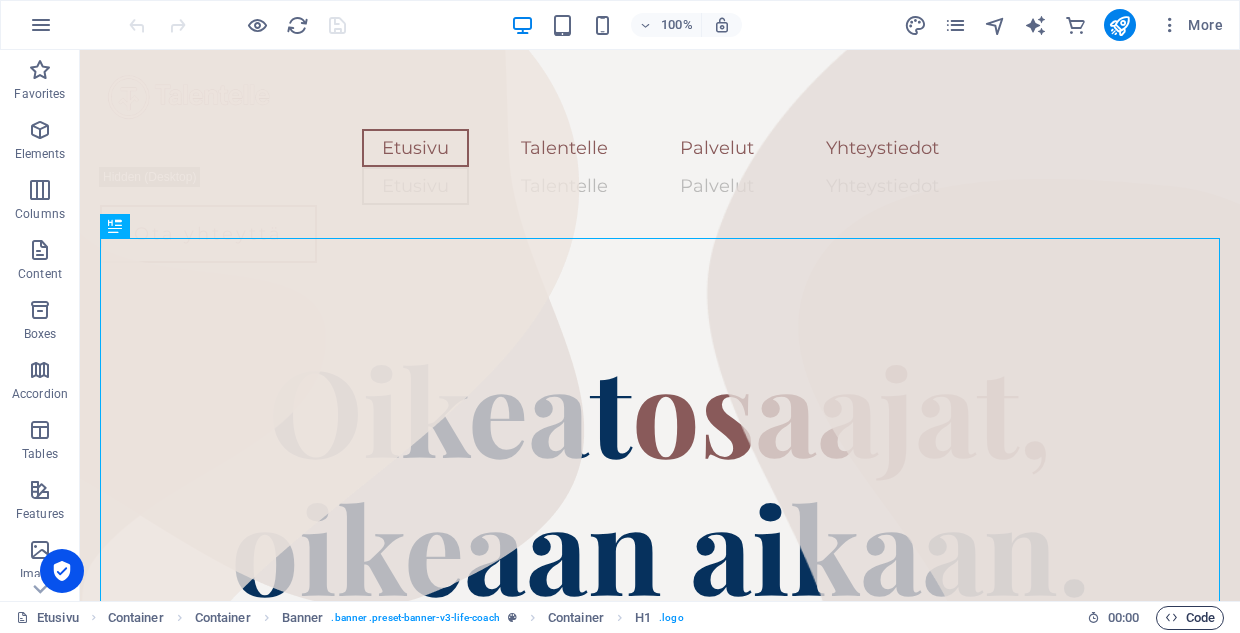 click on "Code" at bounding box center [1190, 618] 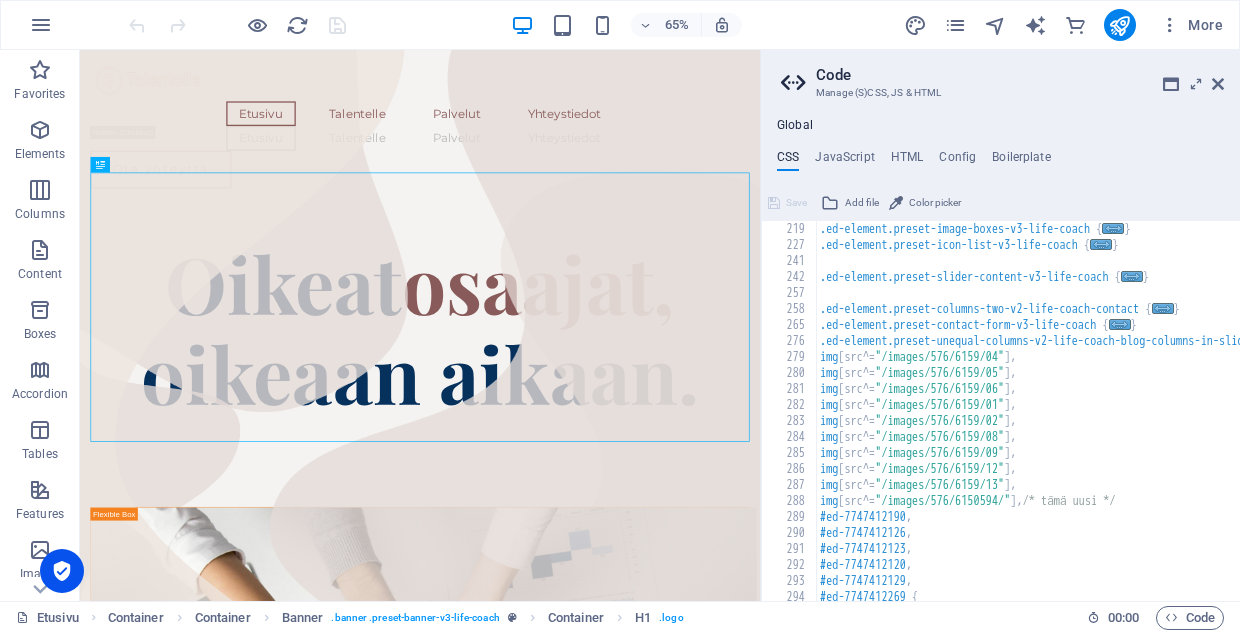 scroll, scrollTop: 579, scrollLeft: 0, axis: vertical 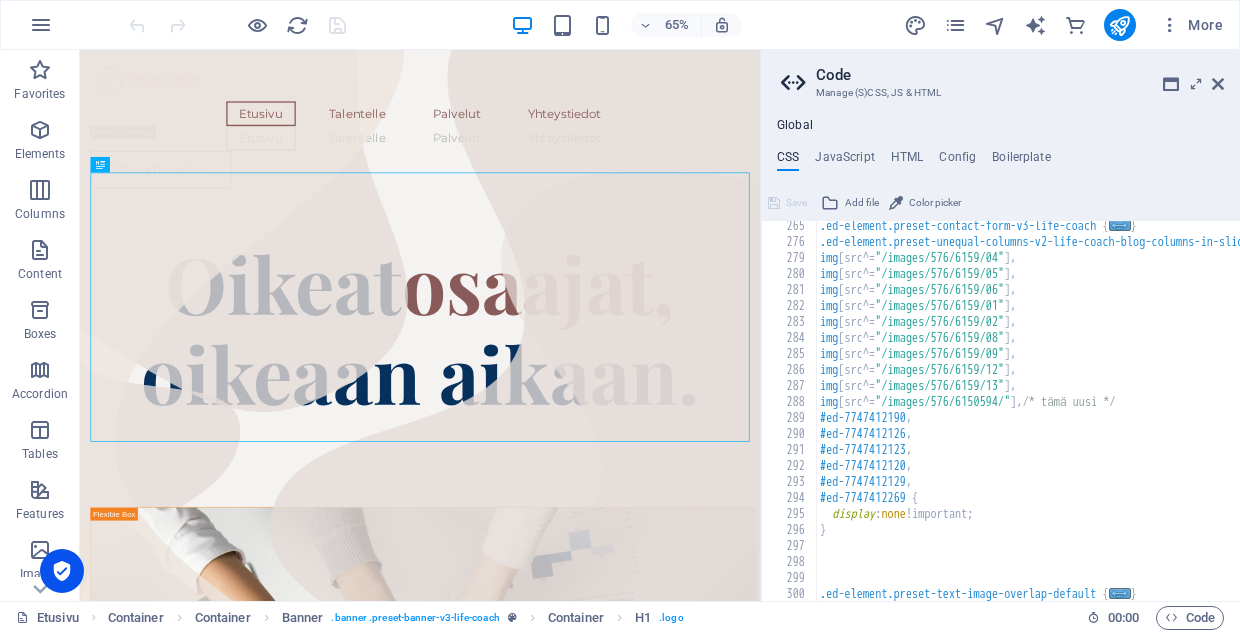 click on ".ed-element.preset-contact-form-v3-life-coach   { ... } .ed-element.preset-unequal-columns-v2-life-coach-blog-columns-in-slider   { ... } img [ src^= "/images/576/6159/04" ] , img [ src^= "/images/576/6159/05" ] , img [ src^= "/images/576/6159/06" ] , img [ src^= "/images/576/6159/01" ] , img [ src^= "/images/576/6159/02" ] , img [ src^= "/images/576/6159/08" ] , img [ src^= "/images/576/6159/09" ] , img [ src^= "/images/576/6159/12" ] , img [ src^= "/images/576/6159/13" ] , img [ src^= "/images/576/6150594/" ] ,  /* tämä uusi */ #ed-7747412190 , #ed-7747412126 , #ed-7747412123 , #ed-7747412120 , #ed-7747412129 , #ed-7747412269   {    display :  none  !important; } .ed-element.preset-text-image-overlap-default   { ... }" at bounding box center [1088, 424] 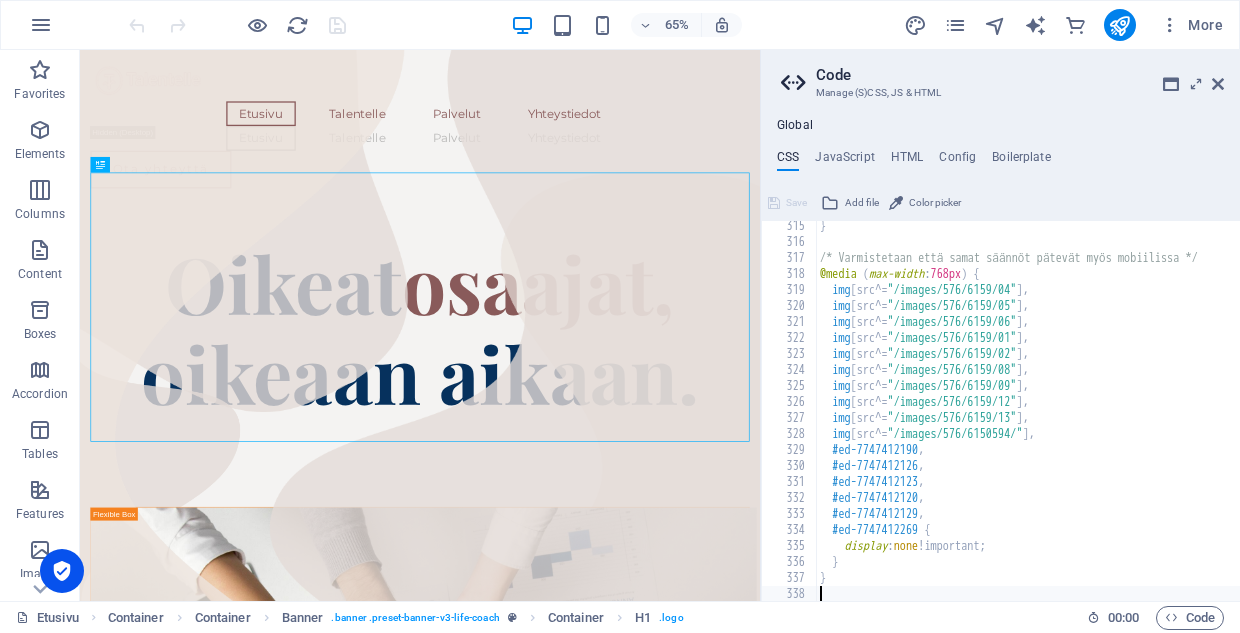 scroll, scrollTop: 1187, scrollLeft: 0, axis: vertical 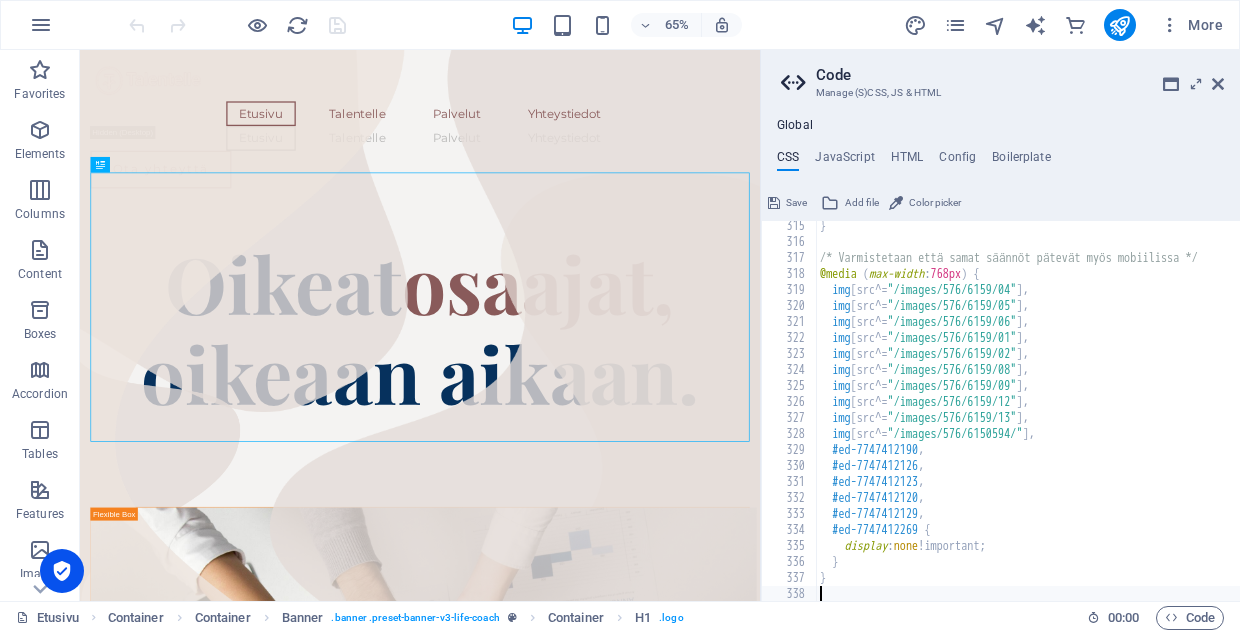 click at bounding box center [237, 25] 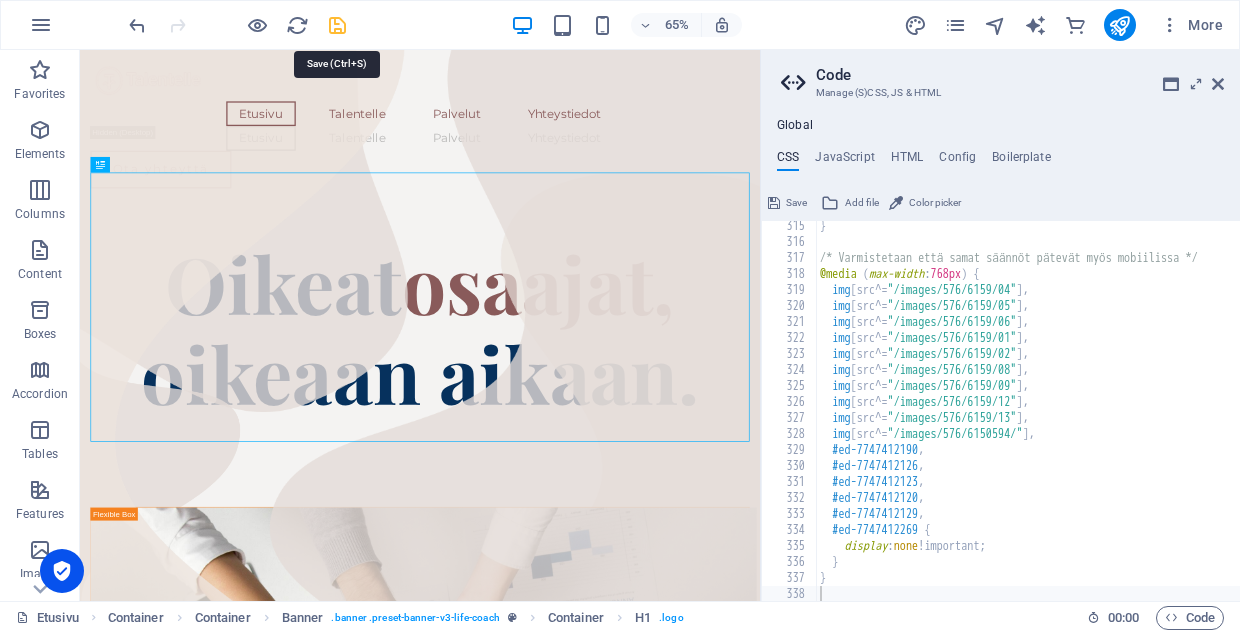 click at bounding box center [337, 25] 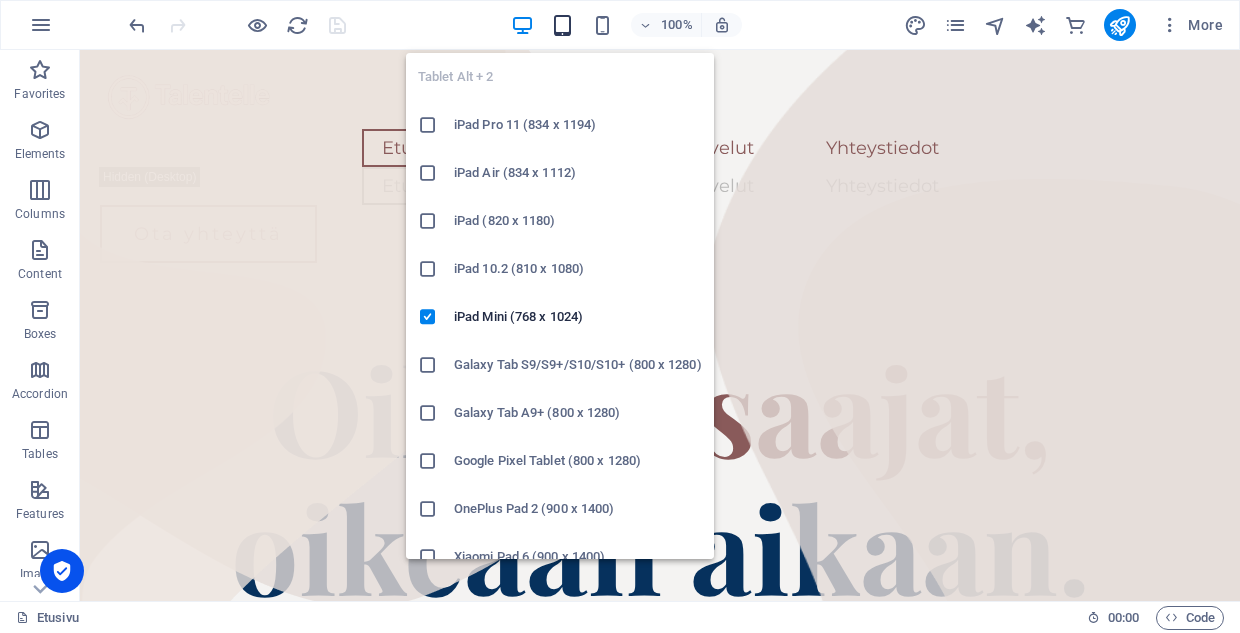 click at bounding box center (562, 25) 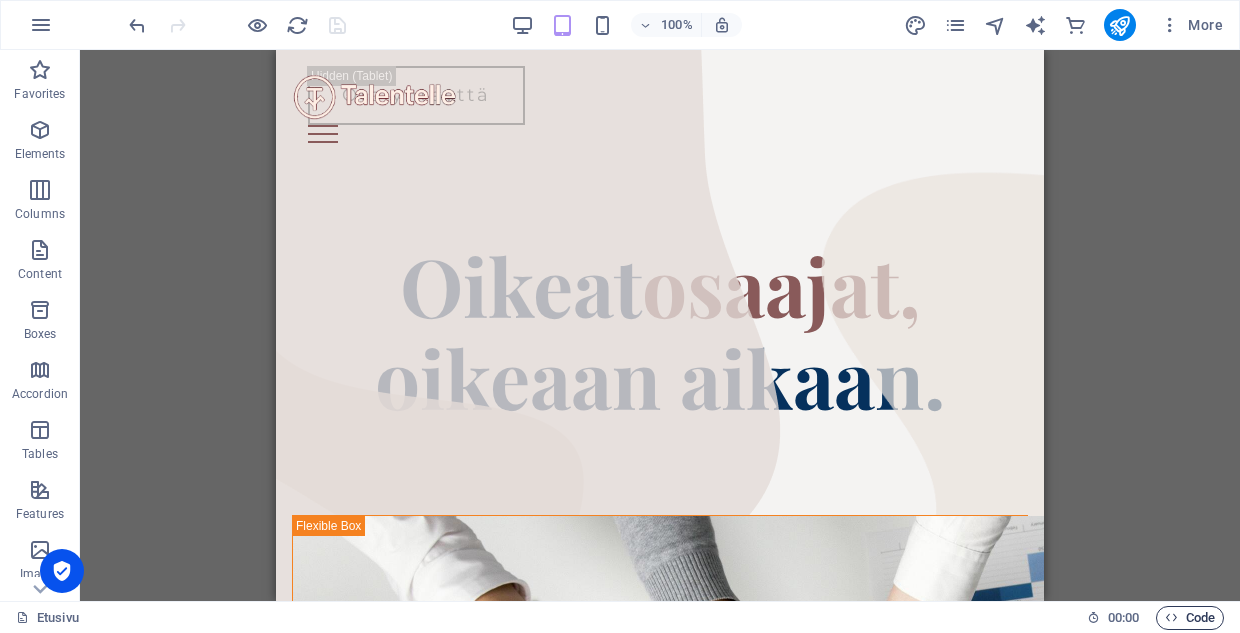 click on "Code" at bounding box center (1190, 618) 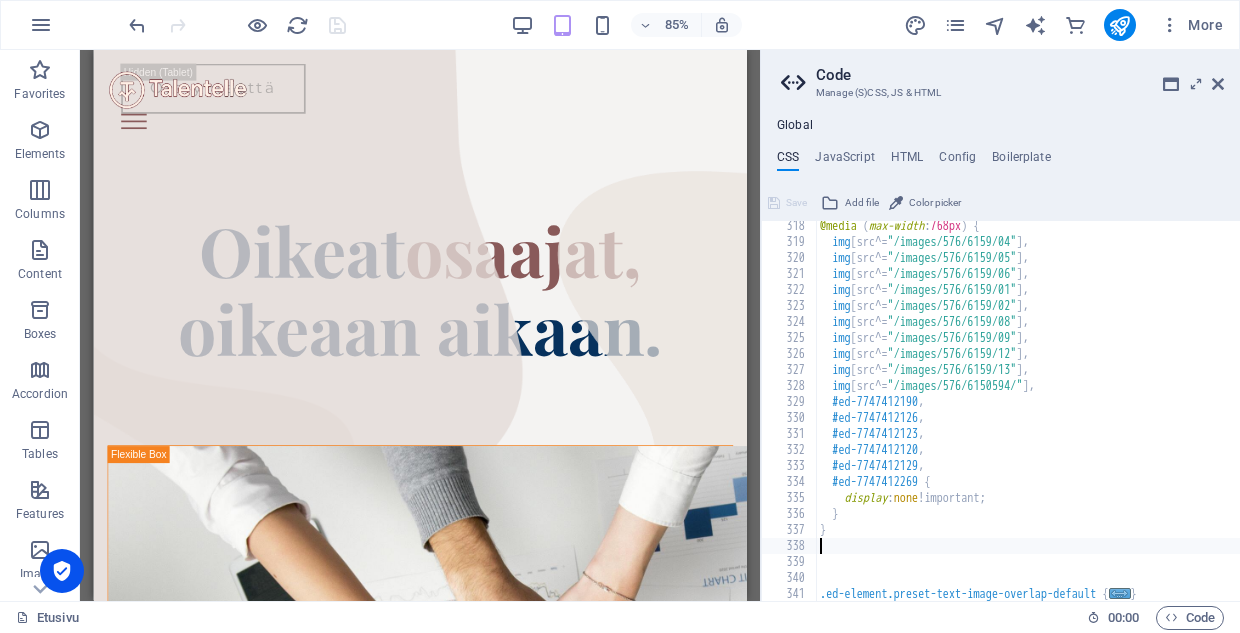 scroll, scrollTop: 1161, scrollLeft: 0, axis: vertical 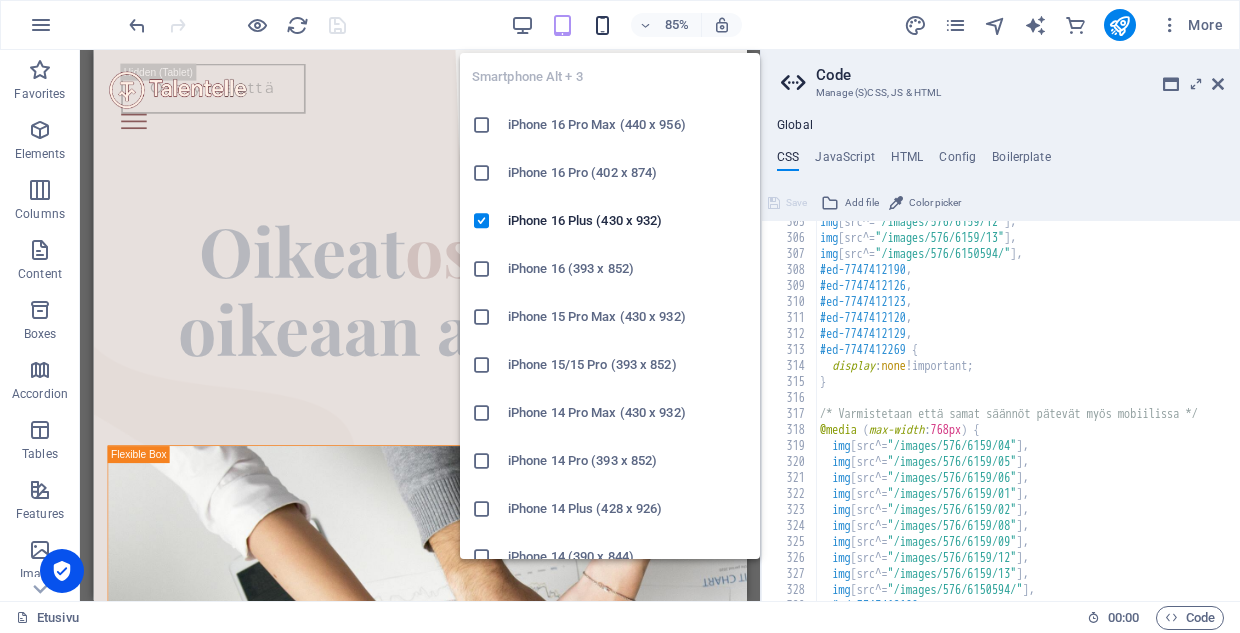 click at bounding box center (602, 25) 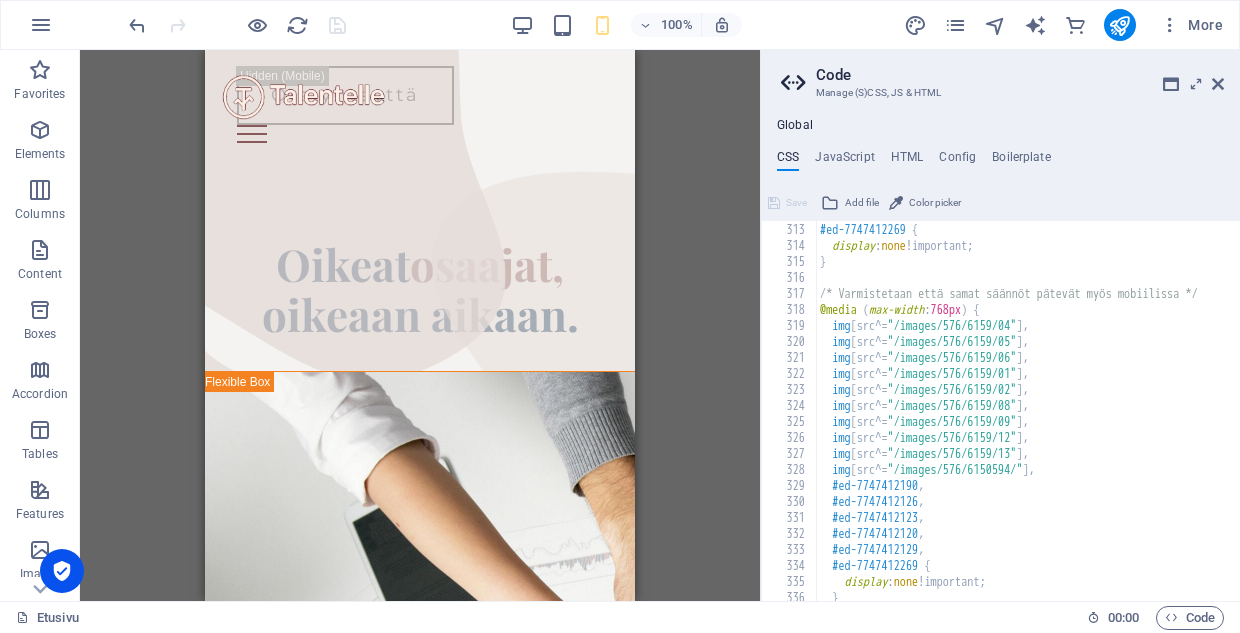 scroll, scrollTop: 1235, scrollLeft: 0, axis: vertical 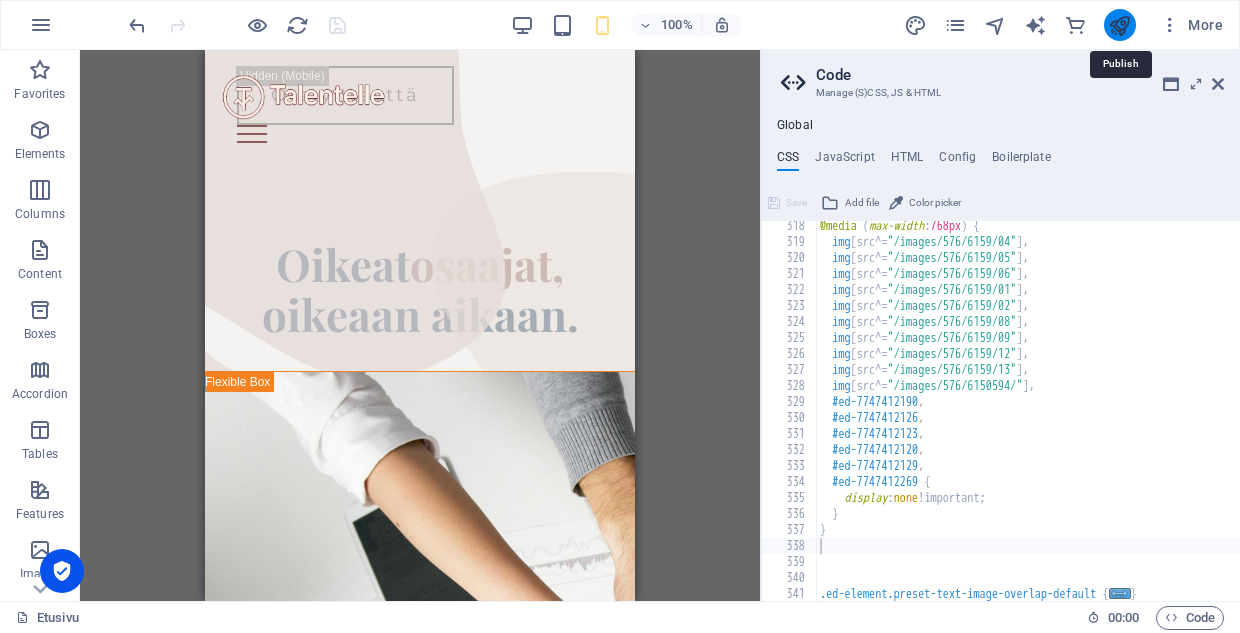 click at bounding box center [1119, 25] 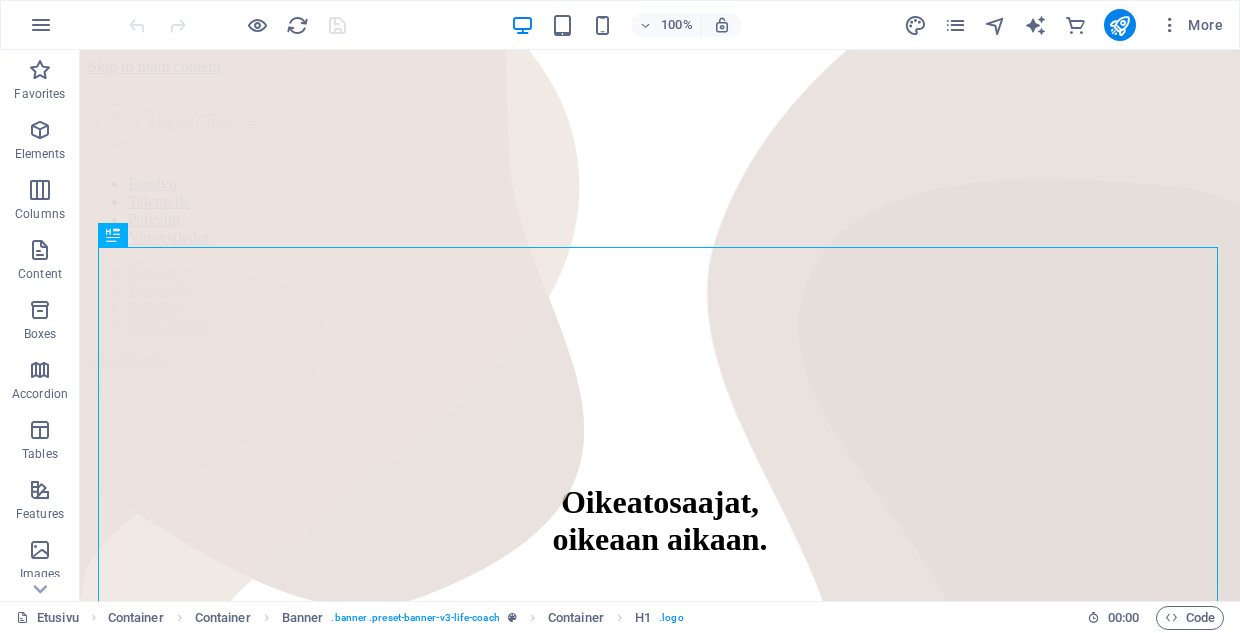scroll, scrollTop: 0, scrollLeft: 0, axis: both 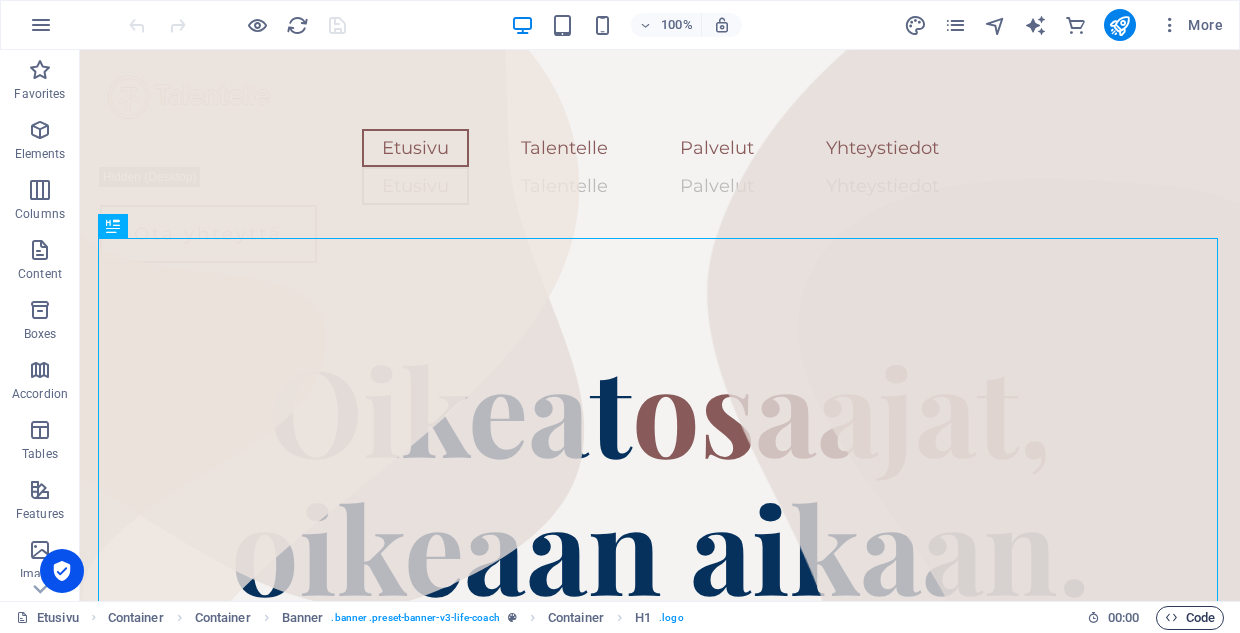click on "Code" at bounding box center [1190, 618] 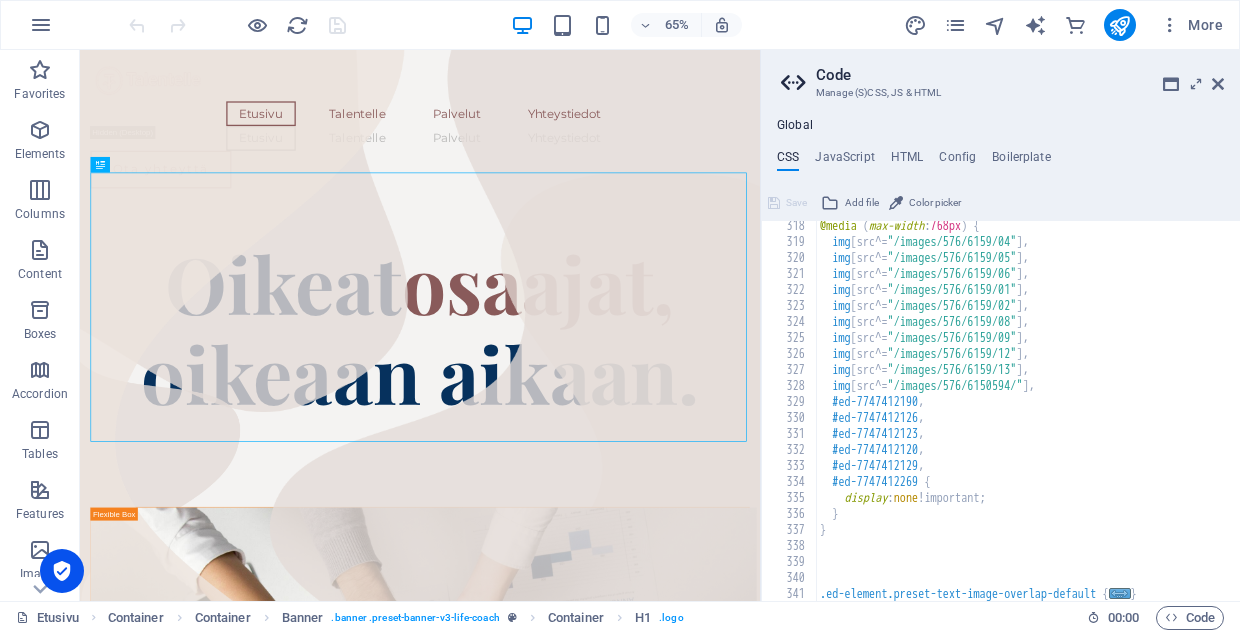 scroll, scrollTop: 1127, scrollLeft: 0, axis: vertical 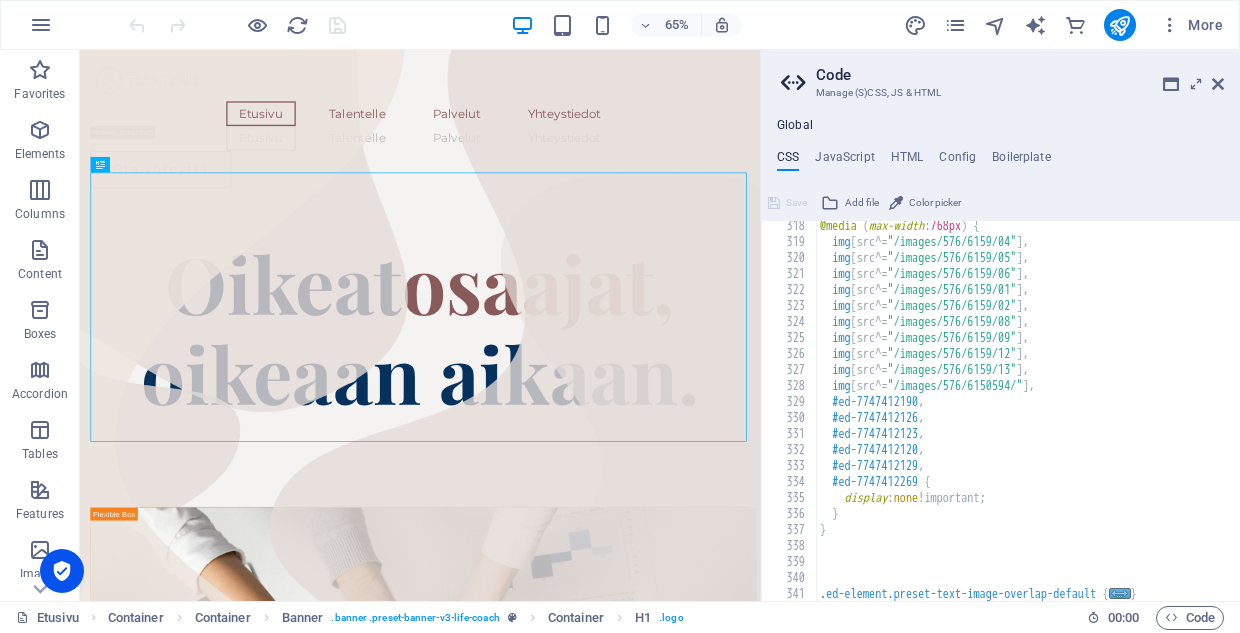 click on "@media   ( max-width :  768px )   {    img [ src^= "/images/576/6159/04" ] ,    img [ src^= "/images/576/6159/05" ] ,    img [ src^= "/images/576/6159/06" ] ,    img [ src^= "/images/576/6159/01" ] ,    img [ src^= "/images/576/6159/02" ] ,    img [ src^= "/images/576/6159/08" ] ,    img [ src^= "/images/576/6159/09" ] ,    img [ src^= "/images/576/6159/12" ] ,    img [ src^= "/images/576/6159/13" ] ,    img [ src^= "/images/576/6150594/" ] ,    #ed-7747412190 ,    #ed-7747412126 ,    #ed-7747412123 ,    #ed-7747412120 ,    #ed-7747412129 ,    #ed-7747412269   {      display :  none  !important;    } } .ed-element.preset-text-image-overlap-default   { ... }" at bounding box center [1088, 424] 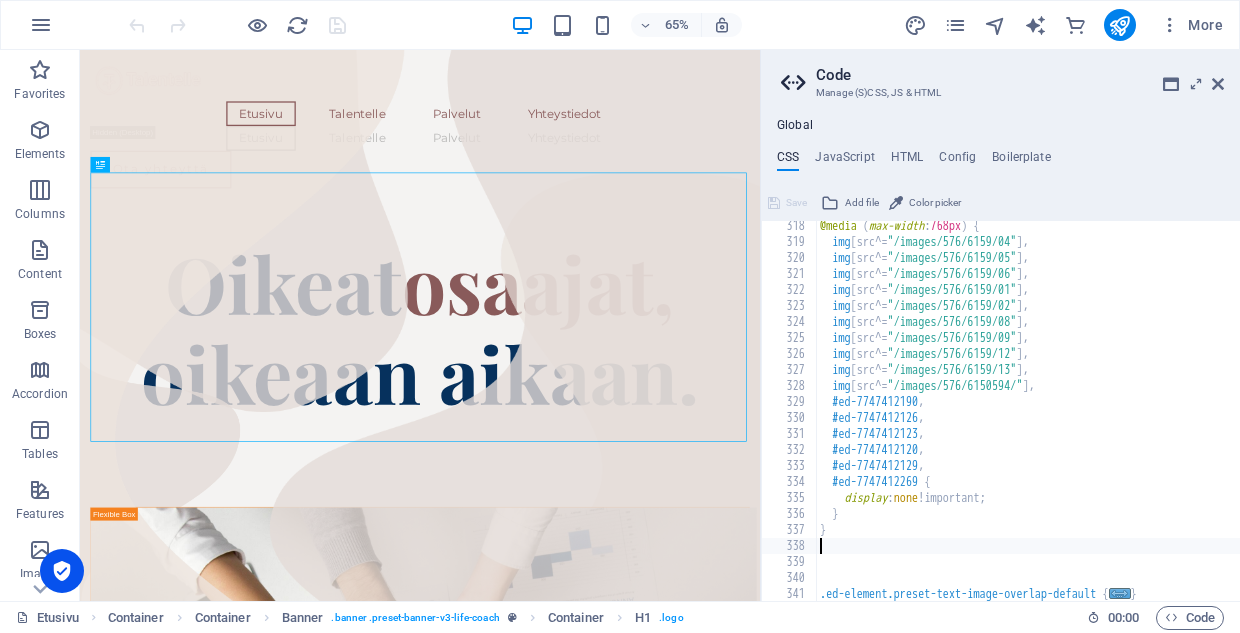scroll, scrollTop: 1299, scrollLeft: 0, axis: vertical 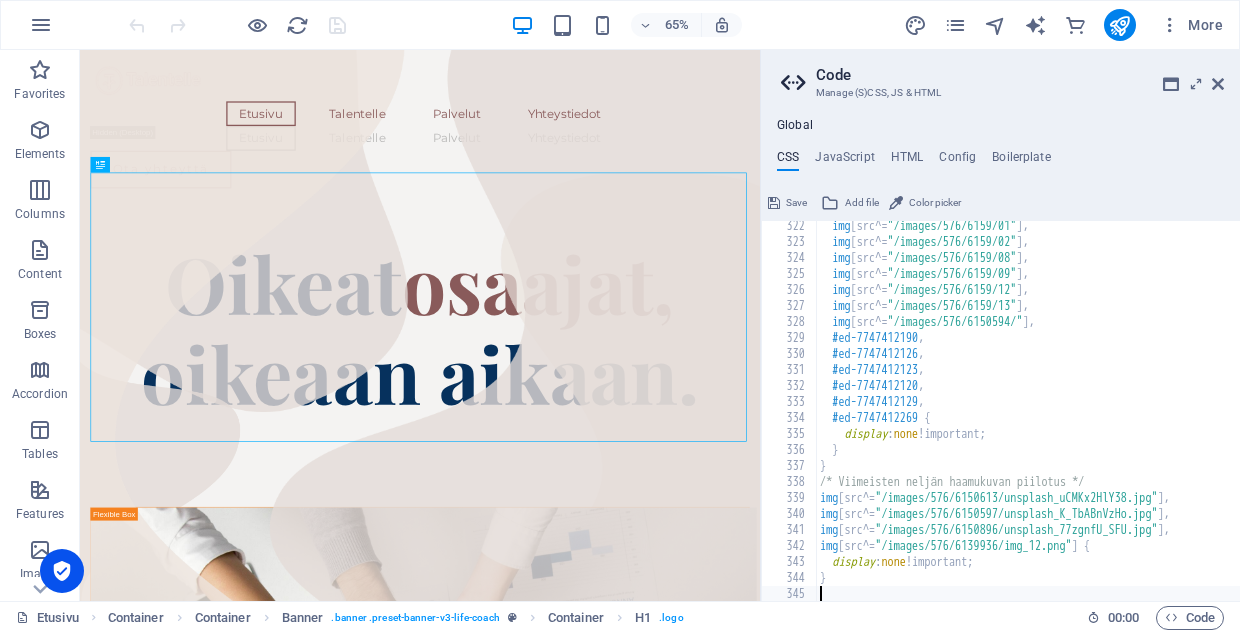 click at bounding box center [774, 203] 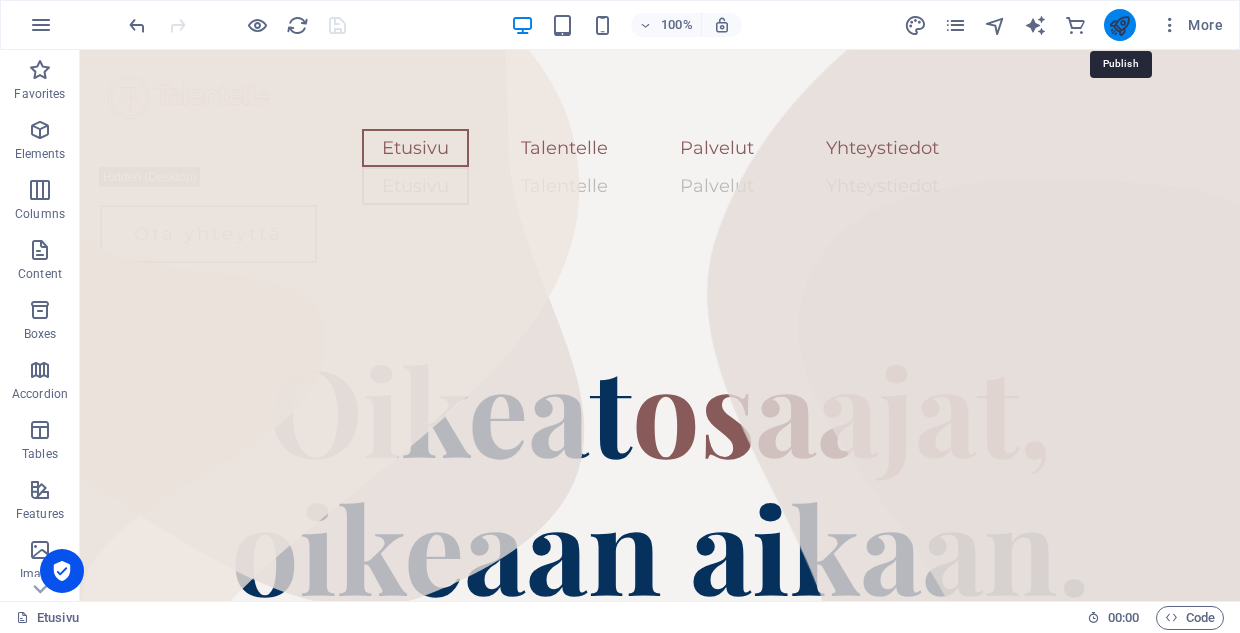 click at bounding box center [1119, 25] 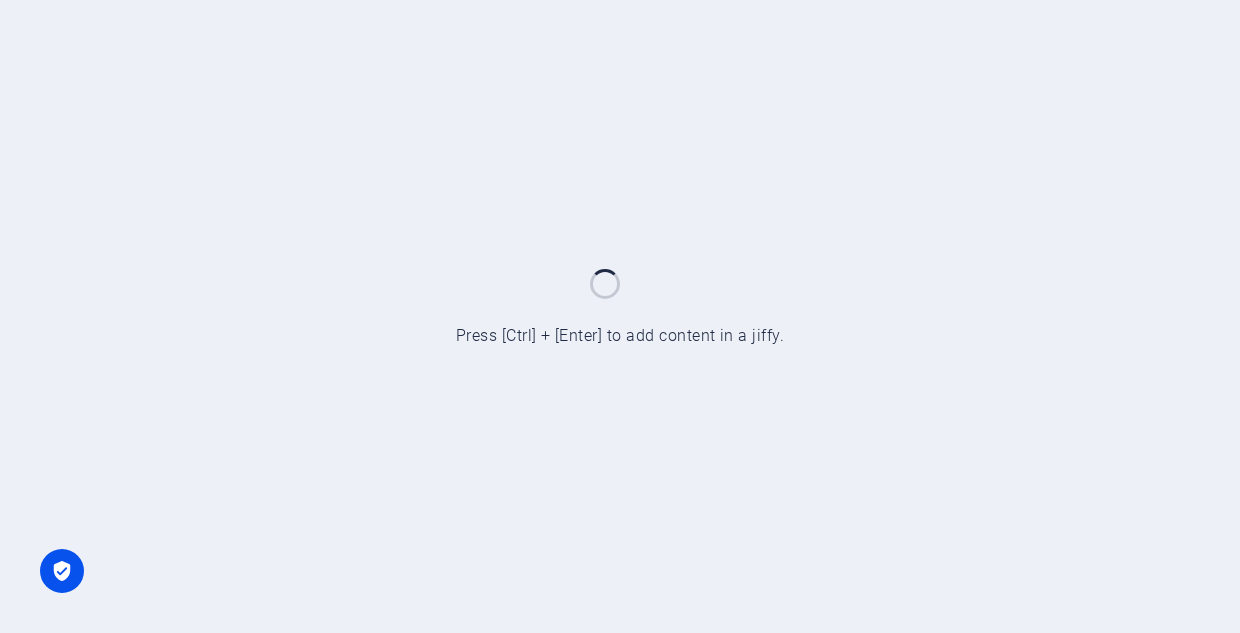 scroll, scrollTop: 0, scrollLeft: 0, axis: both 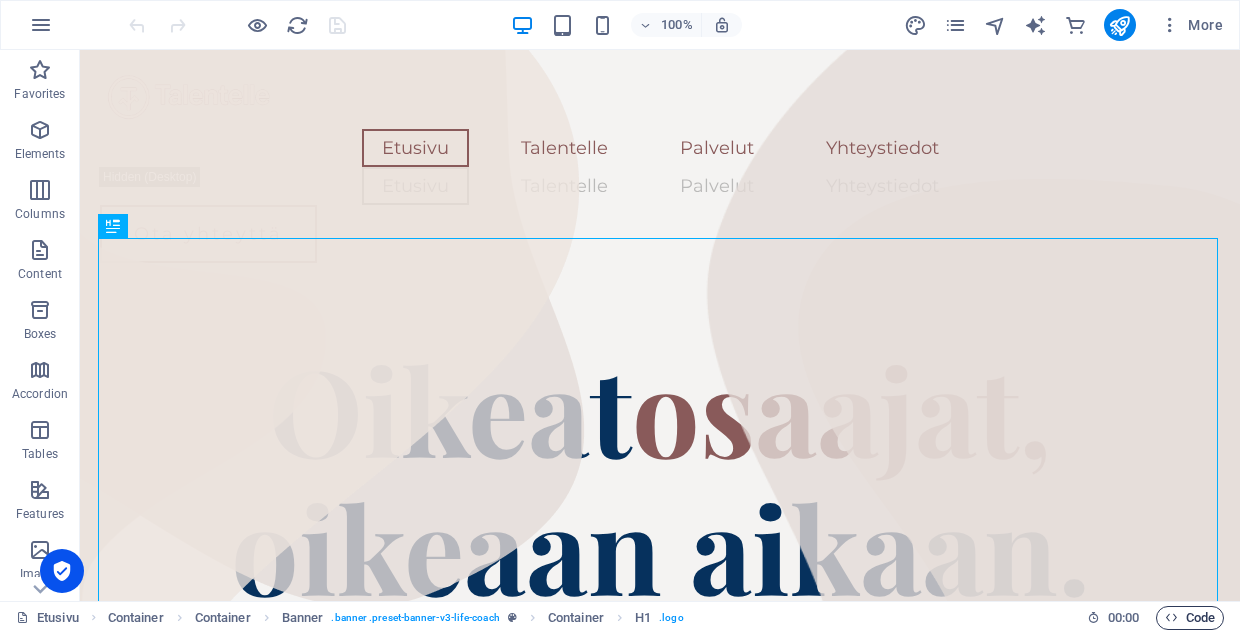 click on "Code" at bounding box center (1190, 618) 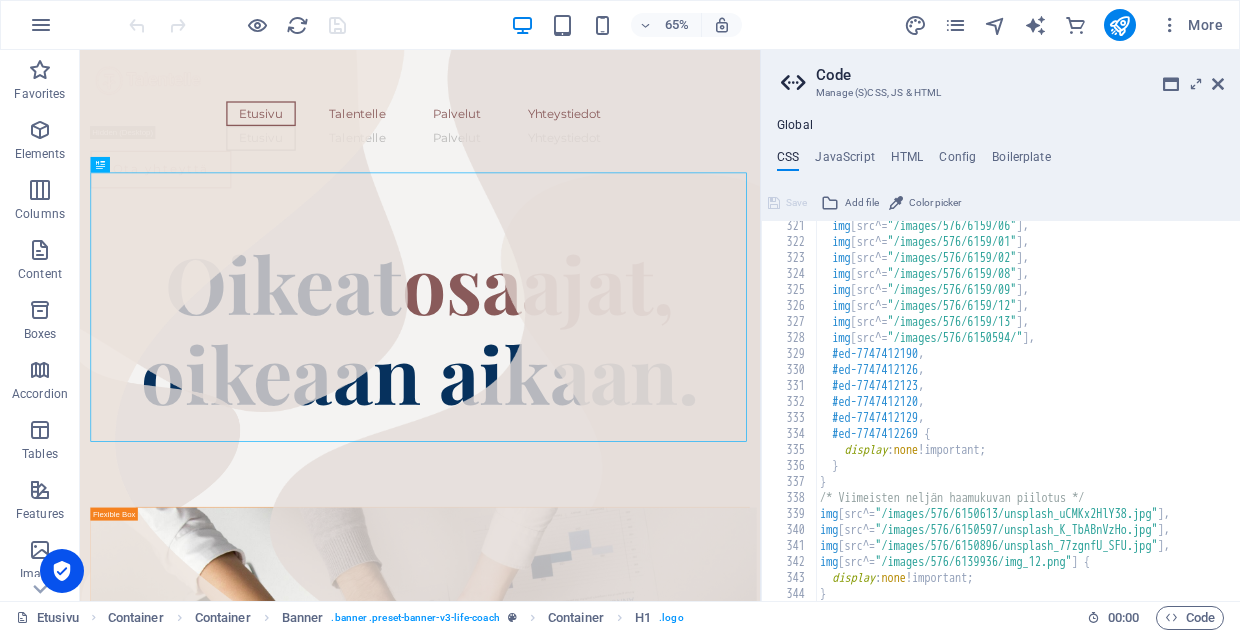 scroll, scrollTop: 1347, scrollLeft: 0, axis: vertical 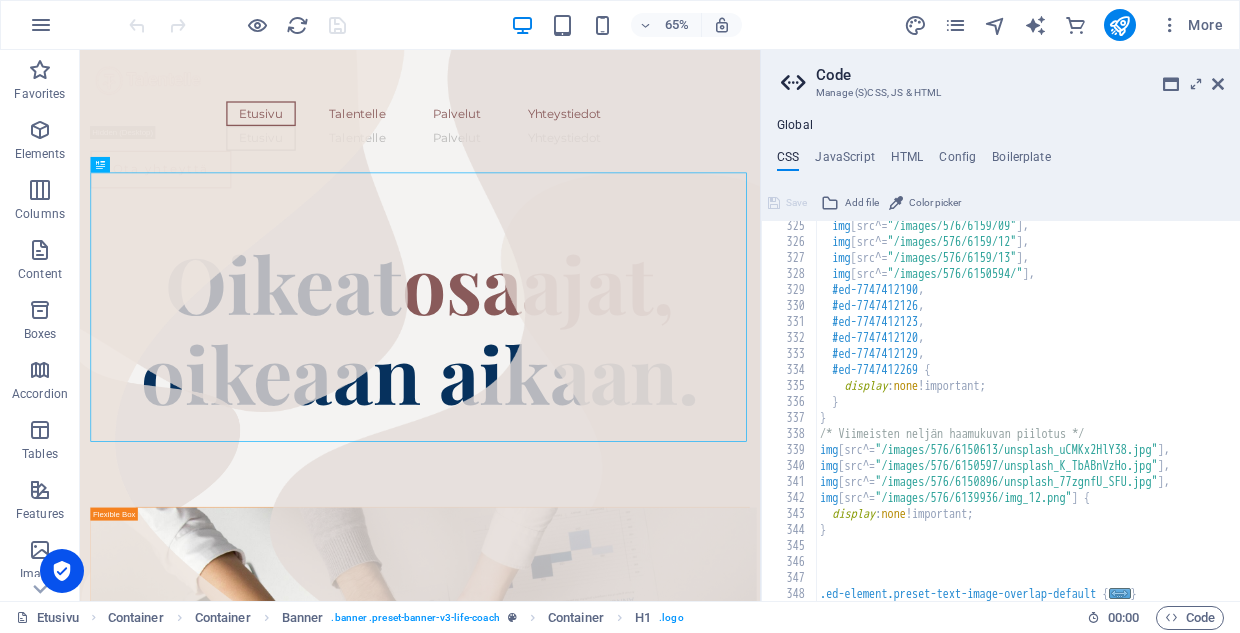 click on "img [ src^= "/images/576/6159/09" ] ,    img [ src^= "/images/576/6159/12" ] ,    img [ src^= "/images/576/6159/13" ] ,    img [ src^= "/images/576/6150594/" ] ,    #ed-7747412190 ,    #ed-7747412126 ,    #ed-7747412123 ,    #ed-7747412120 ,    #ed-7747412129 ,    #ed-7747412269   {      display :  none  !important;    } } /* Viimeisten neljän haamukuvan piilotus */ img [ src^= "/images/576/6150613/unsplash_uCMKx2HlY38.jpg" ] , img [ src^= "/images/576/6150597/unsplash_K_TbABnVzHo.jpg" ] , img [ src^= "/images/576/6150896/unsplash_77zgnfU_SFU.jpg" ] , img [ src^= "/images/576/6139936/img_12.png" ]   {    display :  none  !important; } .ed-element.preset-text-image-overlap-default   { ... }" at bounding box center (1088, 424) 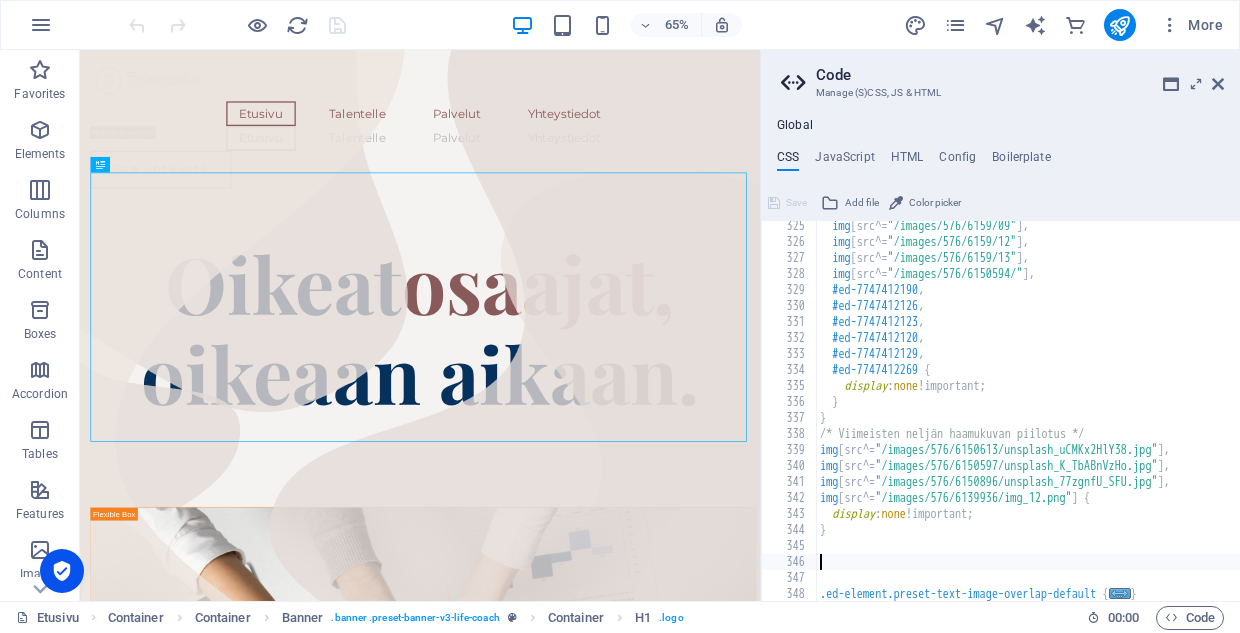 click on "img [ src^= "/images/576/6159/09" ] ,    img [ src^= "/images/576/6159/12" ] ,    img [ src^= "/images/576/6159/13" ] ,    img [ src^= "/images/576/6150594/" ] ,    #ed-7747412190 ,    #ed-7747412126 ,    #ed-7747412123 ,    #ed-7747412120 ,    #ed-7747412129 ,    #ed-7747412269   {      display :  none  !important;    } } /* Viimeisten neljän haamukuvan piilotus */ img [ src^= "/images/576/6150613/unsplash_uCMKx2HlY38.jpg" ] , img [ src^= "/images/576/6150597/unsplash_K_TbABnVzHo.jpg" ] , img [ src^= "/images/576/6150896/unsplash_77zgnfU_SFU.jpg" ] , img [ src^= "/images/576/6139936/img_12.png" ]   {    display :  none  !important; } .ed-element.preset-text-image-overlap-default   { ... }" at bounding box center [1088, 424] 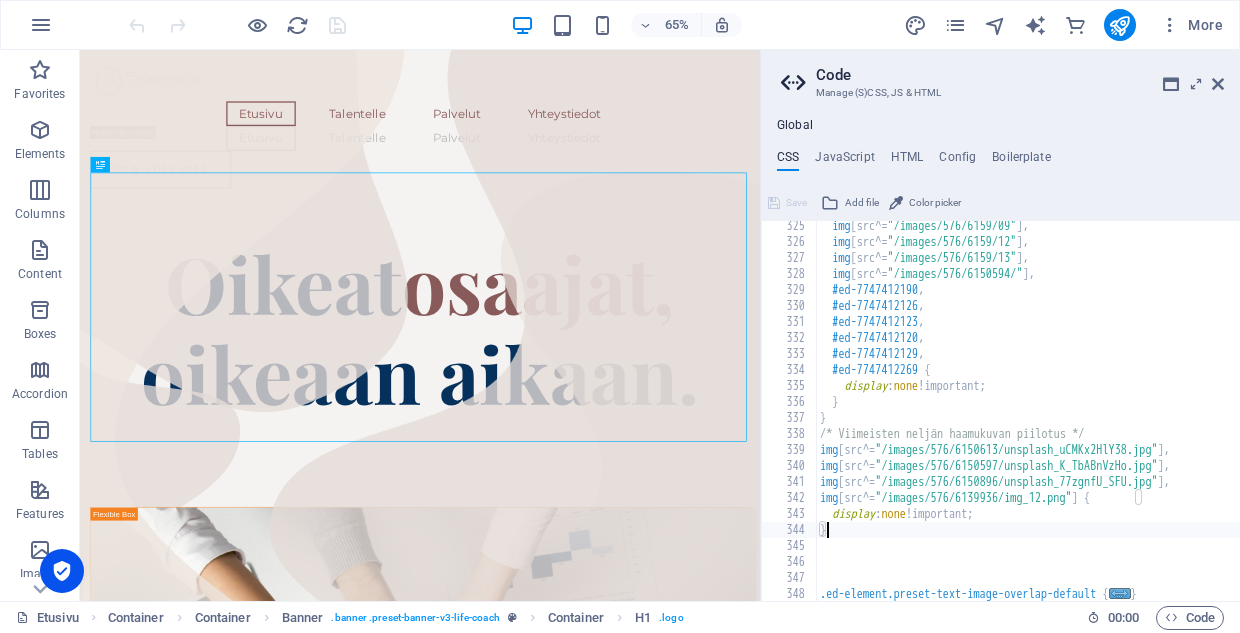 click on "img [ src^= "/images/576/6159/09" ] ,    img [ src^= "/images/576/6159/12" ] ,    img [ src^= "/images/576/6159/13" ] ,    img [ src^= "/images/576/6150594/" ] ,    #ed-7747412190 ,    #ed-7747412126 ,    #ed-7747412123 ,    #ed-7747412120 ,    #ed-7747412129 ,    #ed-7747412269   {      display :  none  !important;    } } /* Viimeisten neljän haamukuvan piilotus */ img [ src^= "/images/576/6150613/unsplash_uCMKx2HlY38.jpg" ] , img [ src^= "/images/576/6150597/unsplash_K_TbABnVzHo.jpg" ] , img [ src^= "/images/576/6150896/unsplash_77zgnfU_SFU.jpg" ] , img [ src^= "/images/576/6139936/img_12.png" ]   {    display :  none  !important; } .ed-element.preset-text-image-overlap-default   { ... }" at bounding box center [1088, 424] 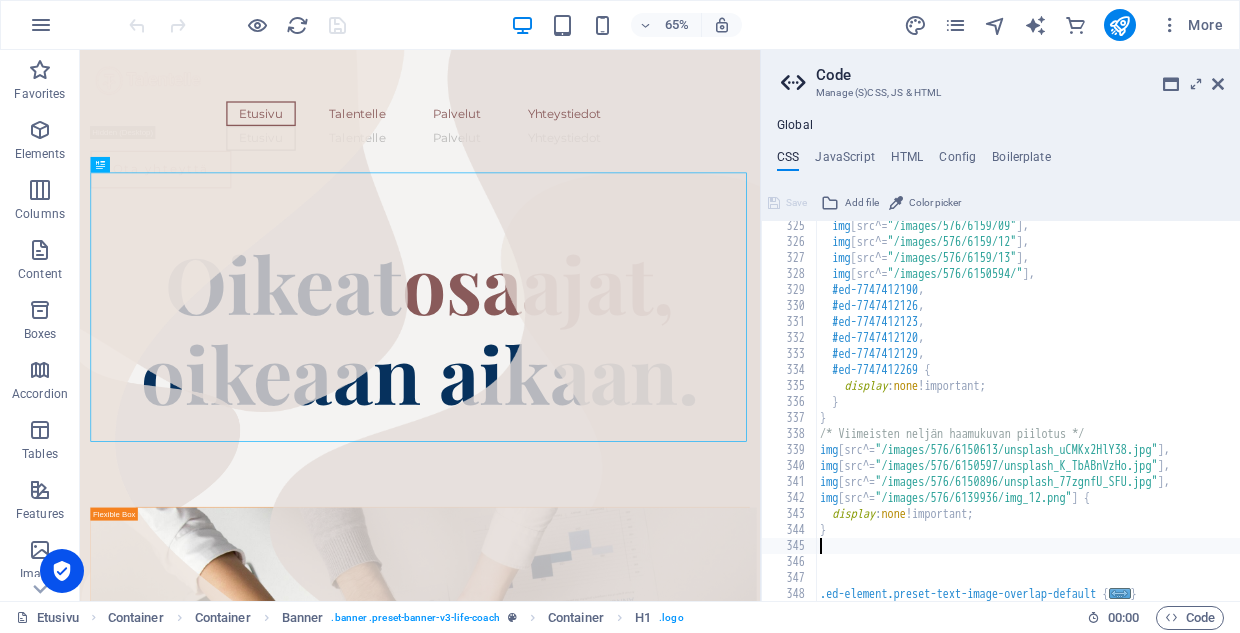 scroll, scrollTop: 1363, scrollLeft: 0, axis: vertical 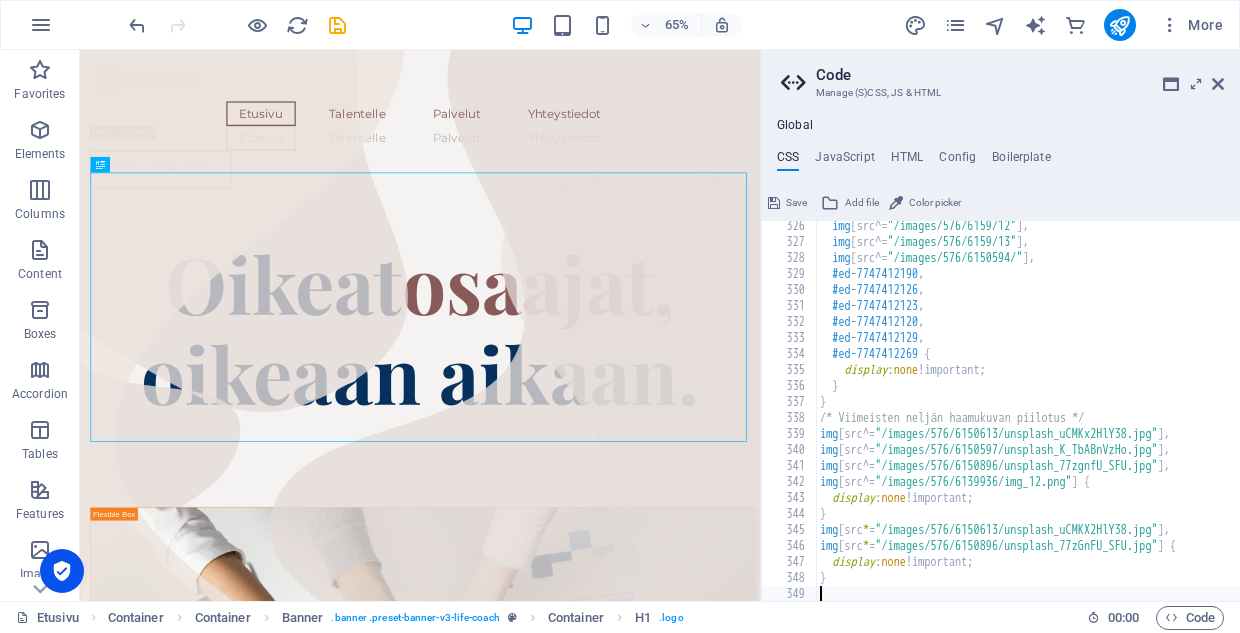 click on "img [ src^= "/images/576/6159/12" ] ,    img [ src^= "/images/576/6159/13" ] ,    img [ src^= "/images/576/6150594/" ] ,    #ed-7747412190 ,    #ed-7747412126 ,    #ed-7747412123 ,    #ed-7747412120 ,    #ed-7747412129 ,    #ed-7747412269   {      display :  none  !important;    } } /* Viimeisten neljän haamukuvan piilotus */ img [ src^= "/images/576/6150613/unsplash_uCMKx2HlY38.jpg" ] , img [ src^= "/images/576/6150597/unsplash_K_TbABnVzHo.jpg" ] , img [ src^= "/images/576/6150896/unsplash_77zgnfU_SFU.jpg" ] , img [ src^= "/images/576/6139936/img_12.png" ]   {    display :  none  !important; } img [ src * = "/images/576/6150613/unsplash_uCMKX2HlY38.jpg" ] , img [ src * = "/images/576/6150896/unsplash_77zGnFU_SFU.jpg" ]   {    display :  none  !important; }" at bounding box center [1088, 424] 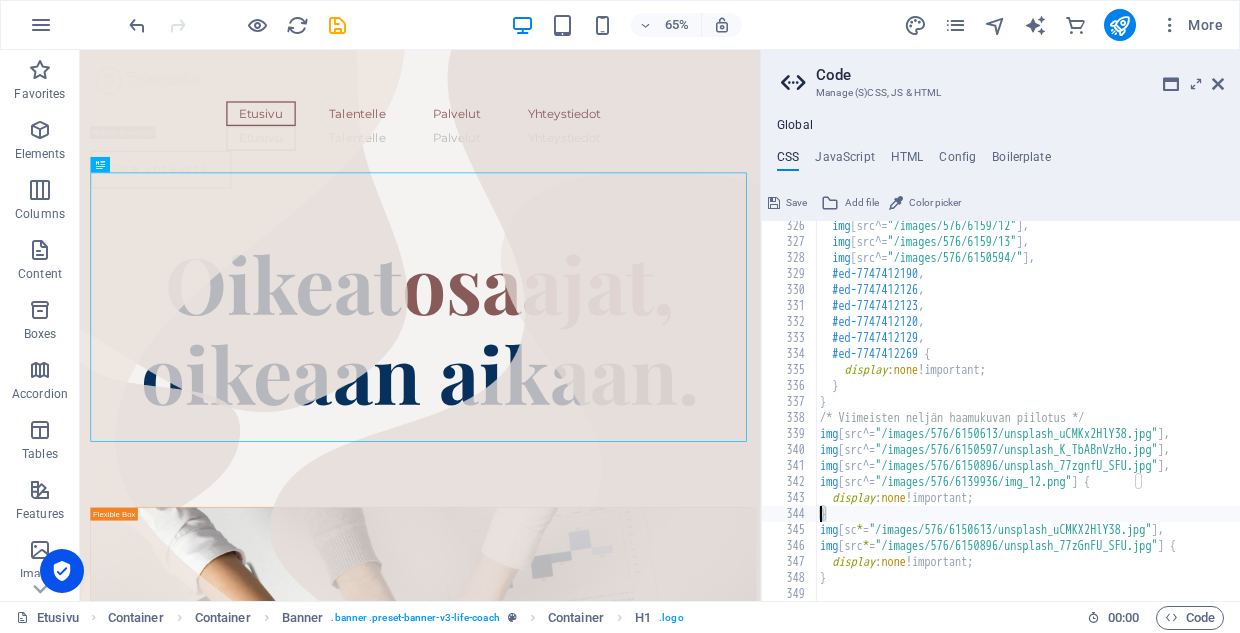 drag, startPoint x: 833, startPoint y: 517, endPoint x: 809, endPoint y: 517, distance: 24 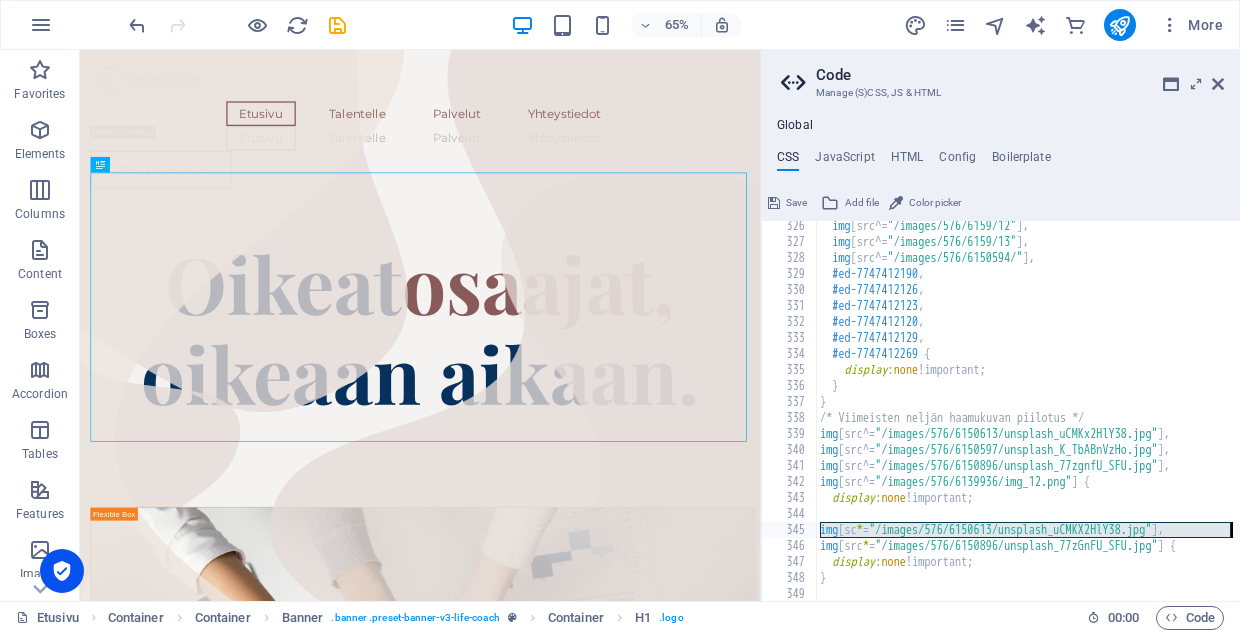 drag, startPoint x: 821, startPoint y: 526, endPoint x: 1234, endPoint y: 531, distance: 413.03027 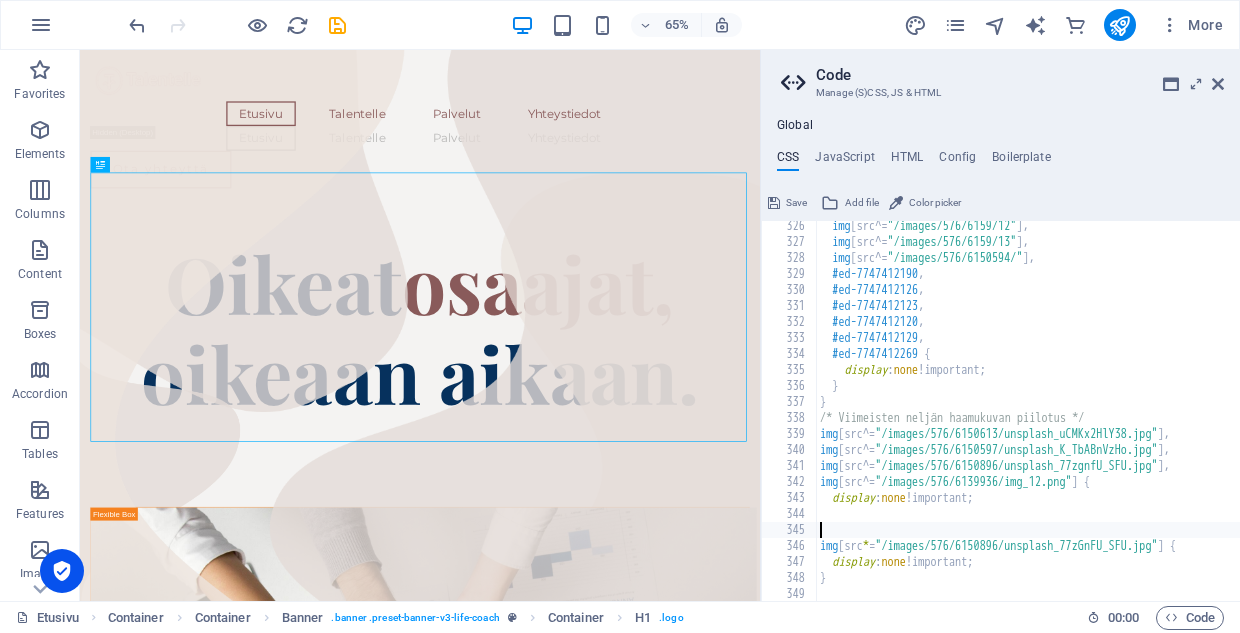 scroll, scrollTop: 1411, scrollLeft: 0, axis: vertical 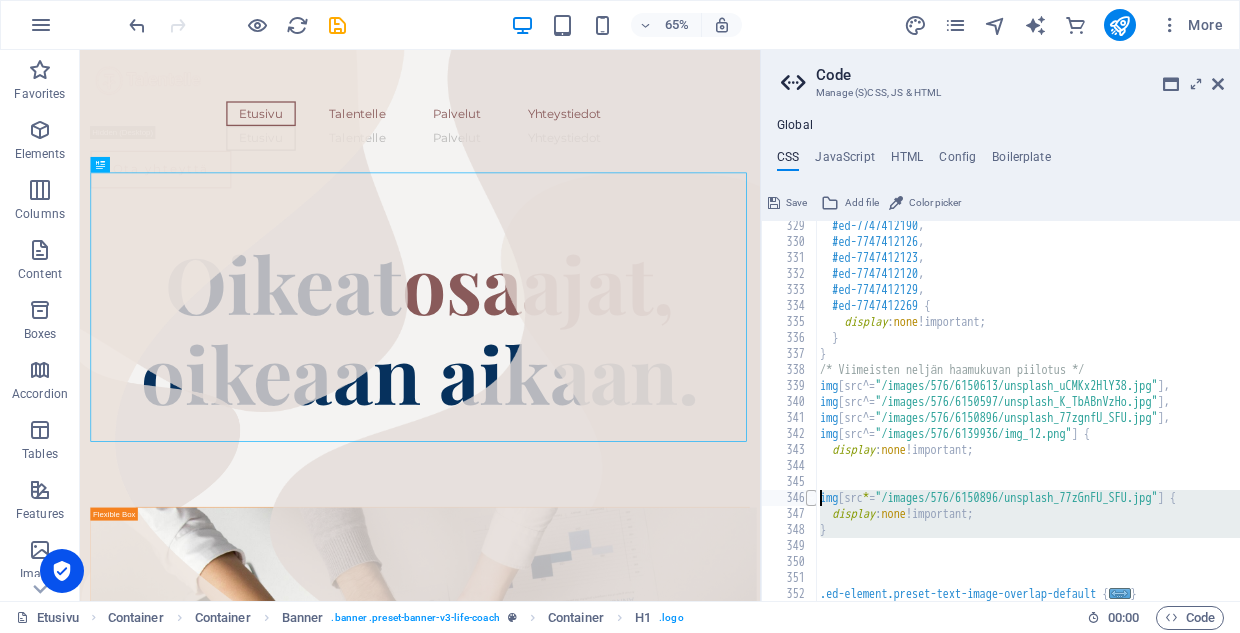 drag, startPoint x: 849, startPoint y: 546, endPoint x: 808, endPoint y: 495, distance: 65.43699 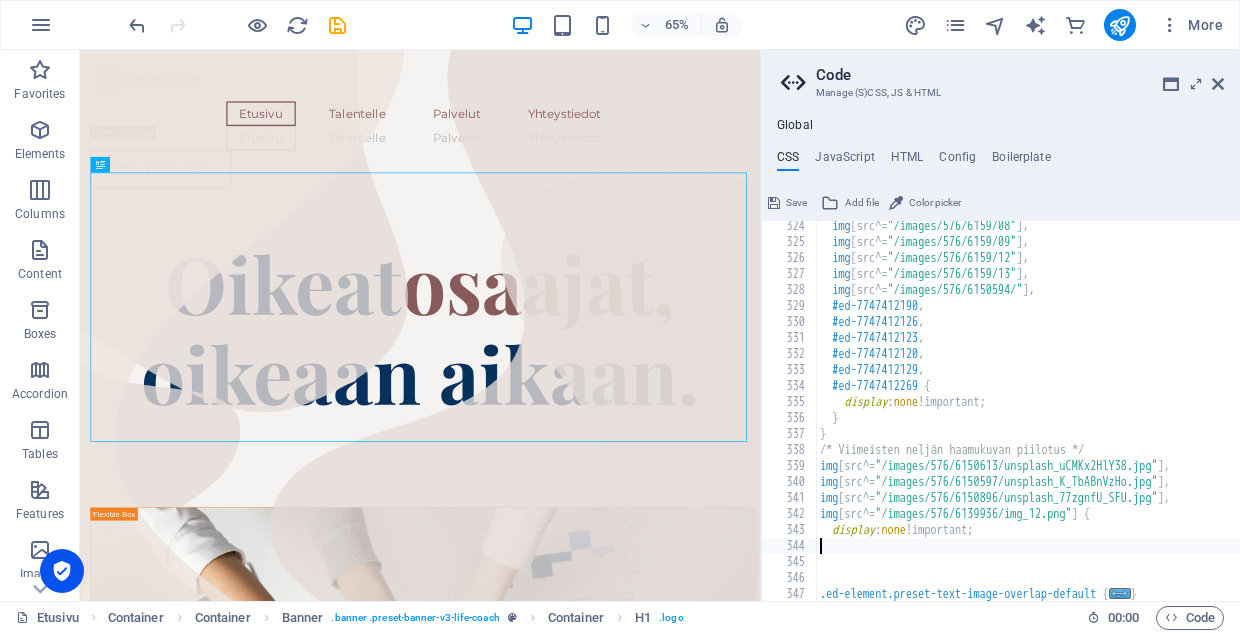 scroll, scrollTop: 1331, scrollLeft: 0, axis: vertical 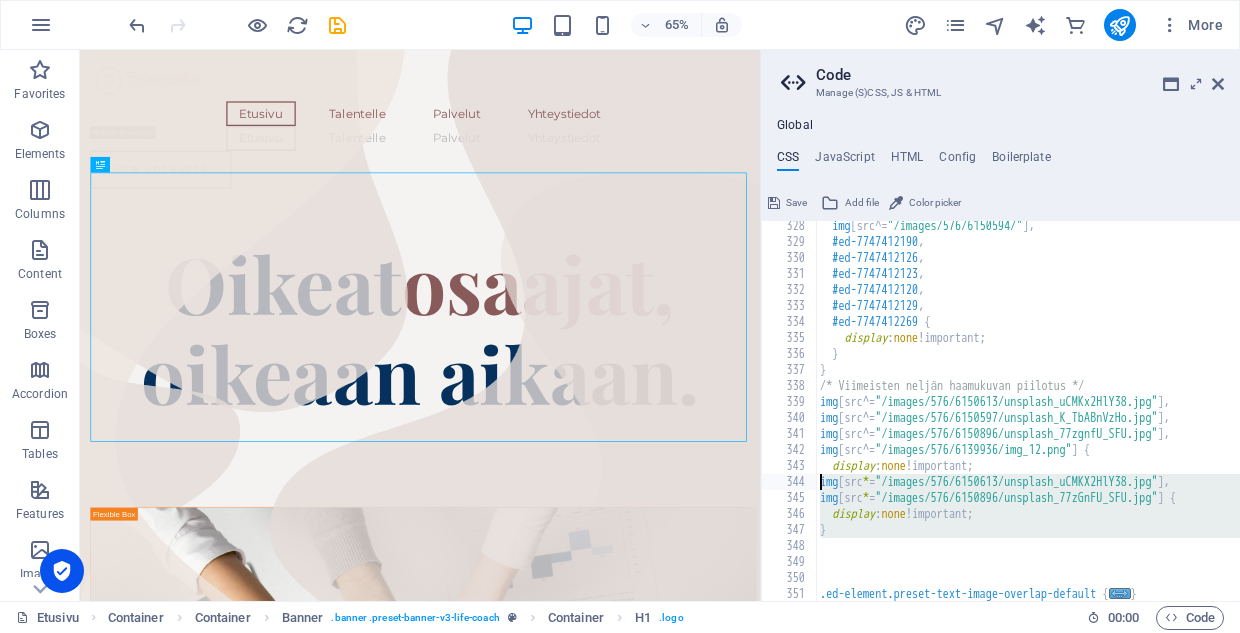 drag, startPoint x: 827, startPoint y: 546, endPoint x: 812, endPoint y: 483, distance: 64.7611 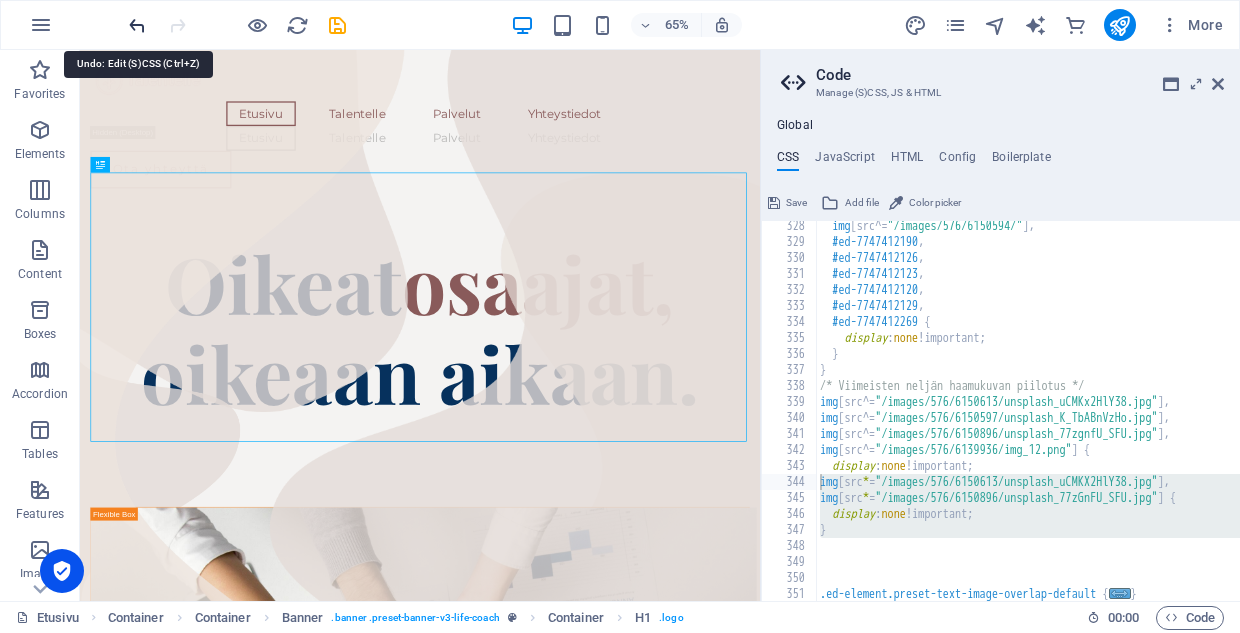 click at bounding box center (137, 25) 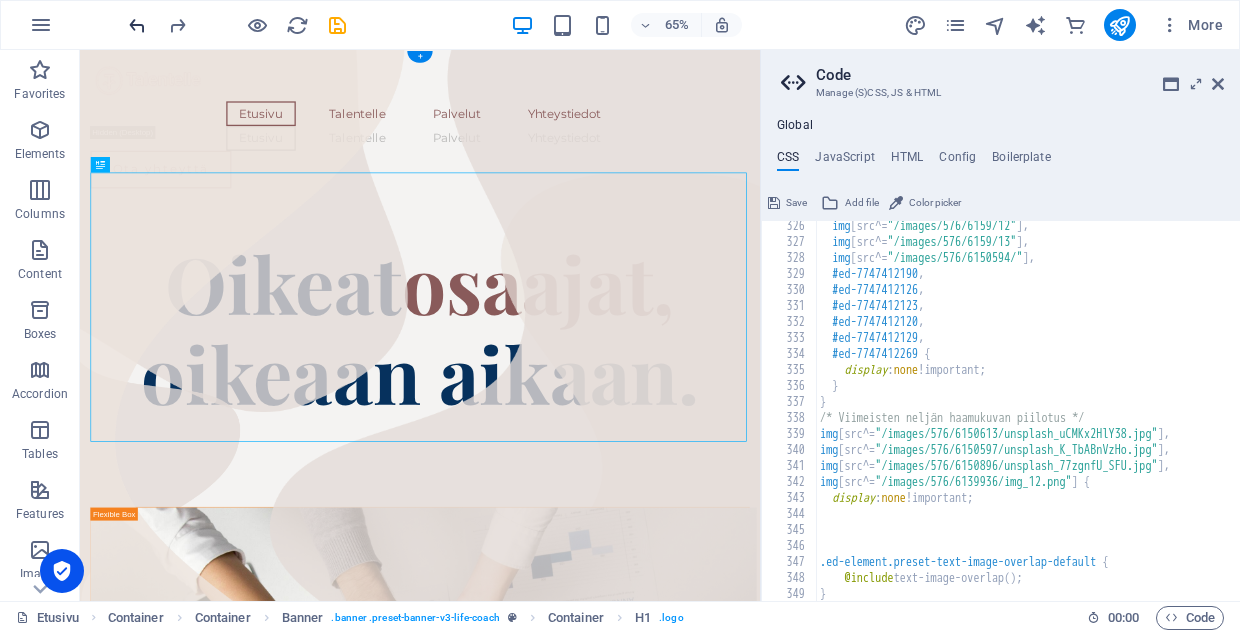 click at bounding box center [137, 25] 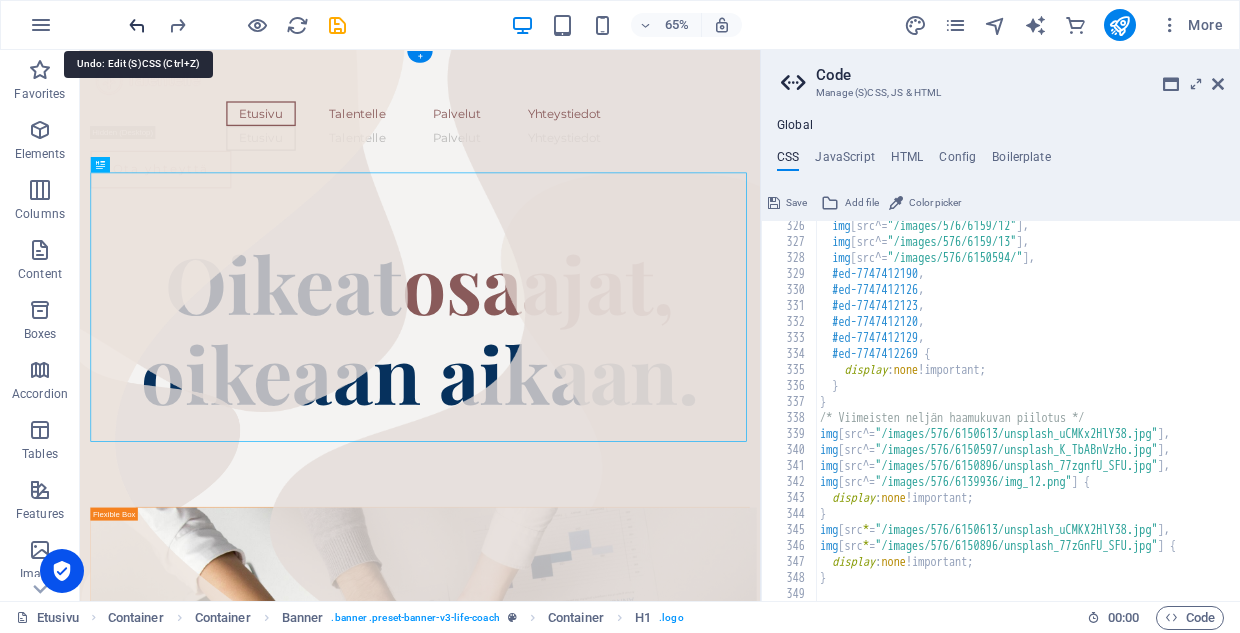 click at bounding box center [137, 25] 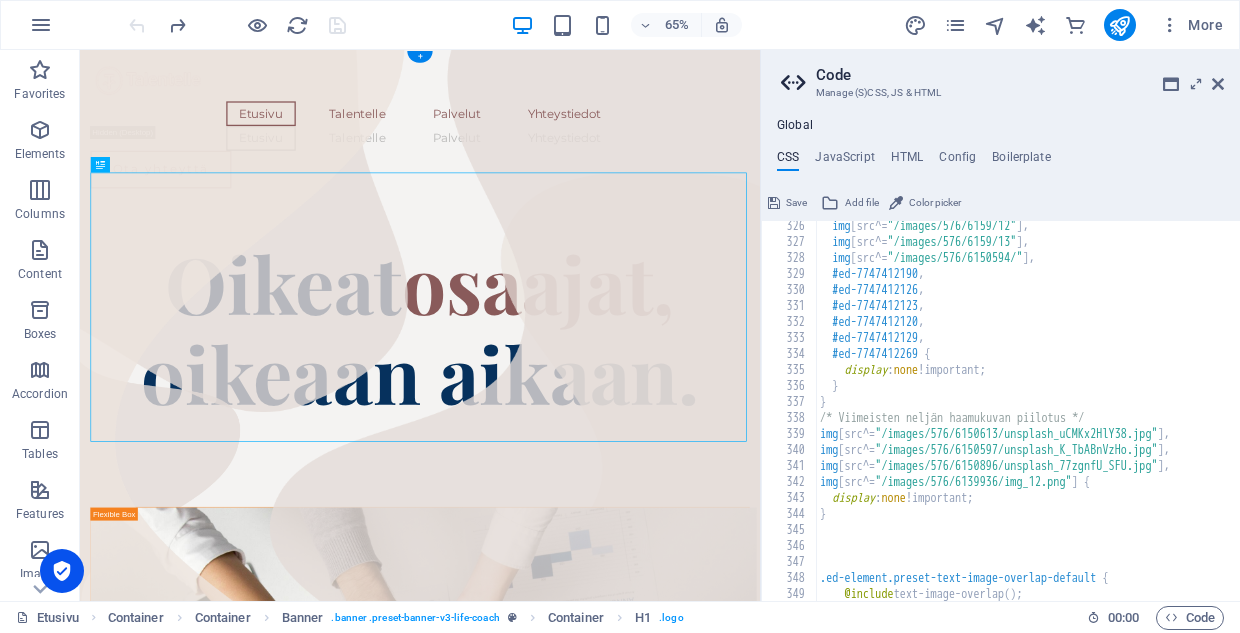 click at bounding box center [237, 25] 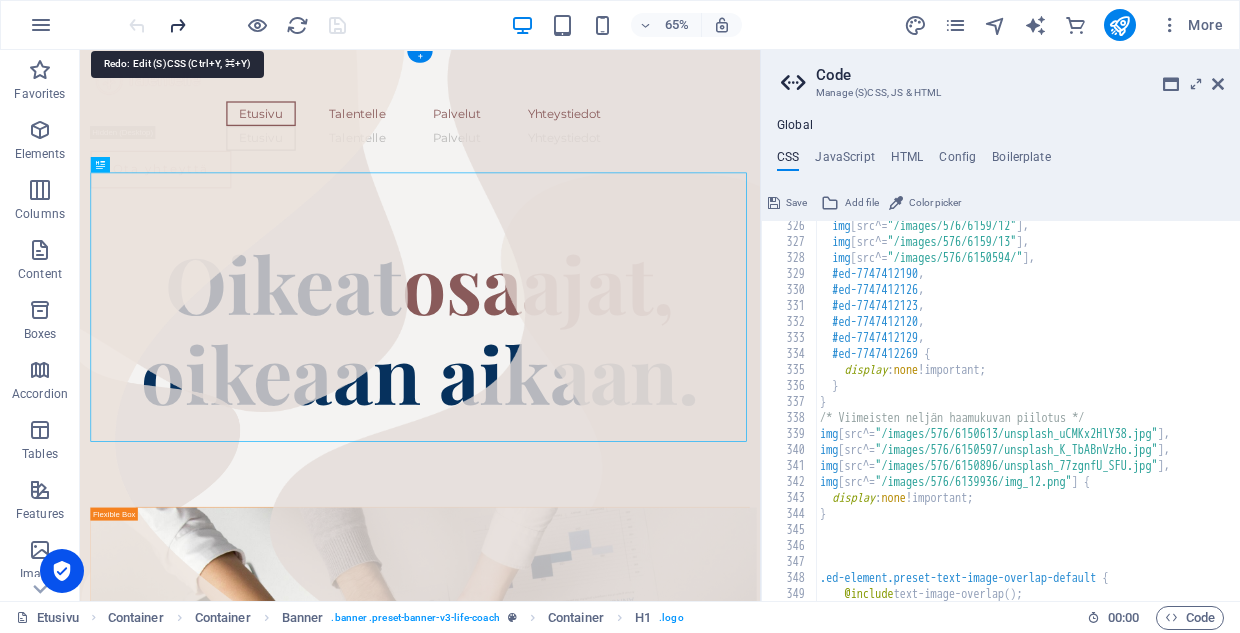 click at bounding box center (177, 25) 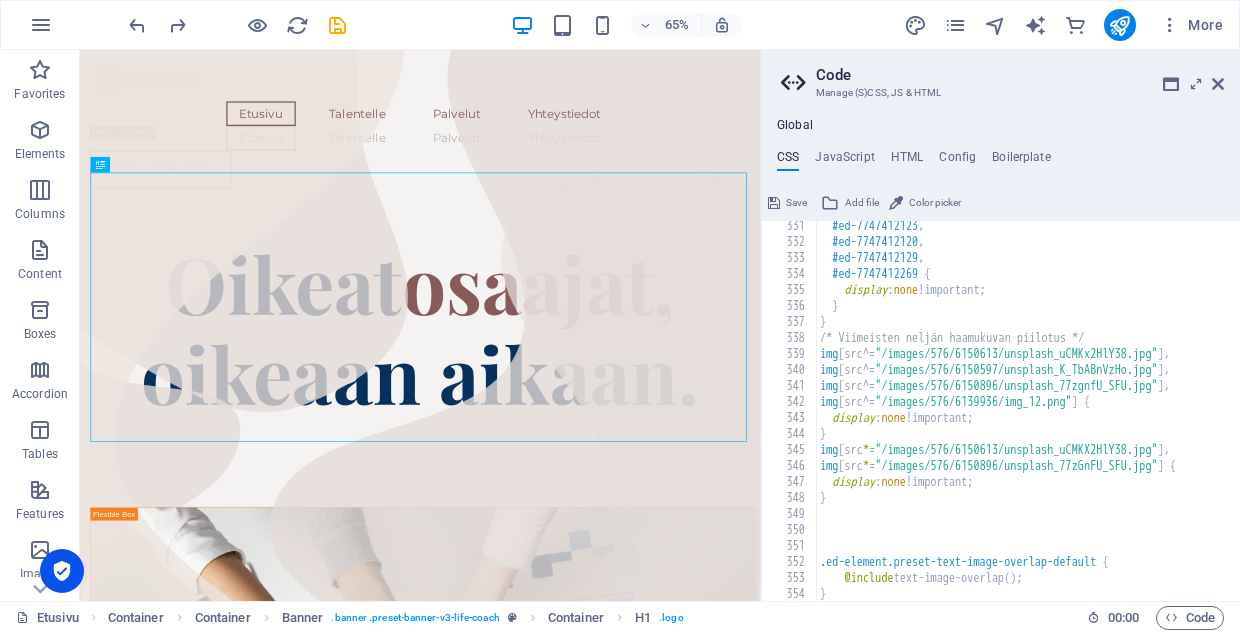 scroll, scrollTop: 5283, scrollLeft: 0, axis: vertical 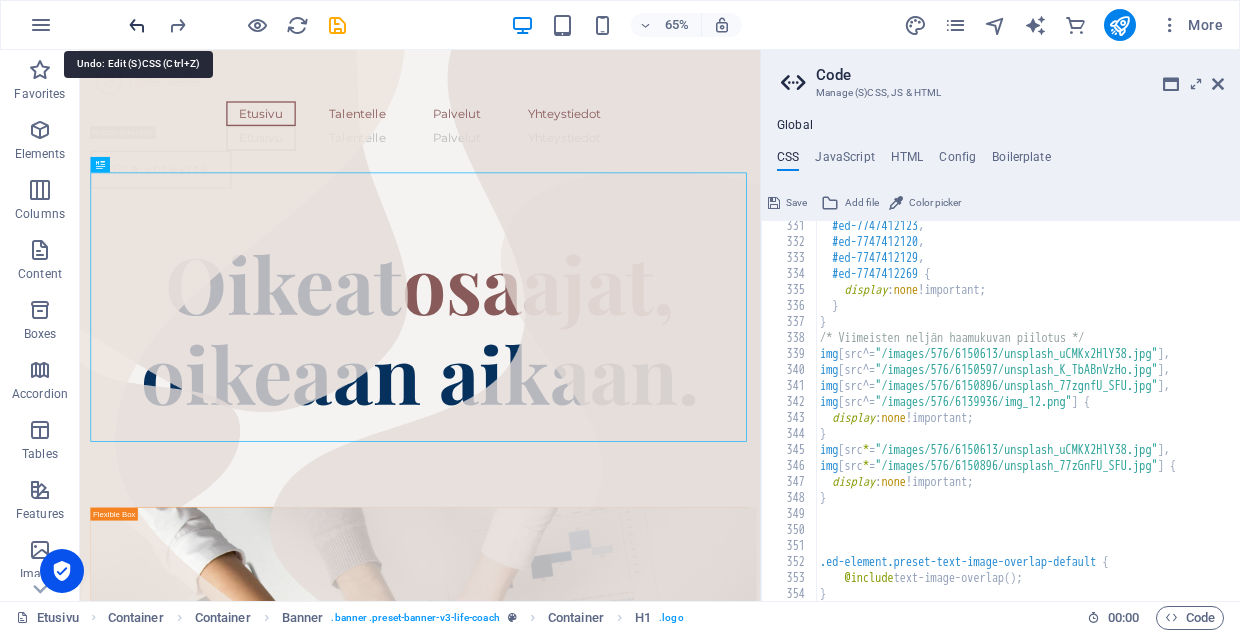 click at bounding box center [137, 25] 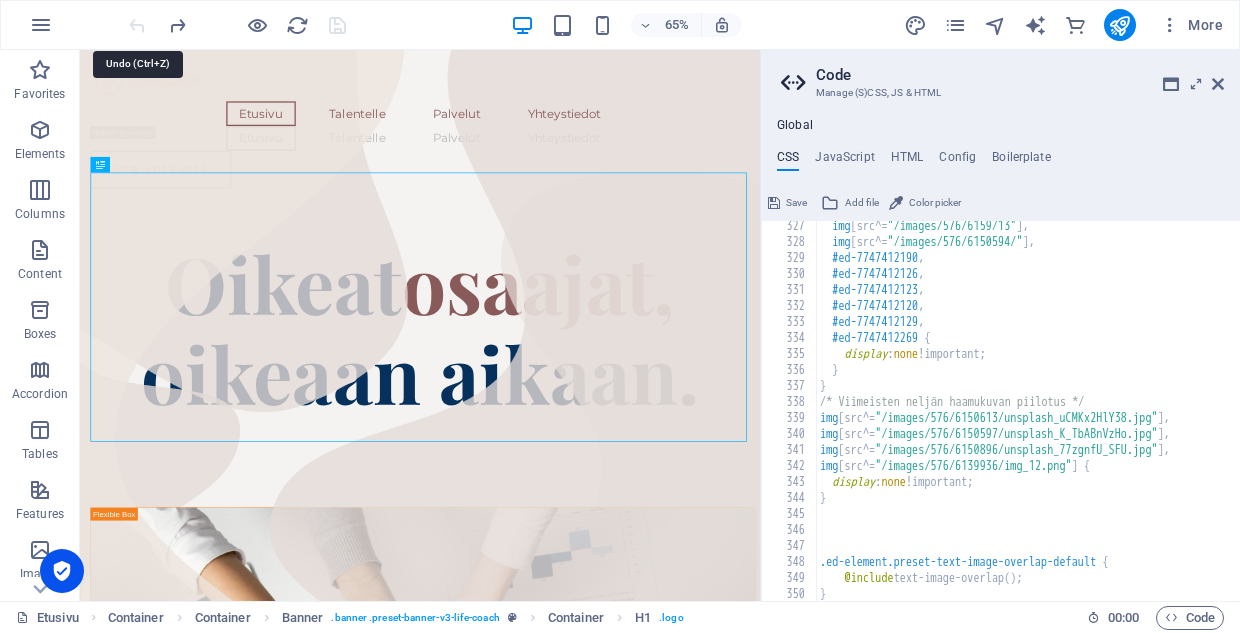 click at bounding box center (237, 25) 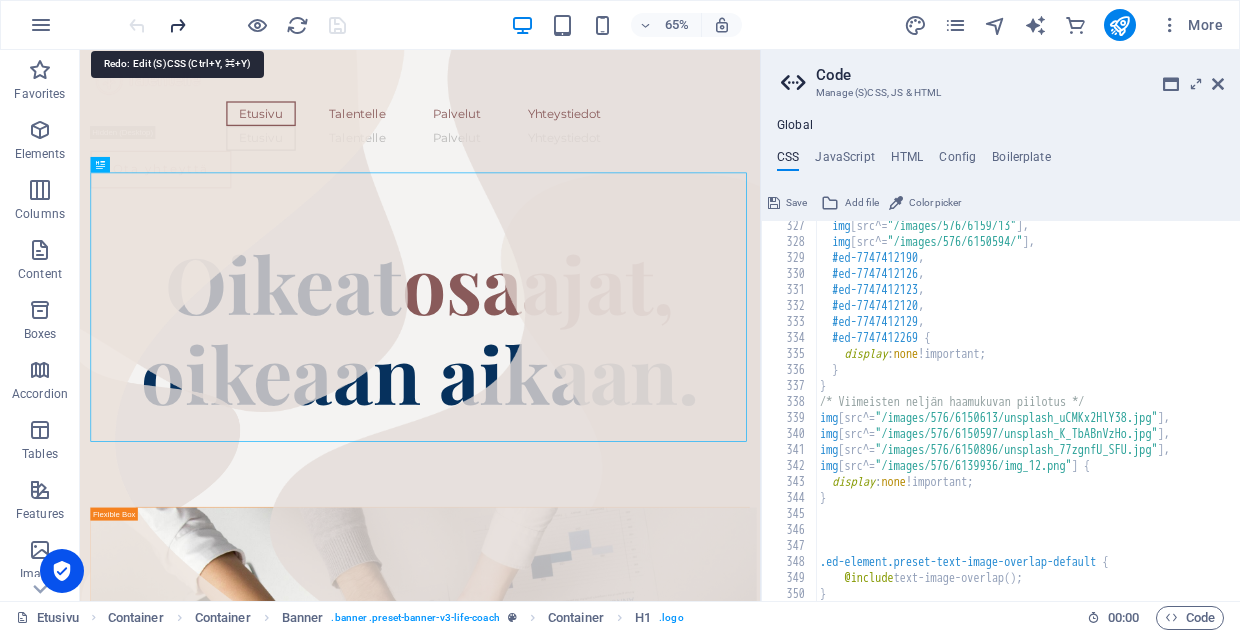 click at bounding box center (177, 25) 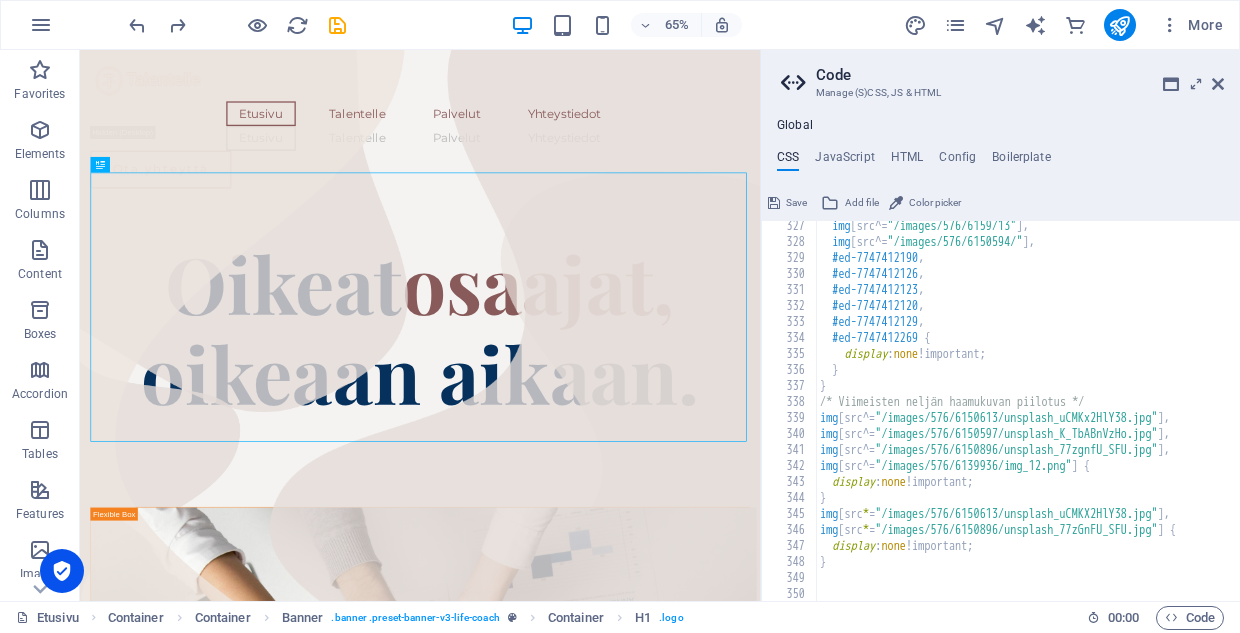scroll, scrollTop: 5283, scrollLeft: 0, axis: vertical 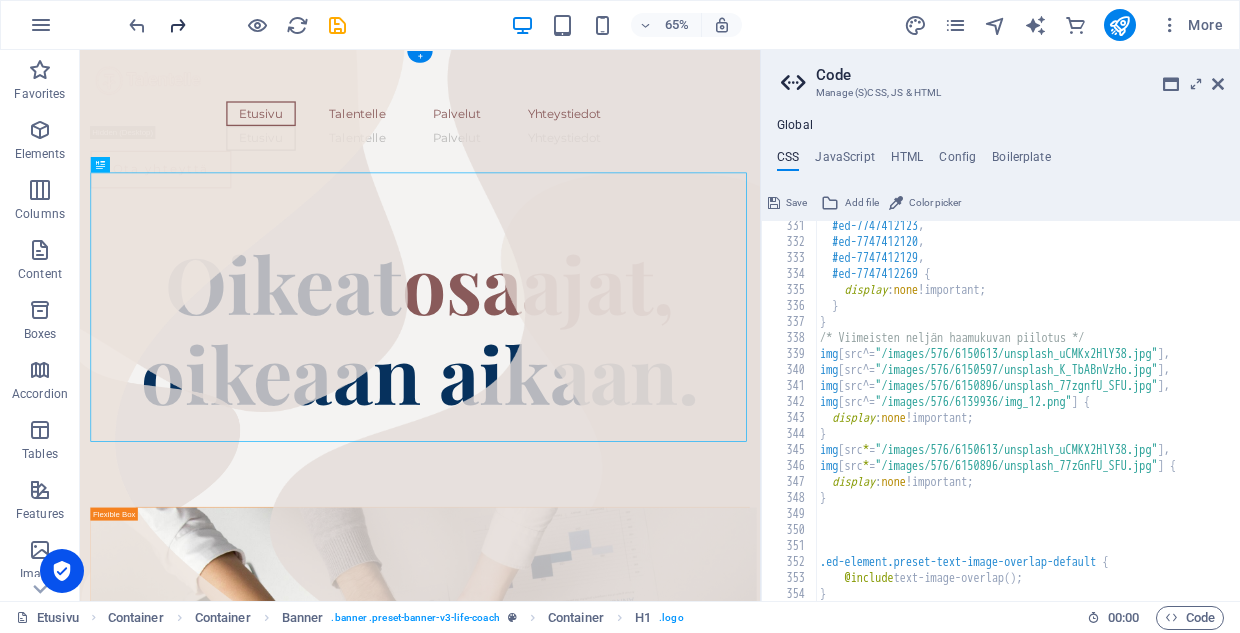 click at bounding box center (177, 25) 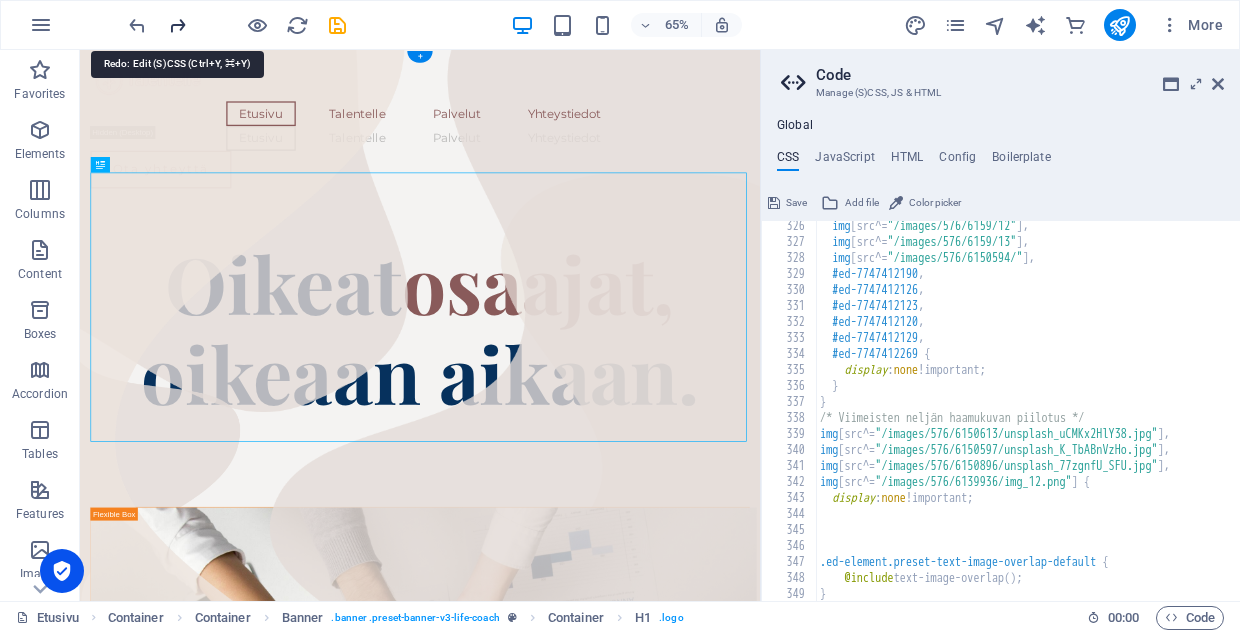 scroll, scrollTop: 5203, scrollLeft: 0, axis: vertical 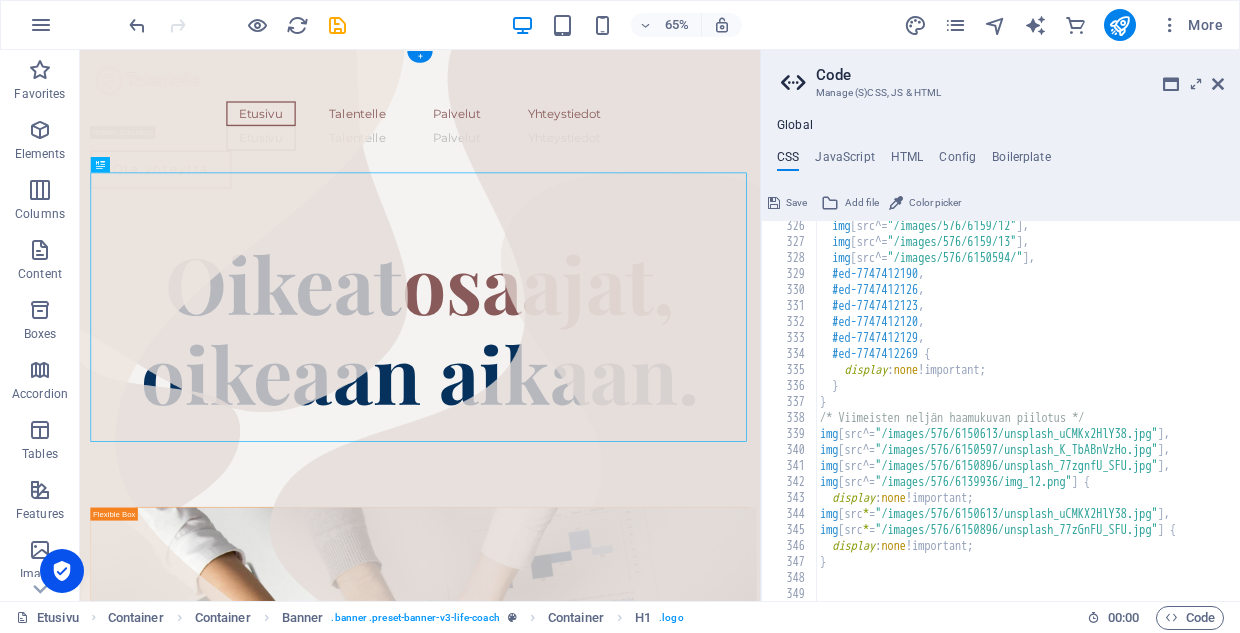 click at bounding box center [237, 25] 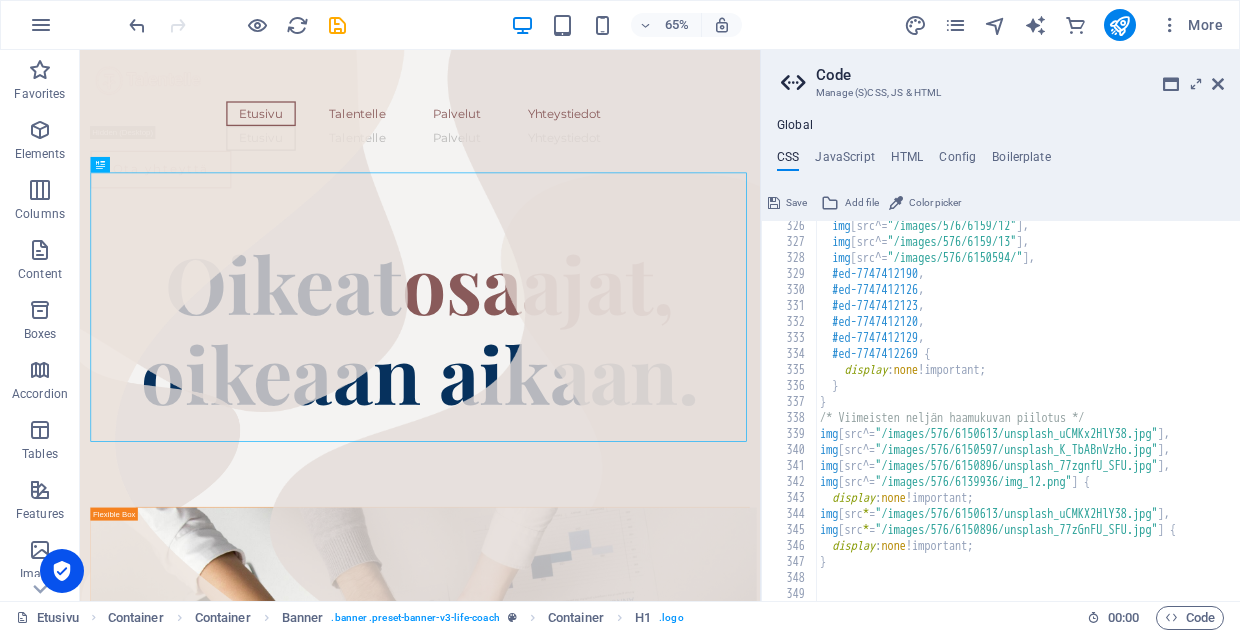 scroll, scrollTop: 5267, scrollLeft: 0, axis: vertical 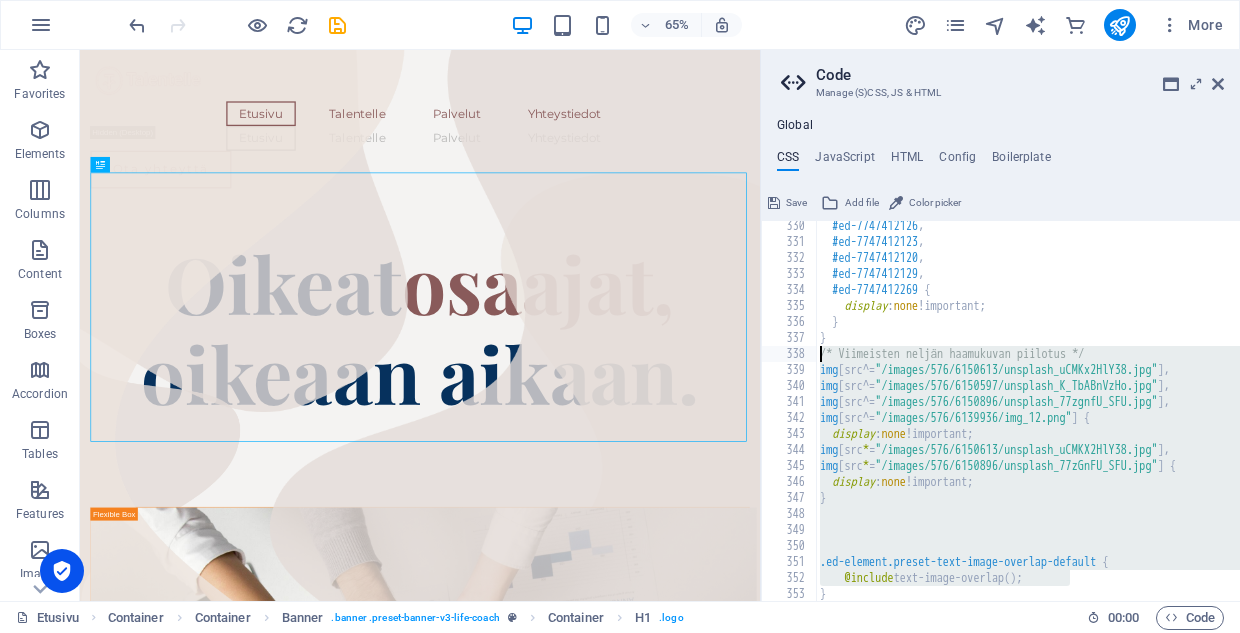 drag, startPoint x: 1087, startPoint y: 580, endPoint x: 774, endPoint y: 355, distance: 385.4789 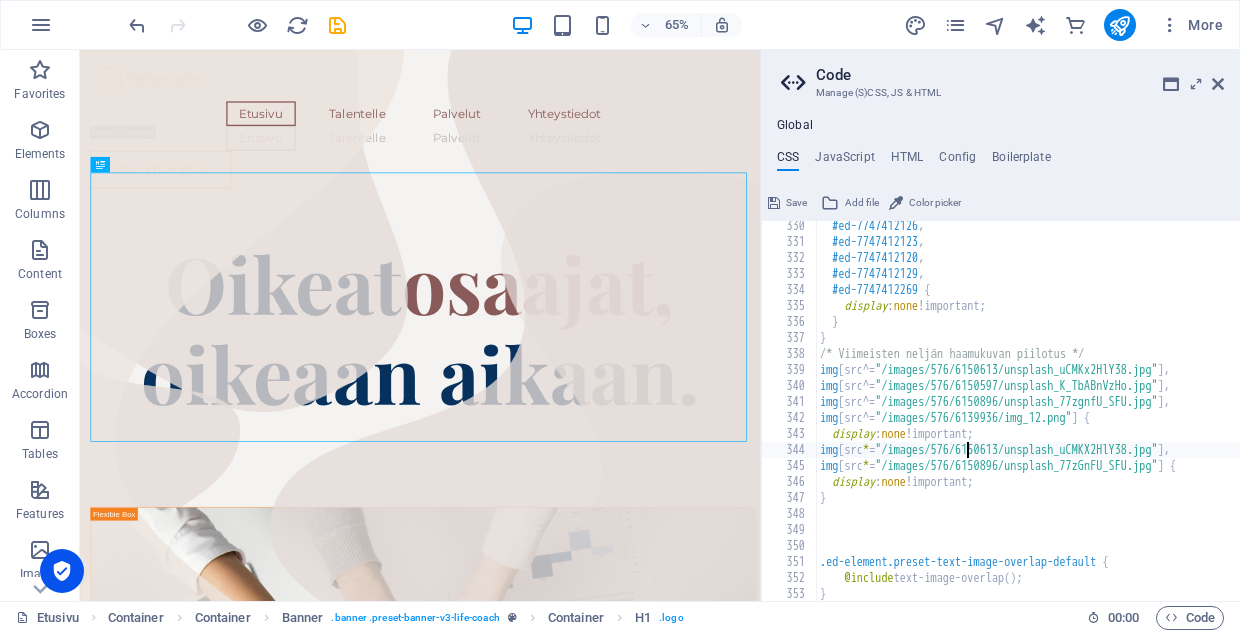 scroll, scrollTop: 5075, scrollLeft: 0, axis: vertical 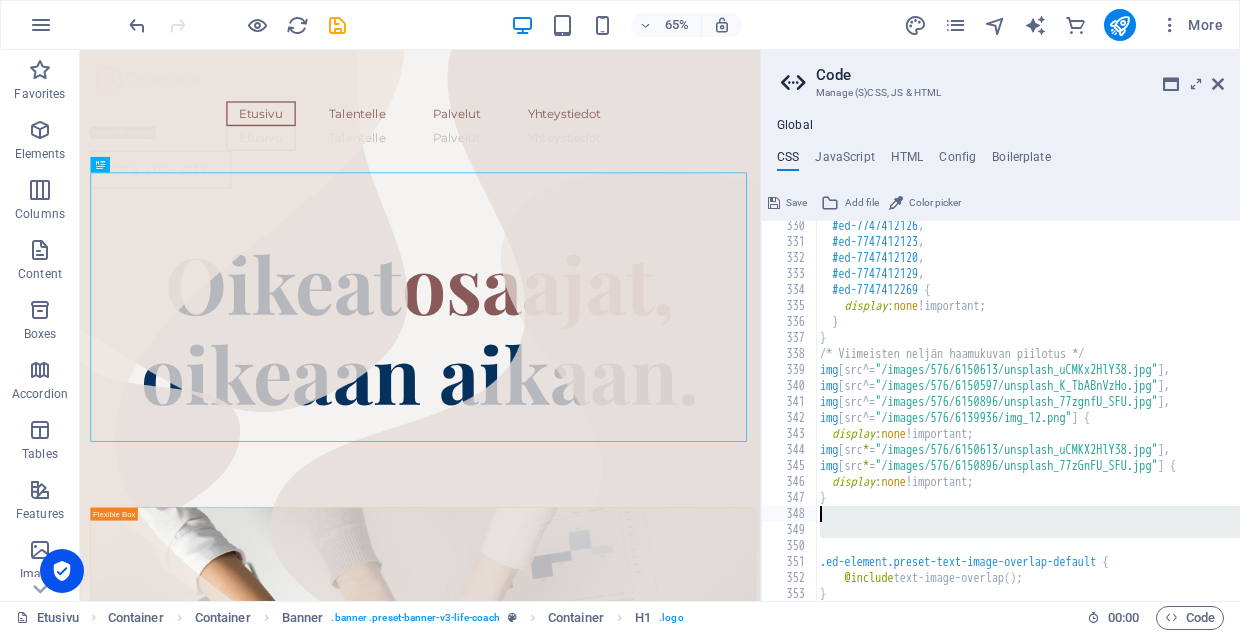 drag, startPoint x: 838, startPoint y: 540, endPoint x: 819, endPoint y: 517, distance: 29.832869 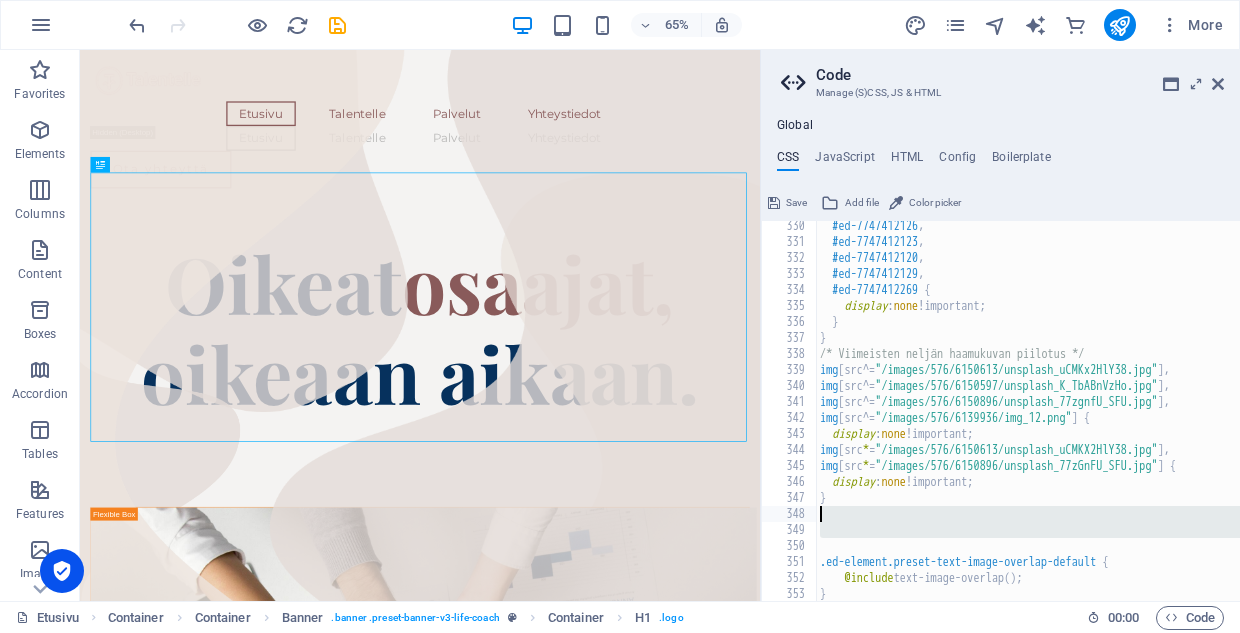 click on "#ed-7747412126 ,    #ed-7747412123 ,    #ed-7747412120 ,    #ed-7747412129 ,    #ed-7747412269   {      display :  none  !important;    } } /* Viimeisten neljän haamukuvan piilotus */ img [ src^= "/images/576/6150613/unsplash_uCMKx2HlY38.jpg" ] , img [ src^= "/images/576/6150597/unsplash_K_TbABnVzHo.jpg" ] , img [ src^= "/images/576/6150896/unsplash_77zgnfU_SFU.jpg" ] , img [ src^= "/images/576/6139936/img_12.png" ]   {    display :  none  !important; img [ src * = "/images/576/6150613/unsplash_uCMKX2HlY38.jpg" ] , img [ src * = "/images/576/6150896/unsplash_77zGnFU_SFU.jpg" ]   {    display :  none  !important; } .ed-element.preset-text-image-overlap-default   {      @include  text-image-overlap ( ) ; }" at bounding box center [1028, 411] 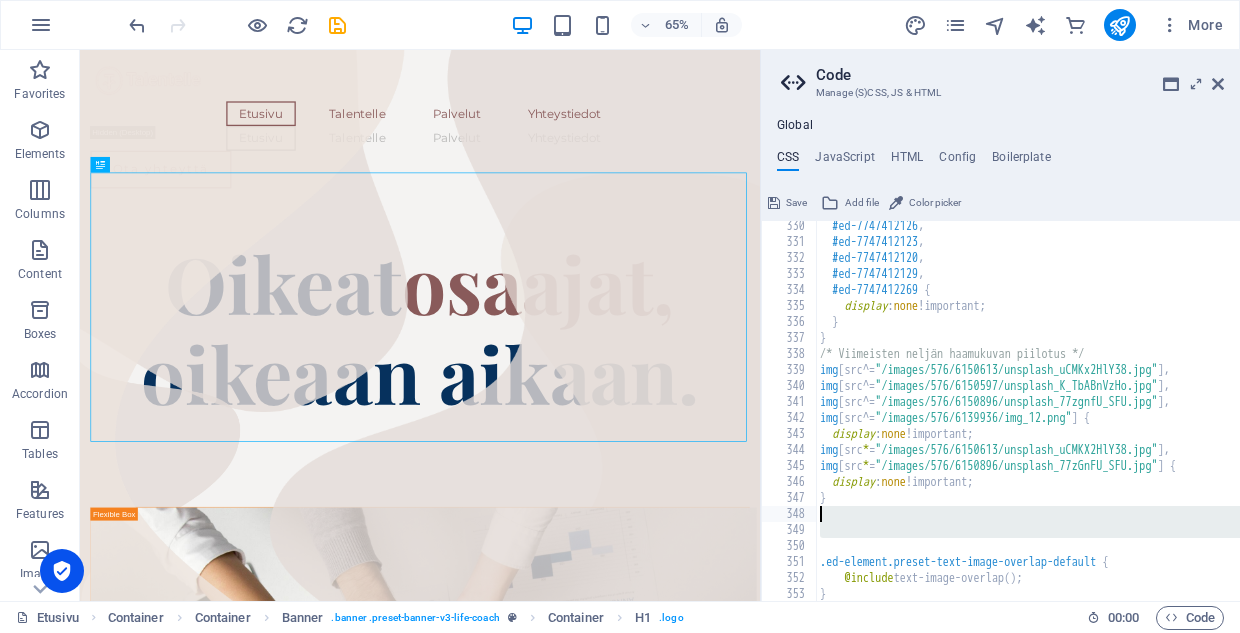 drag, startPoint x: 826, startPoint y: 548, endPoint x: 814, endPoint y: 518, distance: 32.31099 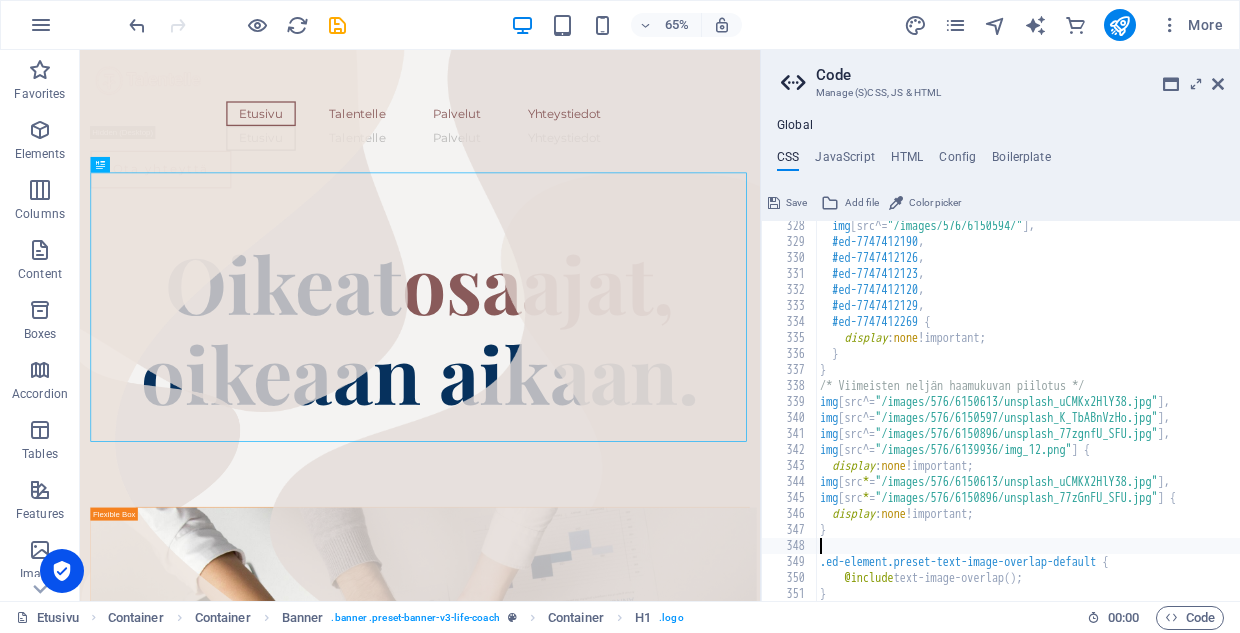 scroll, scrollTop: 5235, scrollLeft: 0, axis: vertical 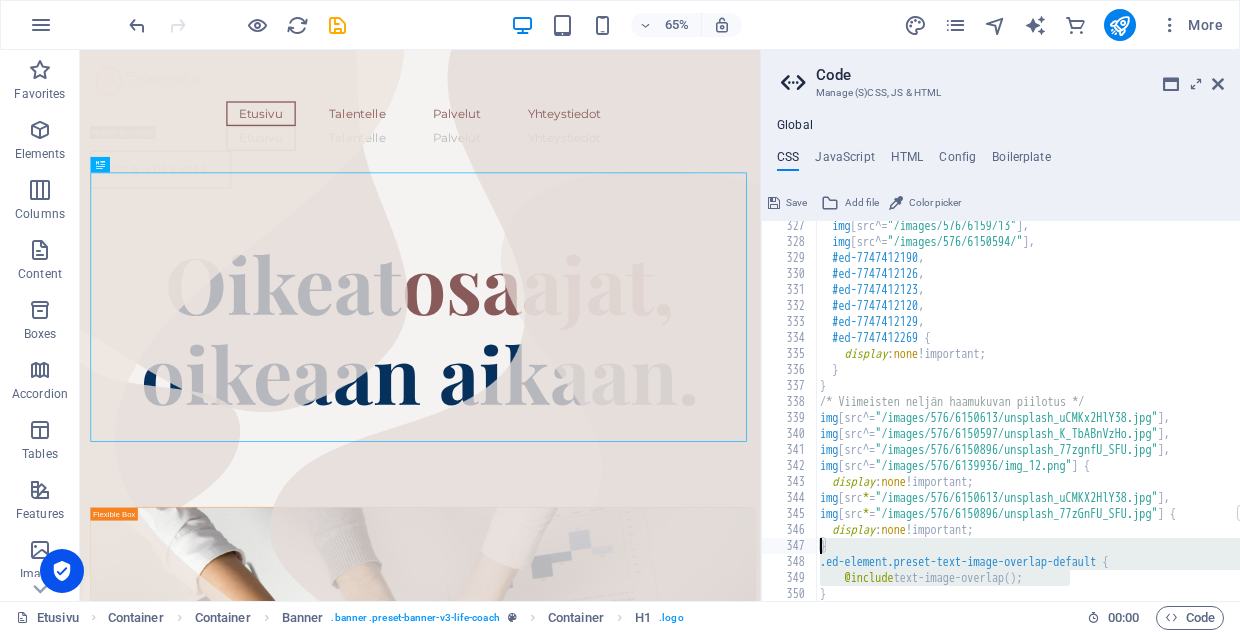 drag, startPoint x: 1095, startPoint y: 582, endPoint x: 818, endPoint y: 543, distance: 279.73203 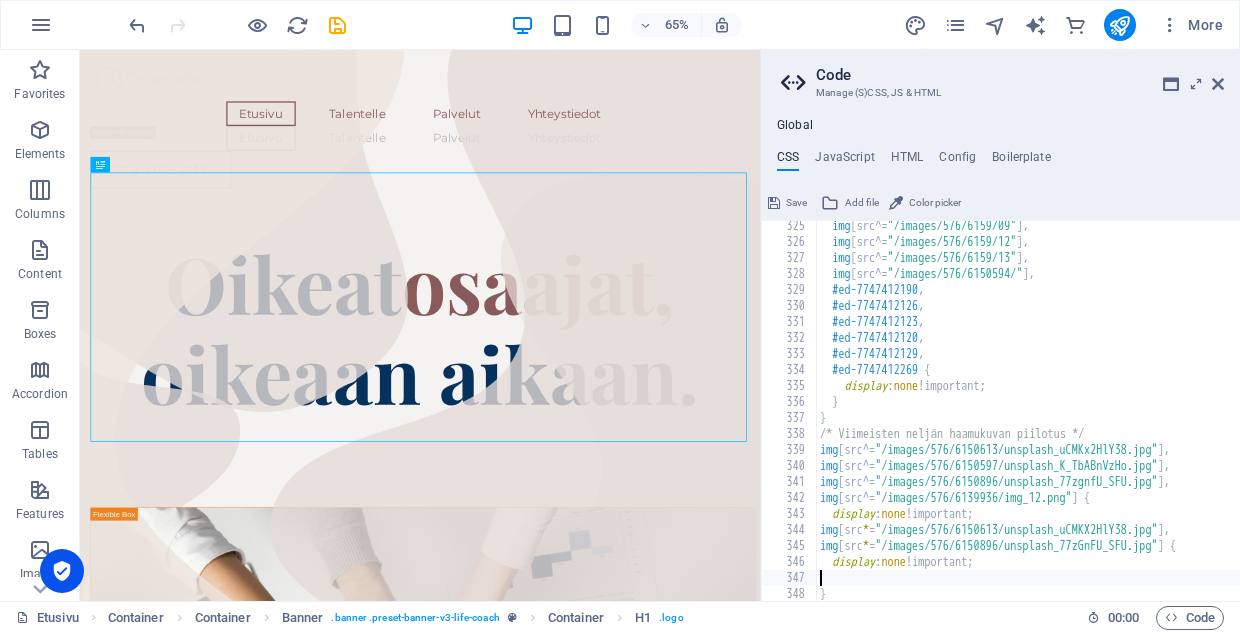 click at bounding box center (774, 203) 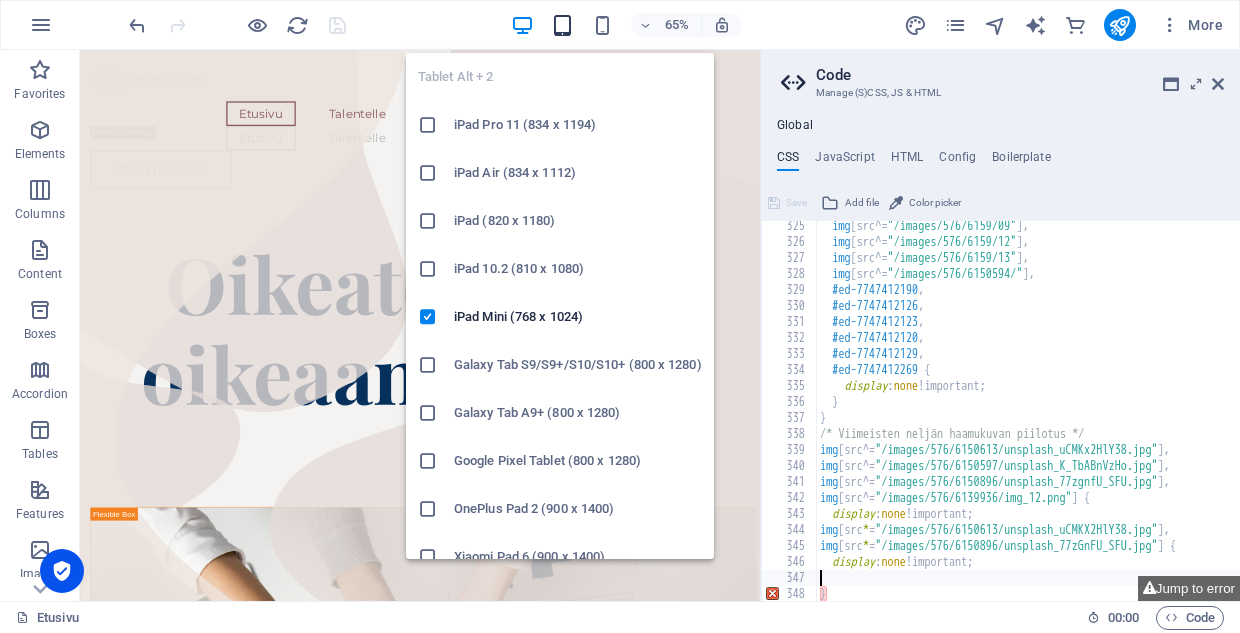 click at bounding box center (562, 25) 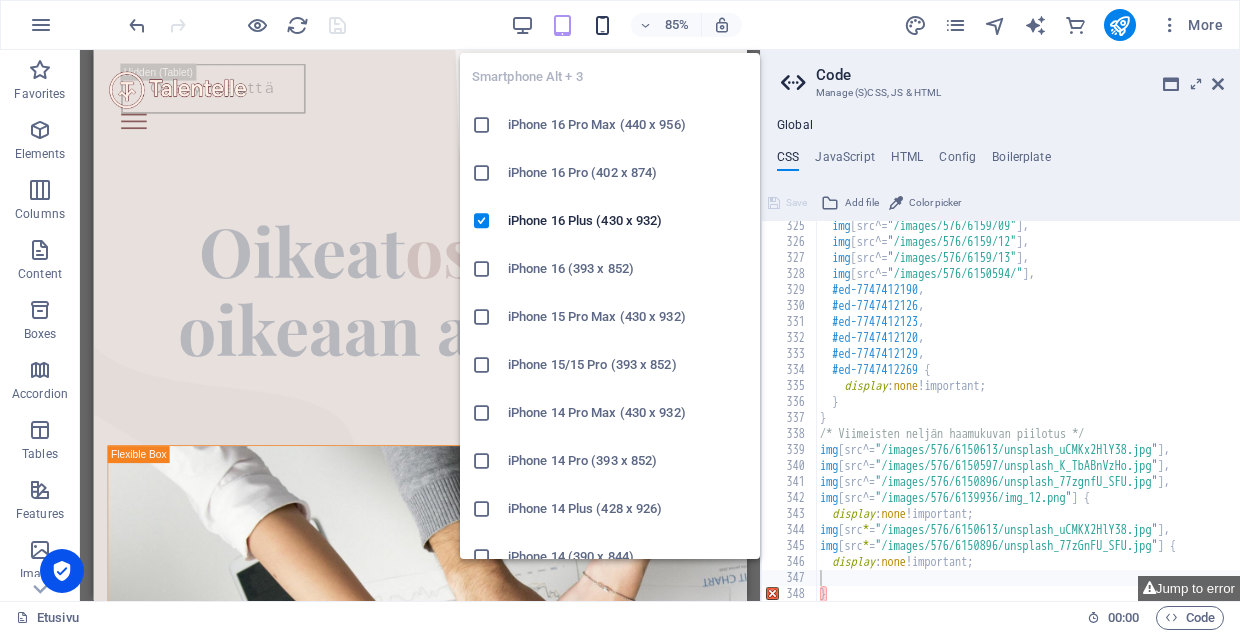 click at bounding box center (602, 25) 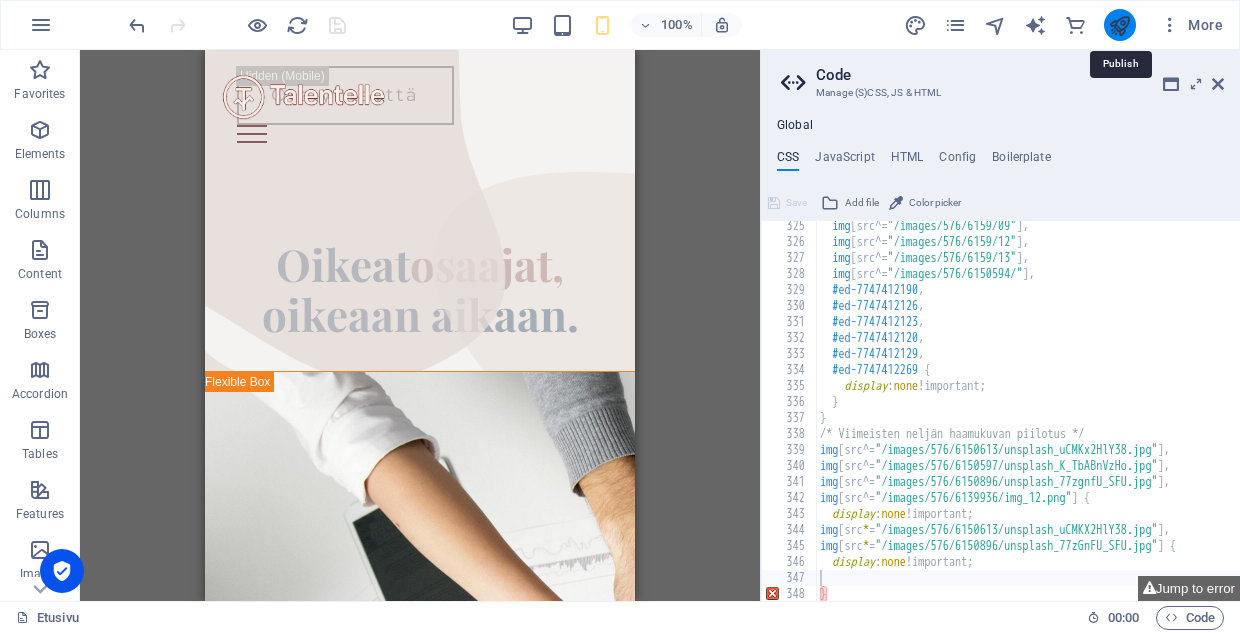 click at bounding box center (1119, 25) 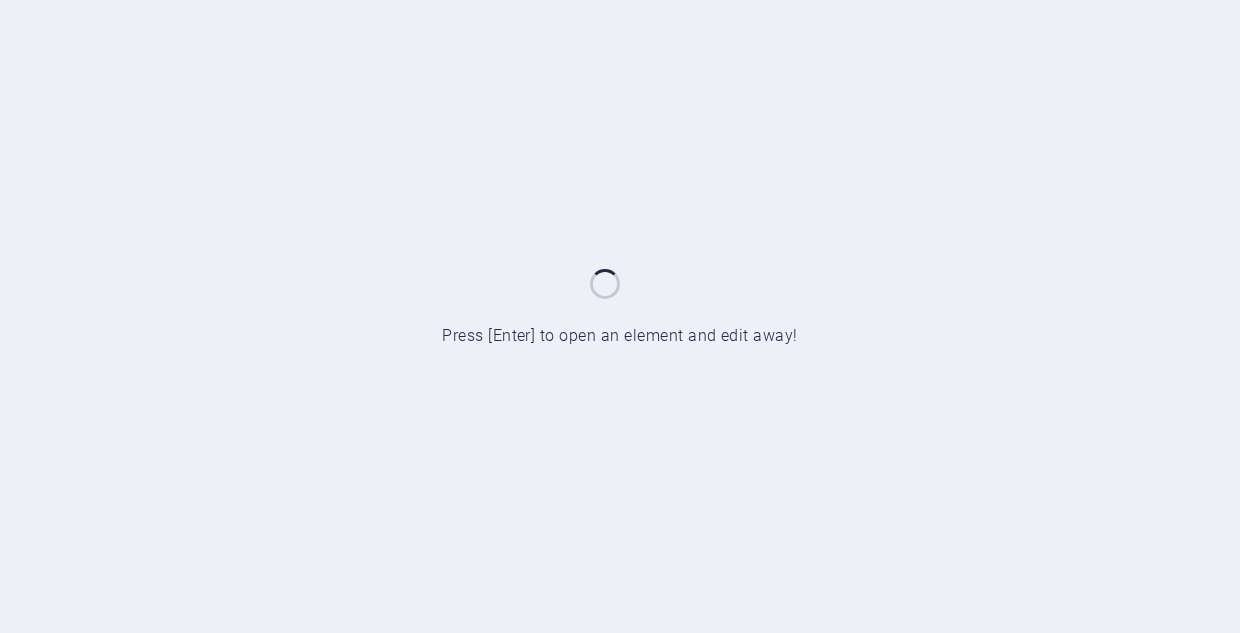 scroll, scrollTop: 0, scrollLeft: 0, axis: both 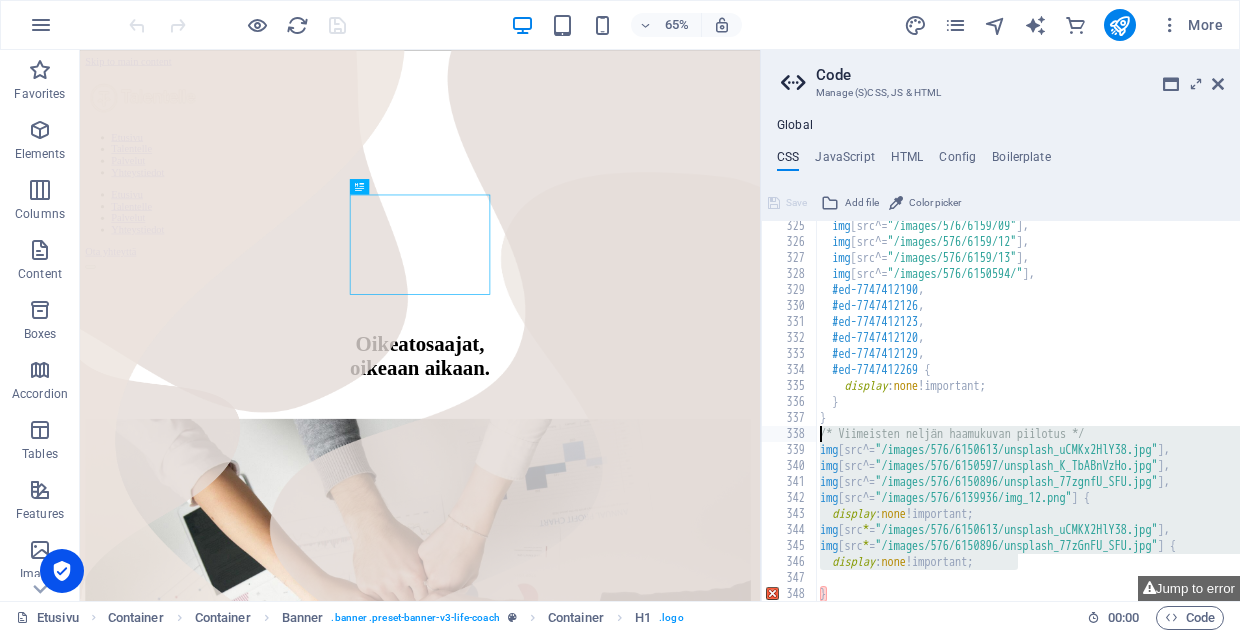 drag, startPoint x: 1038, startPoint y: 563, endPoint x: 766, endPoint y: 427, distance: 304.10526 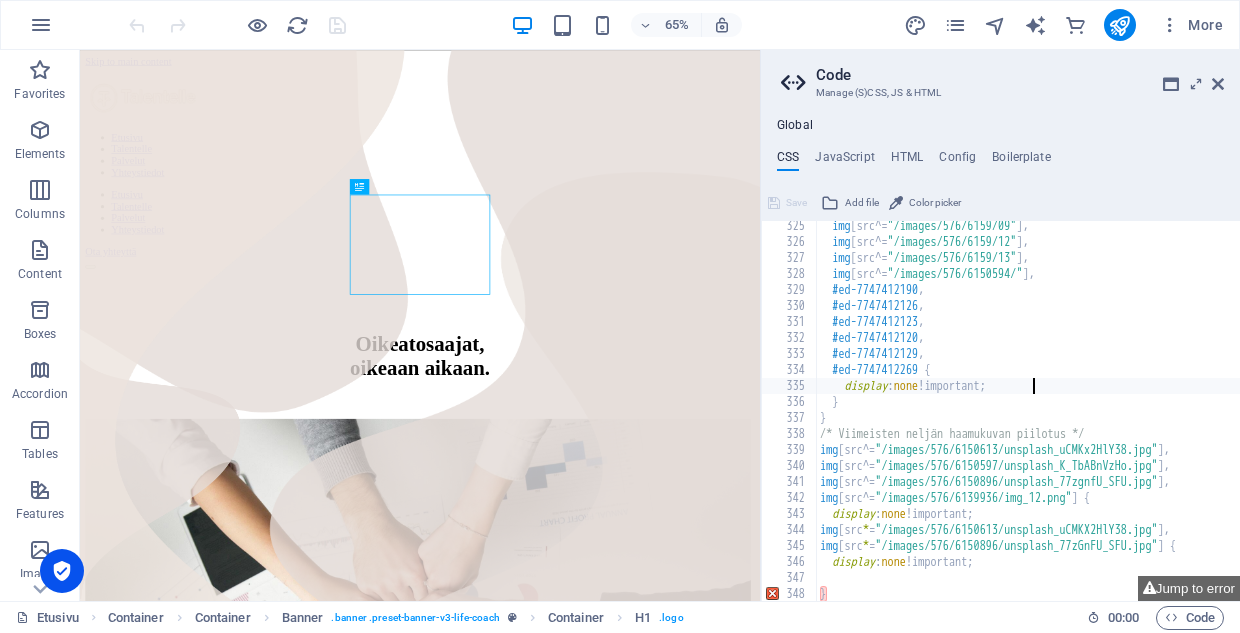 click on "img [ src^= "/images/576/6159/09" ] ,    img [ src^= "/images/576/6159/12" ] ,    img [ src^= "/images/576/6159/13" ] ,    img [ src^= "/images/576/6150594/" ] ,    #ed-7747412190 ,    #ed-7747412126 ,    #ed-7747412123 ,    #ed-7747412120 ,    #ed-7747412129 ,    #ed-7747412269   {      display :  none  !important;    } } /* Viimeisten neljän haamukuvan piilotus */ img [ src^= "/images/576/6150613/unsplash_uCMKx2HlY38.jpg" ] , img [ src^= "/images/576/6150597/unsplash_K_TbABnVzHo.jpg" ] , img [ src^= "/images/576/6150896/unsplash_77zgnfU_SFU.jpg" ] , img [ src^= "/images/576/6139936/img_12.png" ]   {    display :  none  !important; img [ src * = "/images/576/6150613/unsplash_uCMKX2HlY38.jpg" ] , img [ src * = "/images/576/6150896/unsplash_77zGnFU_SFU.jpg" ]   {    display :  none  !important; }" at bounding box center (1088, 424) 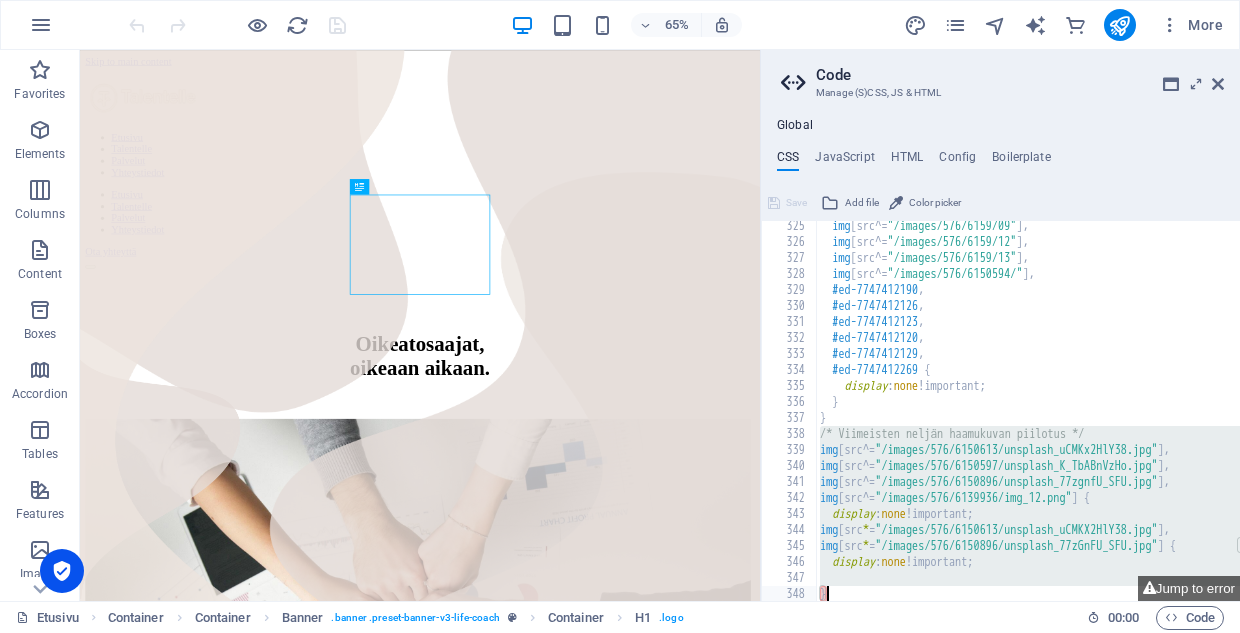 drag, startPoint x: 823, startPoint y: 433, endPoint x: 830, endPoint y: 598, distance: 165.14842 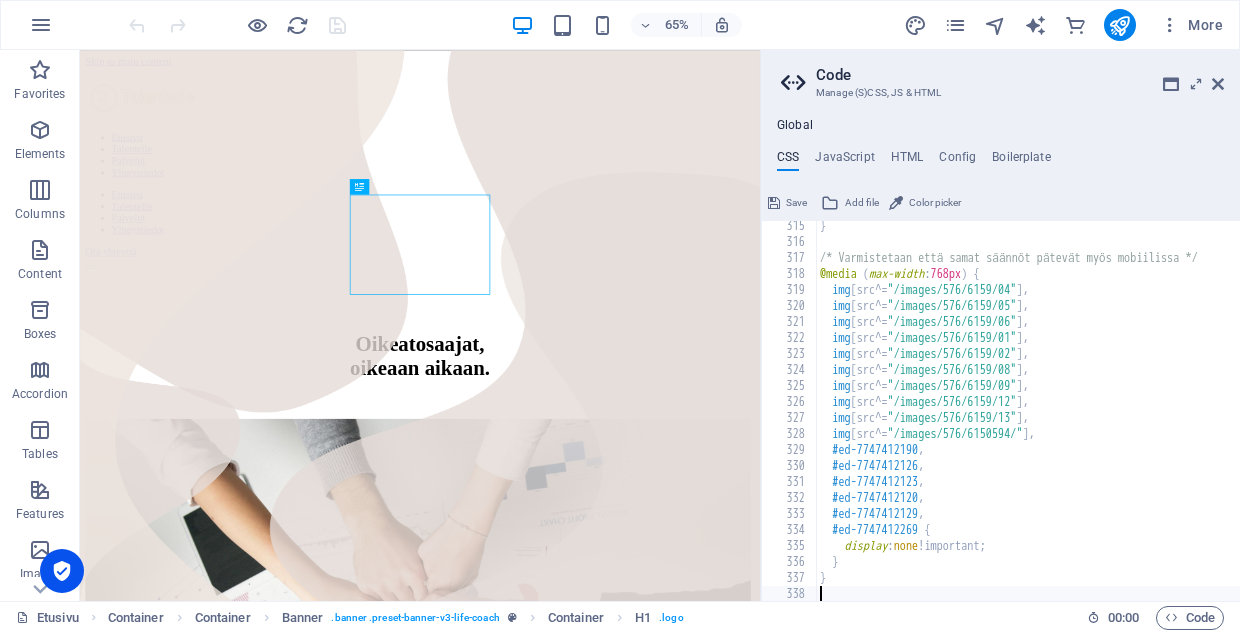 click on "} /* Varmistetaan että samat säännöt pätevät myös mobiilissa */ @media   ( max-width :  768px )   {    img [ src^= "/images/576/6159/04" ] ,    img [ src^= "/images/576/6159/05" ] ,    img [ src^= "/images/576/6159/06" ] ,    img [ src^= "/images/576/6159/01" ] ,    img [ src^= "/images/576/6159/02" ] ,    img [ src^= "/images/576/6159/08" ] ,    img [ src^= "/images/576/6159/09" ] ,    img [ src^= "/images/576/6159/12" ] ,    img [ src^= "/images/576/6159/13" ] ,    img [ src^= "/images/576/6150594/" ] ,    #ed-7747412190 ,    #ed-7747412126 ,    #ed-7747412123 ,    #ed-7747412120 ,    #ed-7747412129 ,    #ed-7747412269   {      display :  none  !important;    } }" at bounding box center [1088, 424] 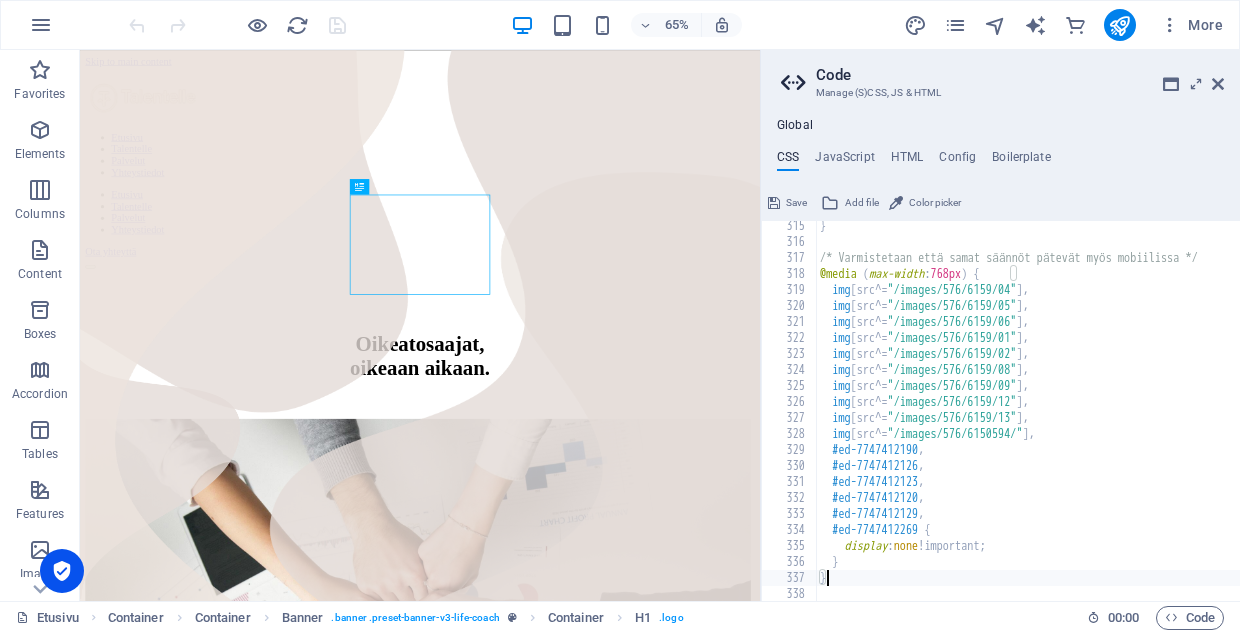 type 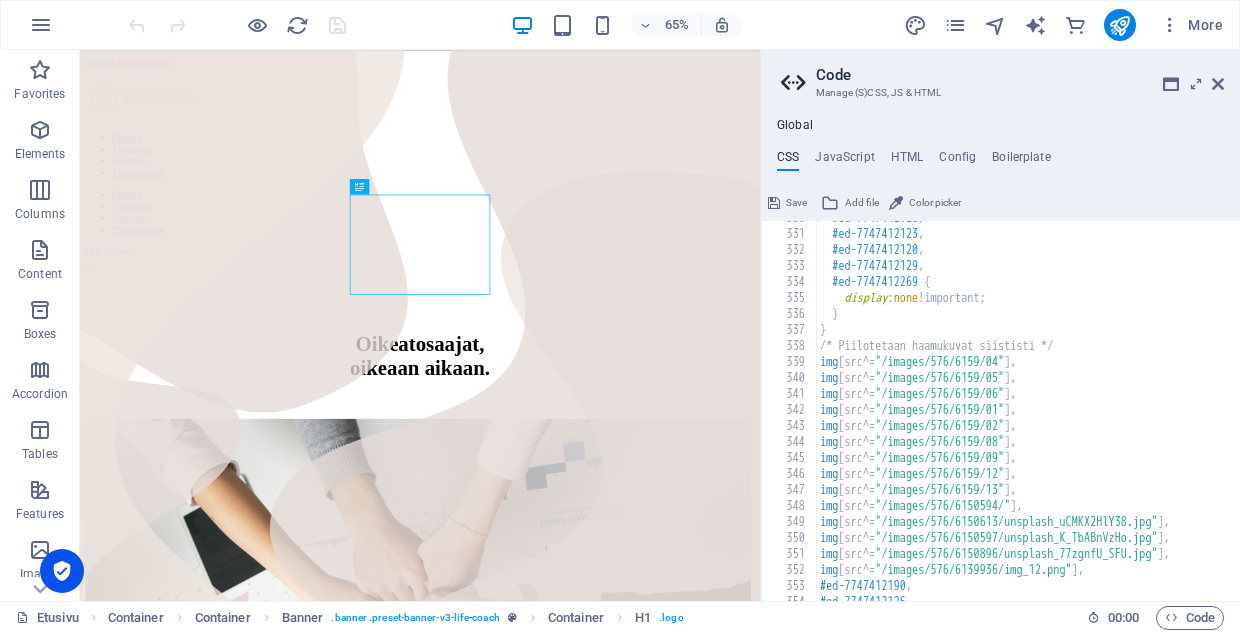 scroll, scrollTop: 1366, scrollLeft: 0, axis: vertical 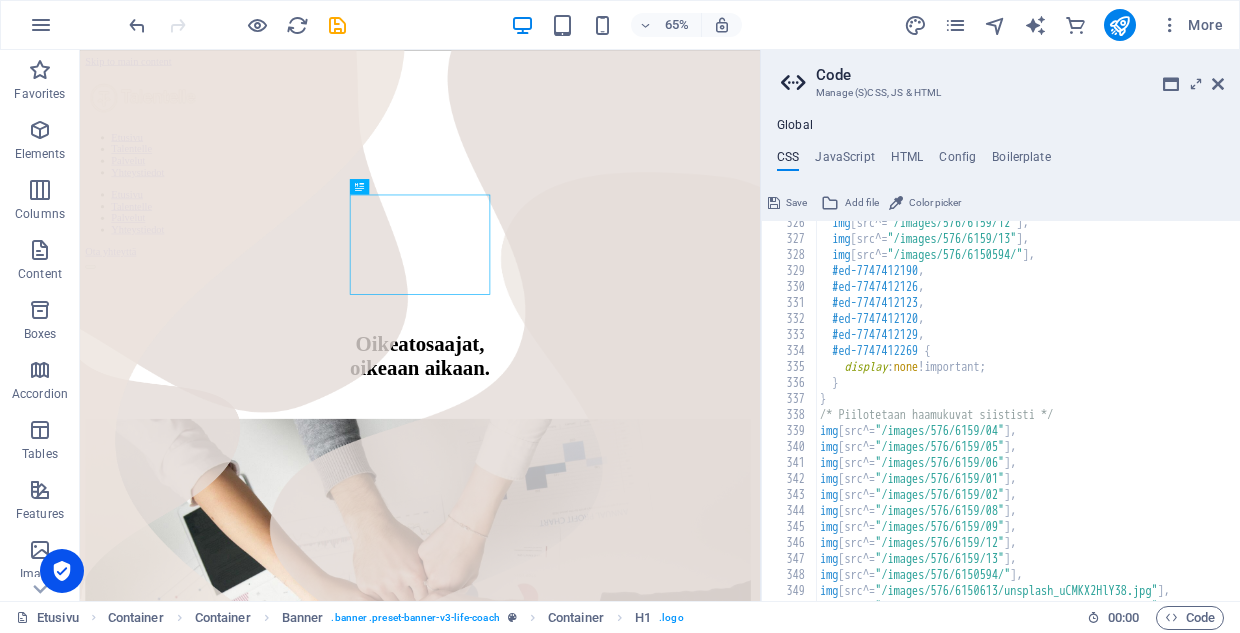 click on "Save" at bounding box center (796, 203) 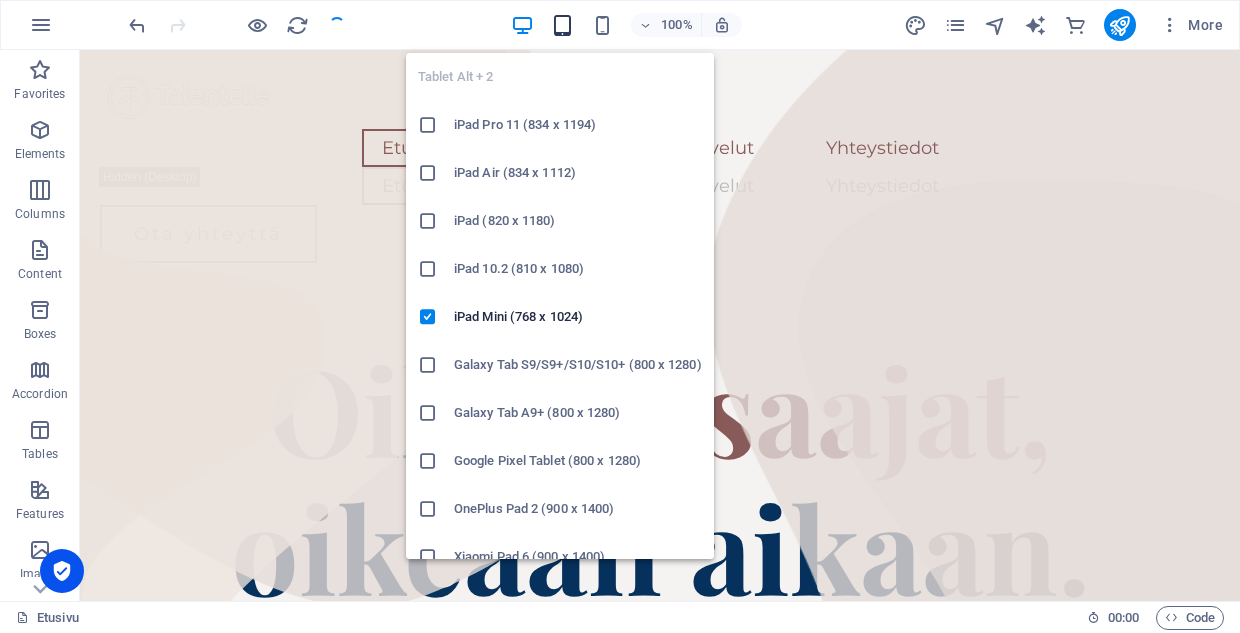 click at bounding box center (562, 25) 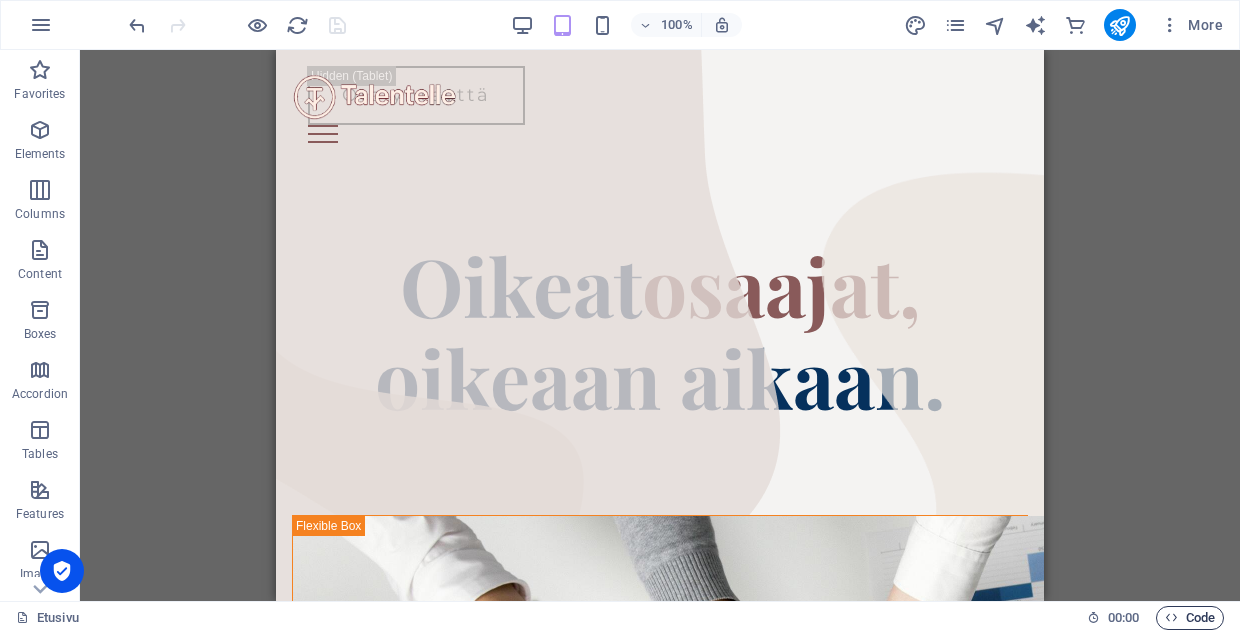 click on "Code" at bounding box center [1190, 618] 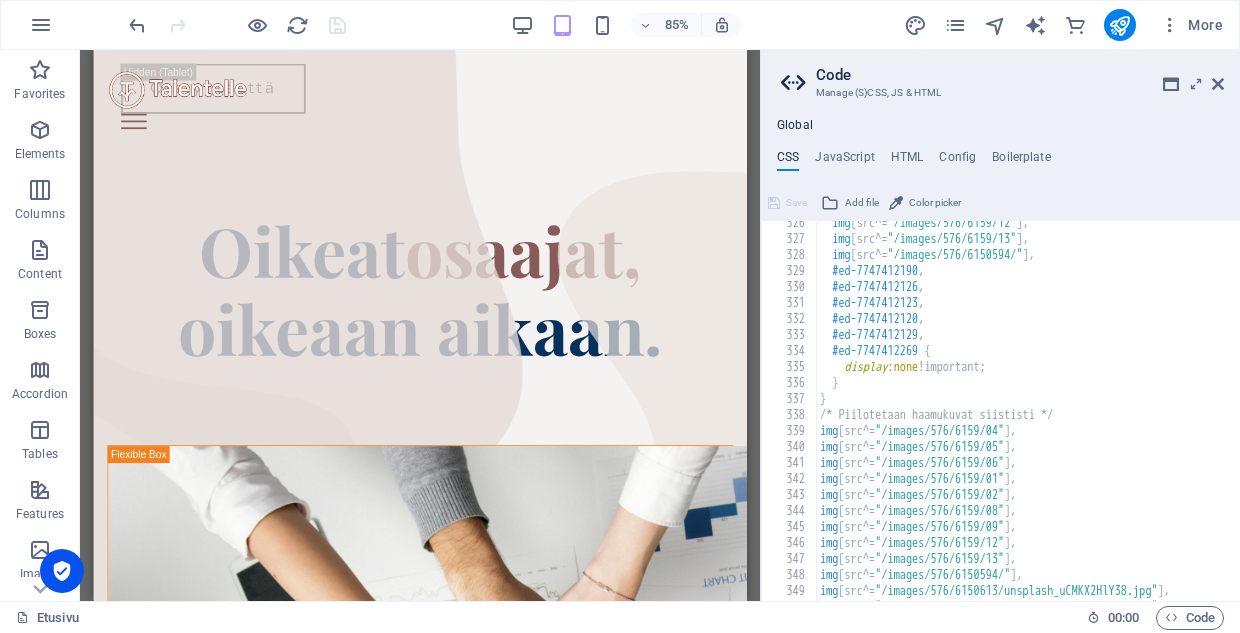 scroll, scrollTop: 1555, scrollLeft: 0, axis: vertical 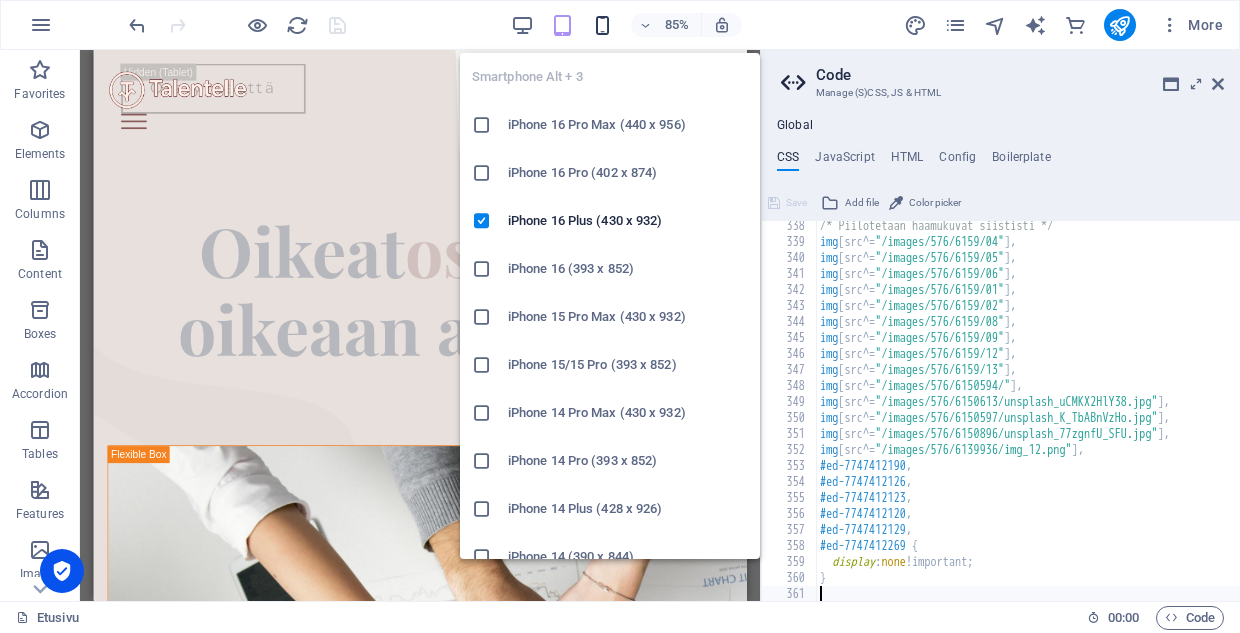 click at bounding box center [602, 25] 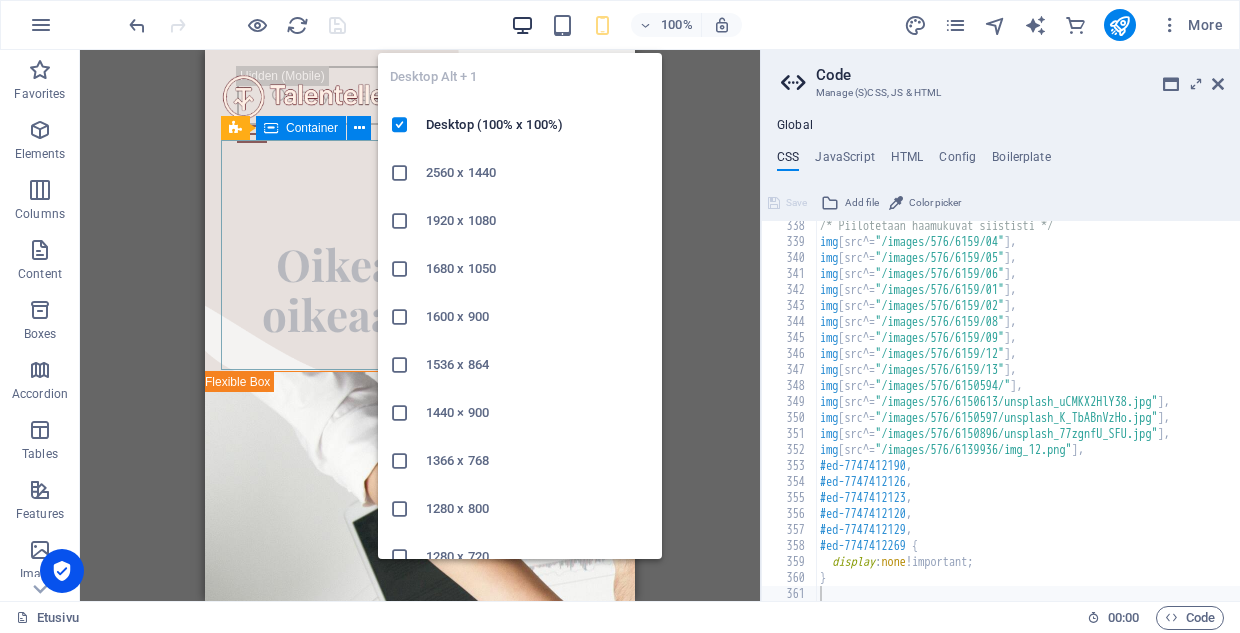 click at bounding box center [522, 25] 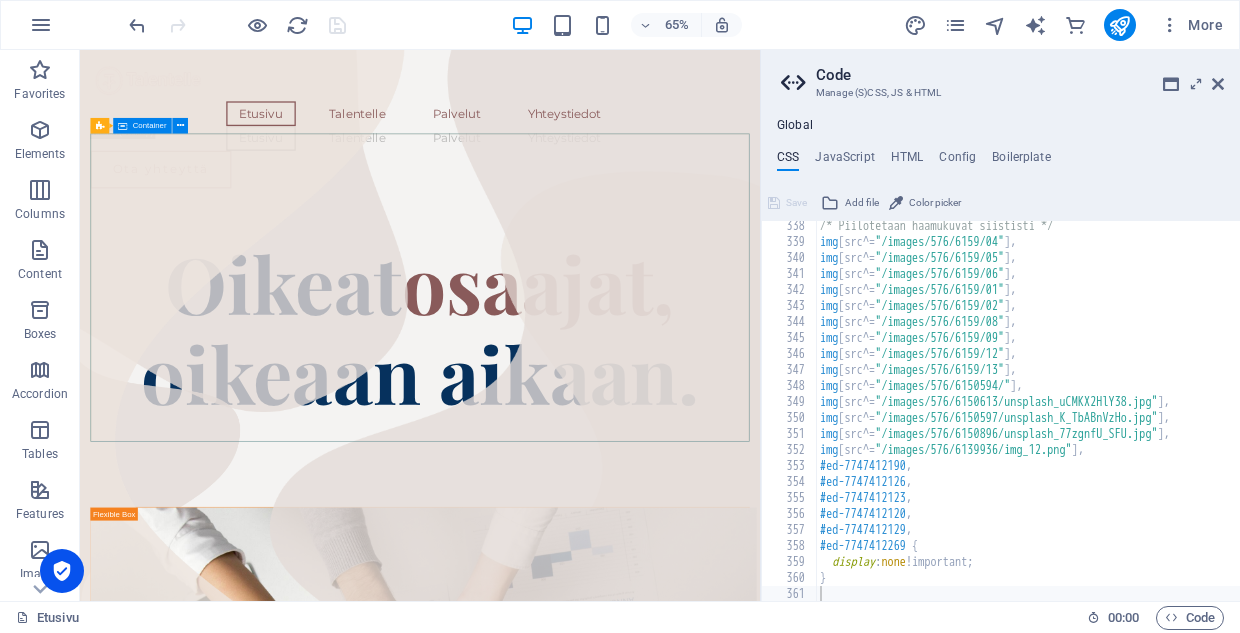 click at bounding box center (237, 25) 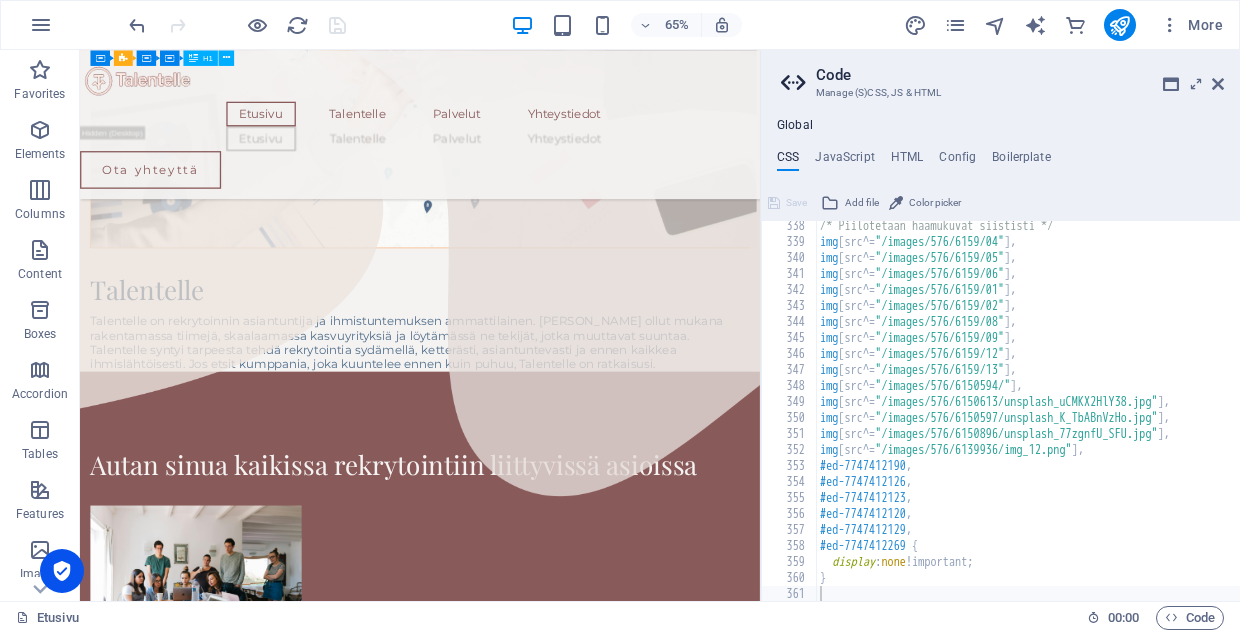 scroll, scrollTop: 1057, scrollLeft: 0, axis: vertical 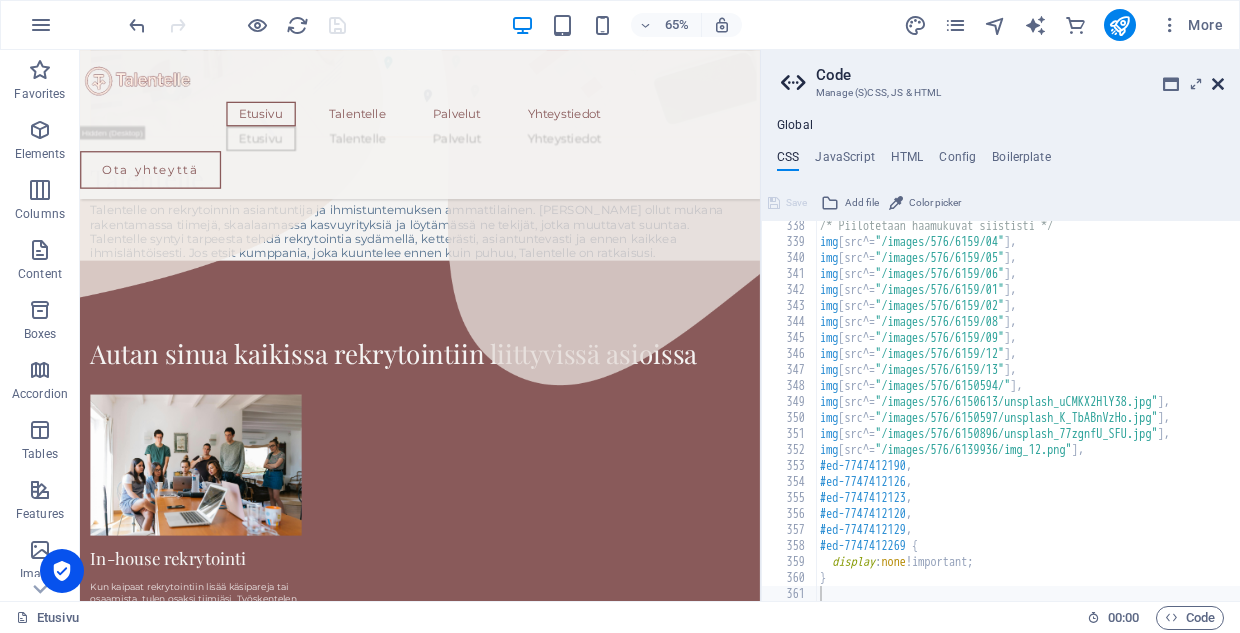 click at bounding box center (1218, 84) 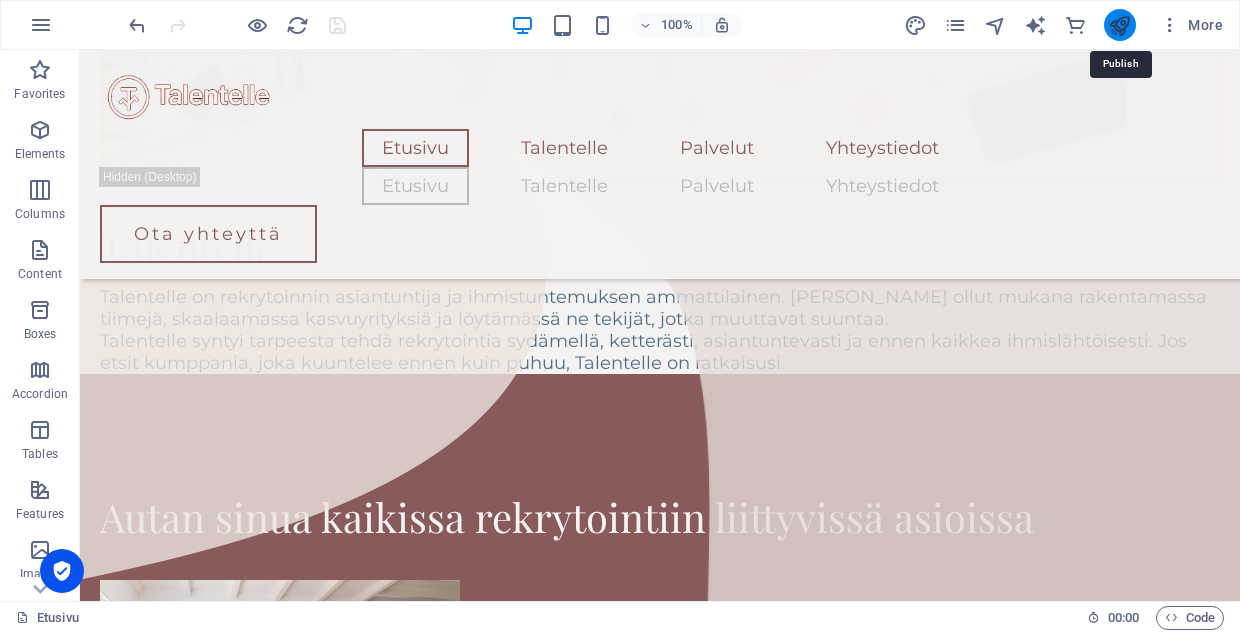 click at bounding box center (1119, 25) 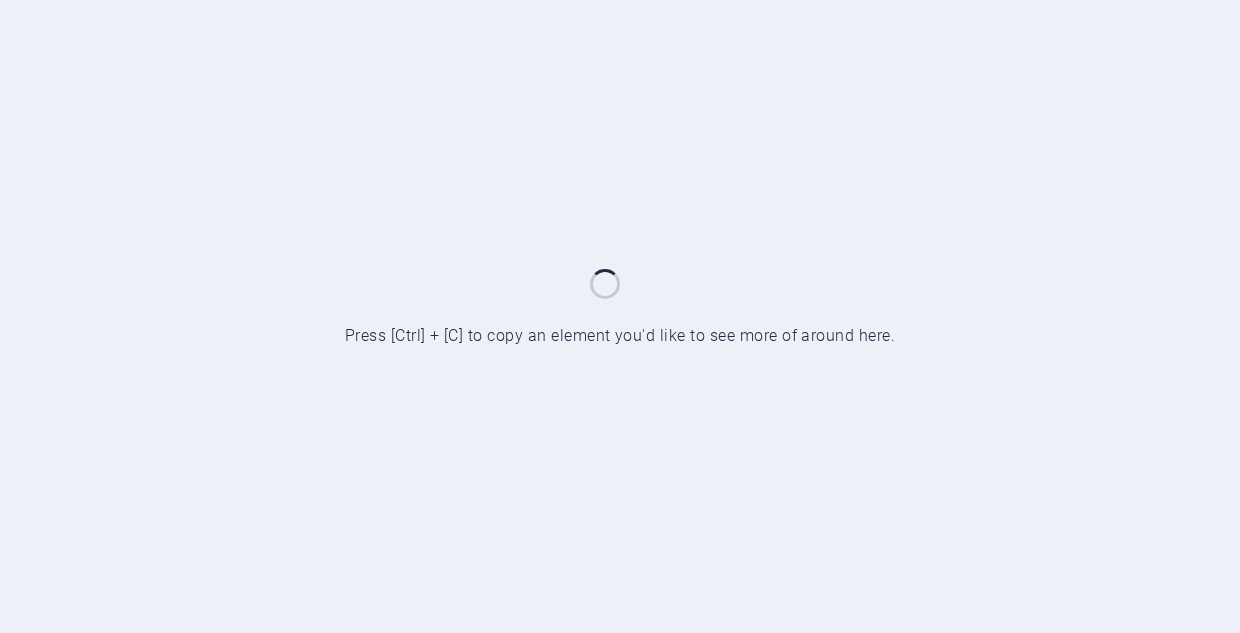 scroll, scrollTop: 0, scrollLeft: 0, axis: both 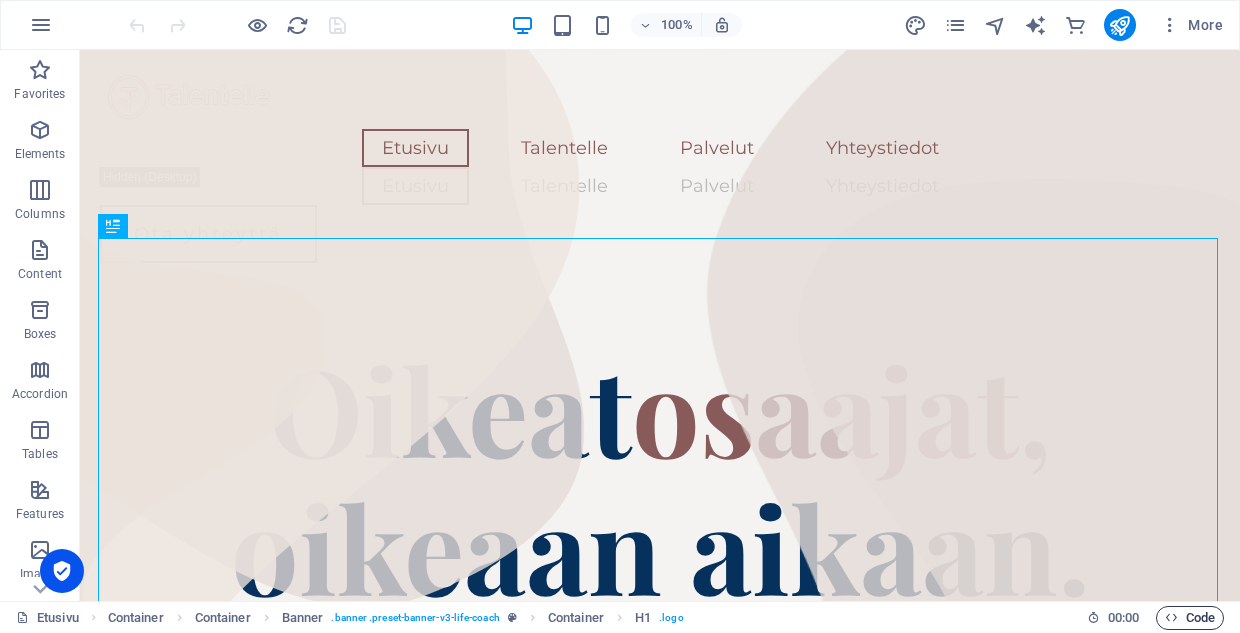 click on "Code" at bounding box center (1190, 618) 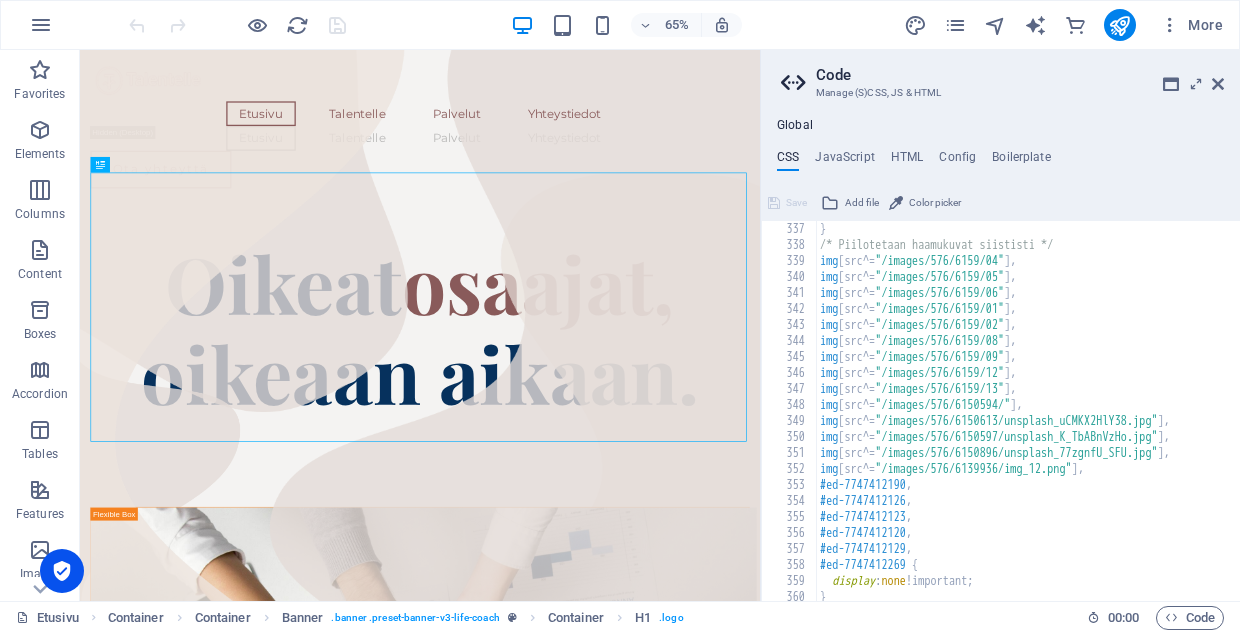 scroll, scrollTop: 1509, scrollLeft: 0, axis: vertical 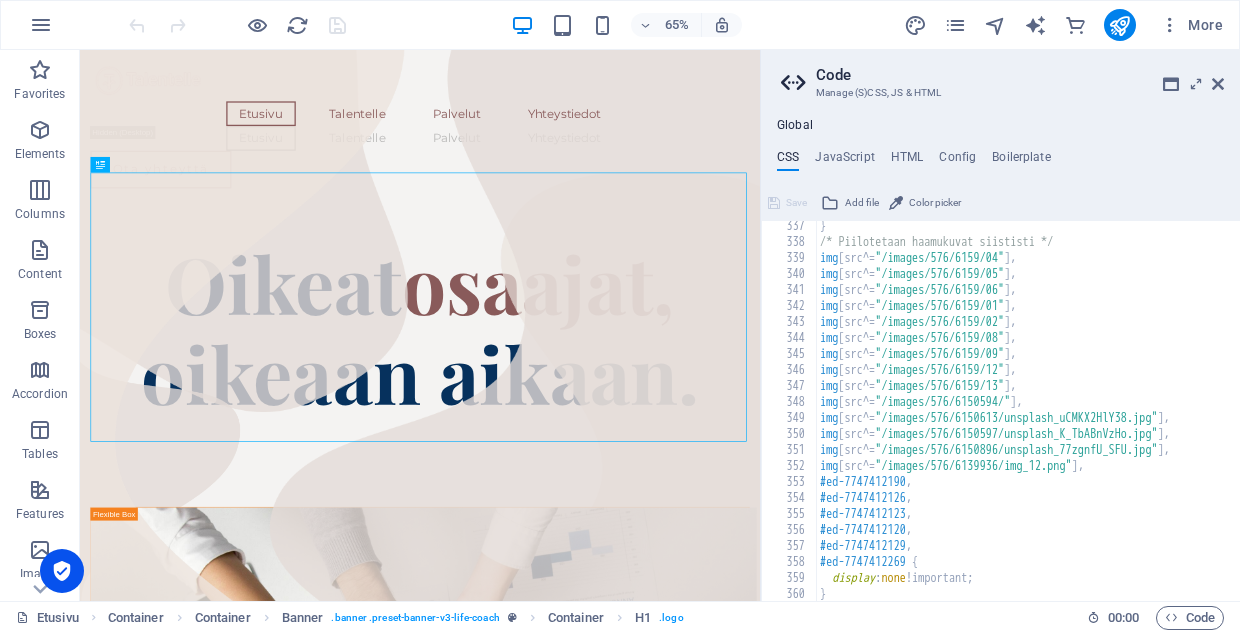 click on "} /* Piilotetaan haamukuvat siististi */ img [ src^= "/images/576/6159/04" ] , img [ src^= "/images/576/6159/05" ] , img [ src^= "/images/576/6159/06" ] , img [ src^= "/images/576/6159/01" ] , img [ src^= "/images/576/6159/02" ] , img [ src^= "/images/576/6159/08" ] , img [ src^= "/images/576/6159/09" ] , img [ src^= "/images/576/6159/12" ] , img [ src^= "/images/576/6159/13" ] , img [ src^= "/images/576/6150594/" ] , img [ src^= "/images/576/6150613/unsplash_uCMKX2HlY38.jpg" ] , img [ src^= "/images/576/6150597/unsplash_K_TbABnVzHo.jpg" ] , img [ src^= "/images/576/6150896/unsplash_77zgnfU_SFU.jpg" ] , img [ src^= "/images/576/6139936/img_12.png" ] , #ed-7747412190 , #ed-7747412126 , #ed-7747412123 , #ed-7747412120 , #ed-7747412129 , #ed-7747412269   {    display :  none  !important; }" at bounding box center [1088, 424] 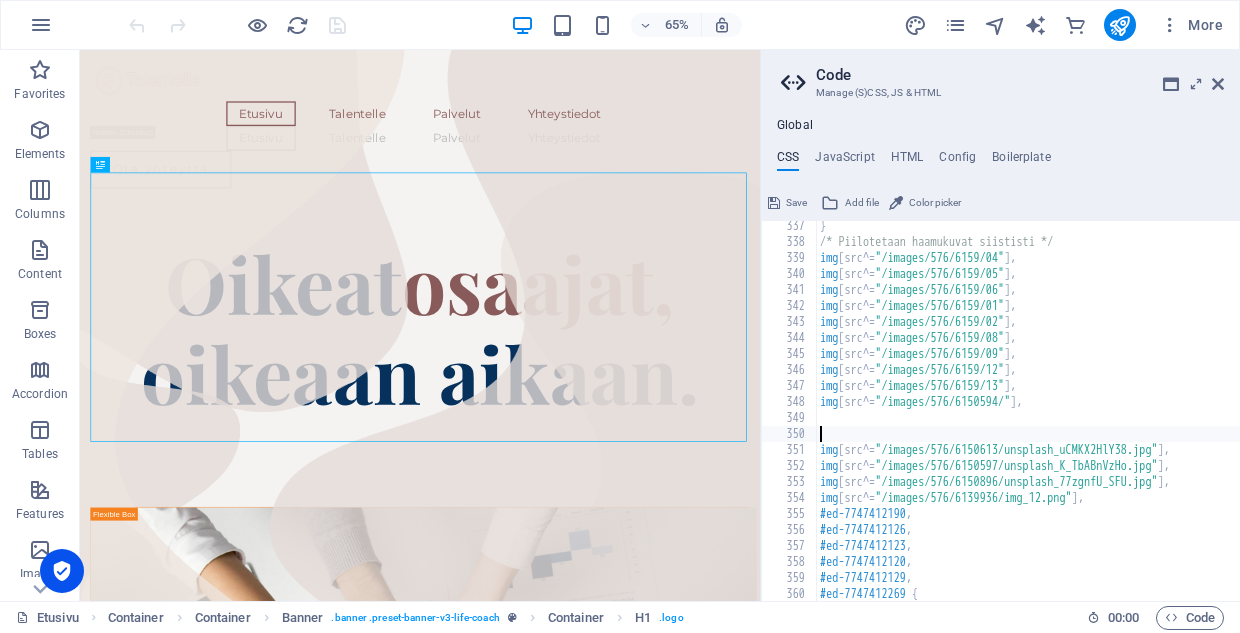 click on "} /* Piilotetaan haamukuvat siististi */ img [ src^= "/images/576/6159/04" ] , img [ src^= "/images/576/6159/05" ] , img [ src^= "/images/576/6159/06" ] , img [ src^= "/images/576/6159/01" ] , img [ src^= "/images/576/6159/02" ] , img [ src^= "/images/576/6159/08" ] , img [ src^= "/images/576/6159/09" ] , img [ src^= "/images/576/6159/12" ] , img [ src^= "/images/576/6159/13" ] , img [ src^= "/images/576/6150594/" ] , img [ src^= "/images/576/6150613/unsplash_uCMKX2HlY38.jpg" ] , img [ src^= "/images/576/6150597/unsplash_K_TbABnVzHo.jpg" ] , img [ src^= "/images/576/6150896/unsplash_77zgnfU_SFU.jpg" ] , img [ src^= "/images/576/6139936/img_12.png" ] , #ed-7747412190 , #ed-7747412126 , #ed-7747412123 , #ed-7747412120 , #ed-7747412129 , #ed-7747412269   {    display :  none  !important;" at bounding box center [1088, 424] 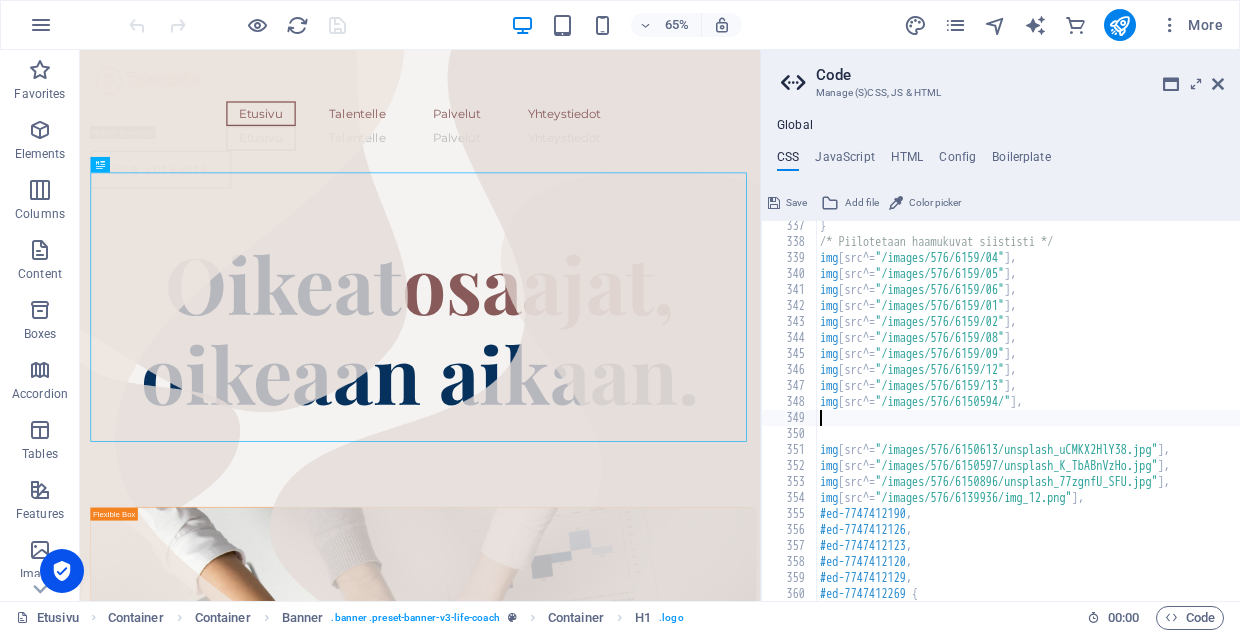 paste on "img[src*="unsplash_77zgnfU_SFU.jpg"]," 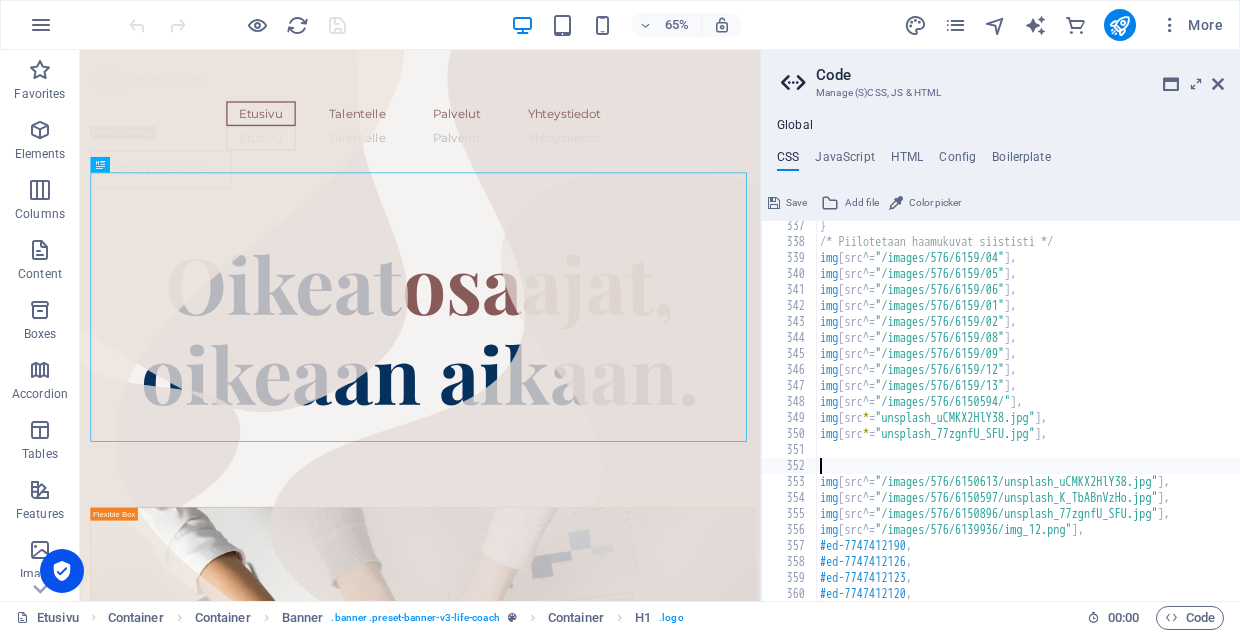 click on "} /* Piilotetaan haamukuvat siististi */ img [ src^= "/images/576/6159/04" ] , img [ src^= "/images/576/6159/05" ] , img [ src^= "/images/576/6159/06" ] , img [ src^= "/images/576/6159/01" ] , img [ src^= "/images/576/6159/02" ] , img [ src^= "/images/576/6159/08" ] , img [ src^= "/images/576/6159/09" ] , img [ src^= "/images/576/6159/12" ] , img [ src^= "/images/576/6159/13" ] , img [ src^= "/images/576/6150594/" ] , img [ src * = "unsplash_uCMKX2HlY38.jpg" ] , img [ src * = "unsplash_77zgnfU_SFU.jpg" ] , img [ src^= "/images/576/6150613/unsplash_uCMKX2HlY38.jpg" ] , img [ src^= "/images/576/6150597/unsplash_K_TbABnVzHo.jpg" ] , img [ src^= "/images/576/6150896/unsplash_77zgnfU_SFU.jpg" ] , img [ src^= "/images/576/6139936/img_12.png" ] , #ed-7747412190 , #ed-7747412126 , #ed-7747412123 , #ed-7747412120 , #ed-7747412129 ," at bounding box center (1088, 424) 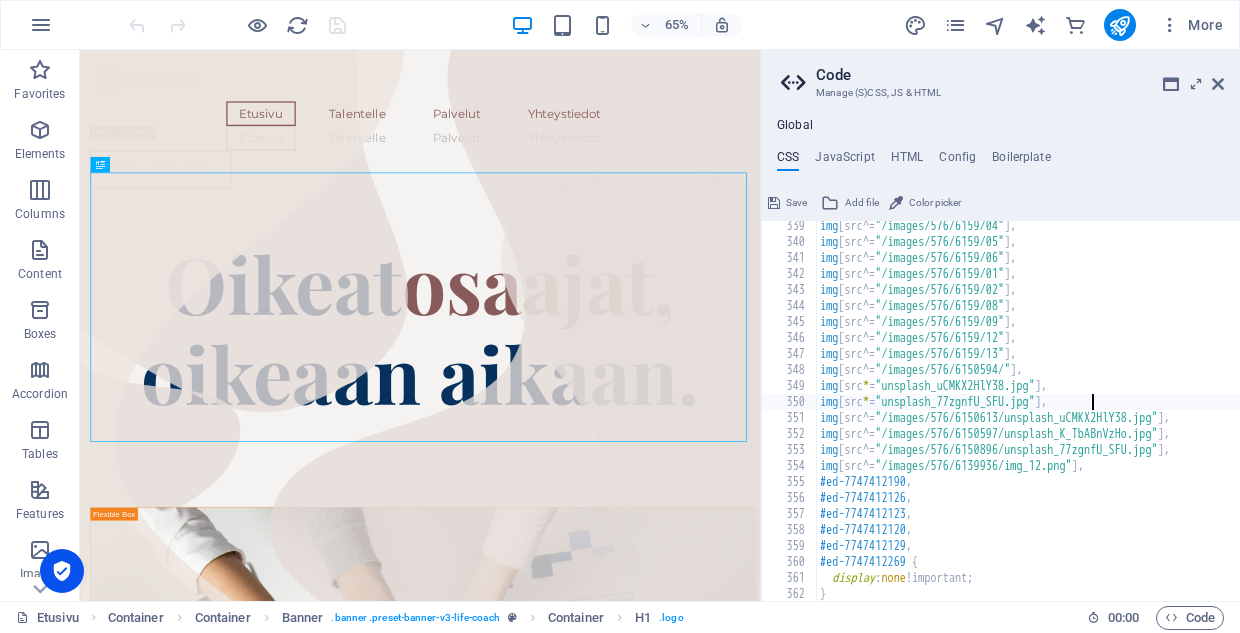 scroll, scrollTop: 1571, scrollLeft: 0, axis: vertical 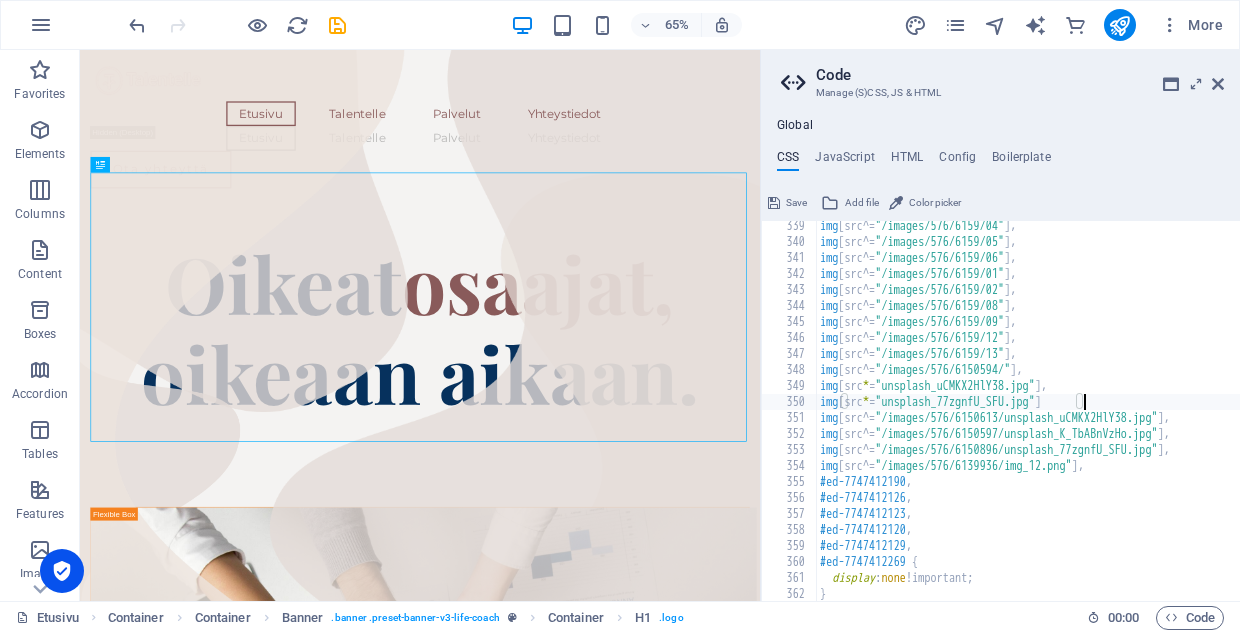 click on "img [ src^= "/images/576/6159/04" ] , img [ src^= "/images/576/6159/05" ] , img [ src^= "/images/576/6159/06" ] , img [ src^= "/images/576/6159/01" ] , img [ src^= "/images/576/6159/02" ] , img [ src^= "/images/576/6159/08" ] , img [ src^= "/images/576/6159/09" ] , img [ src^= "/images/576/6159/12" ] , img [ src^= "/images/576/6159/13" ] , img [ src^= "/images/576/6150594/" ] , img [ src * = "unsplash_uCMKX2HlY38.jpg" ] , img [ src * = "unsplash_77zgnfU_SFU.jpg" ] img [ src^= "/images/576/6150613/unsplash_uCMKX2HlY38.jpg" ] , img [ src^= "/images/576/6150597/unsplash_K_TbABnVzHo.jpg" ] , img [ src^= "/images/576/6150896/unsplash_77zgnfU_SFU.jpg" ] , img [ src^= "/images/576/6139936/img_12.png" ] , #ed-7747412190 , #ed-7747412126 , #ed-7747412123 , #ed-7747412120 , #ed-7747412129 , #ed-7747412269   {    display :  none  !important; }" at bounding box center (1088, 424) 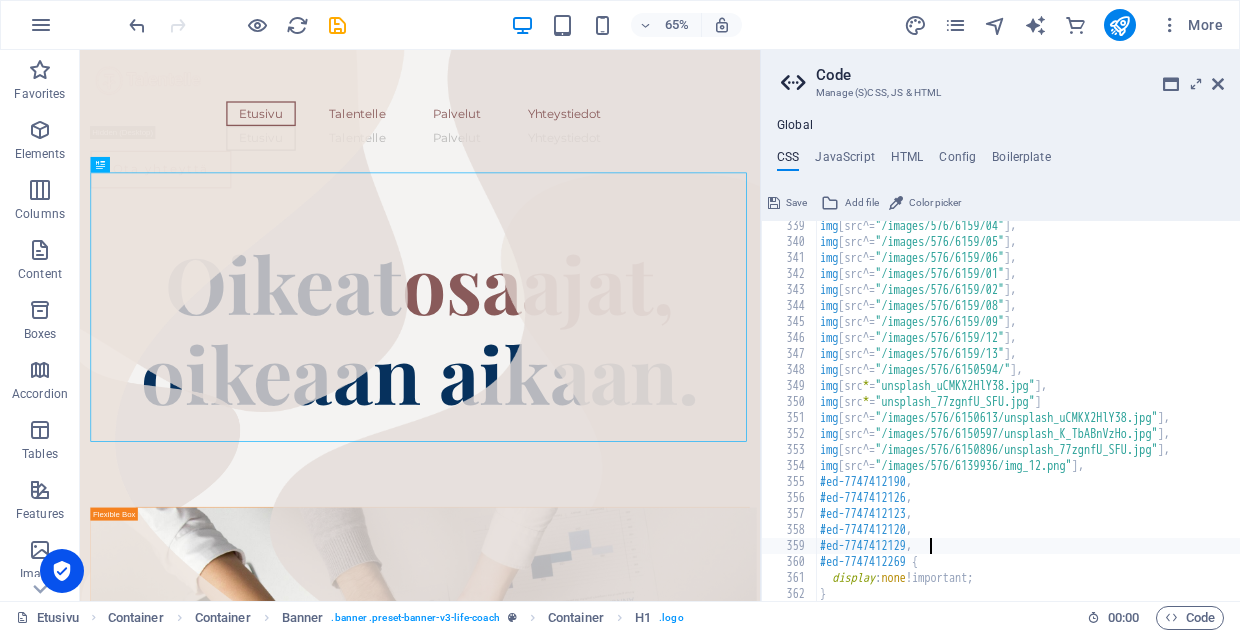 click on "Save" at bounding box center (787, 203) 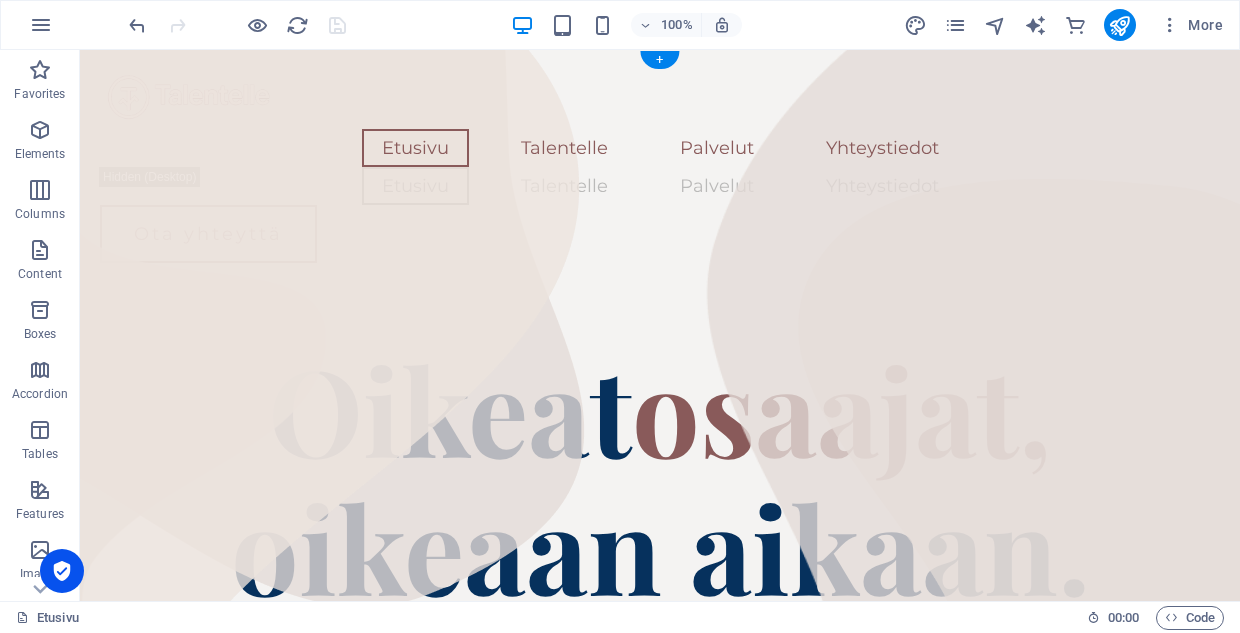 click at bounding box center [237, 25] 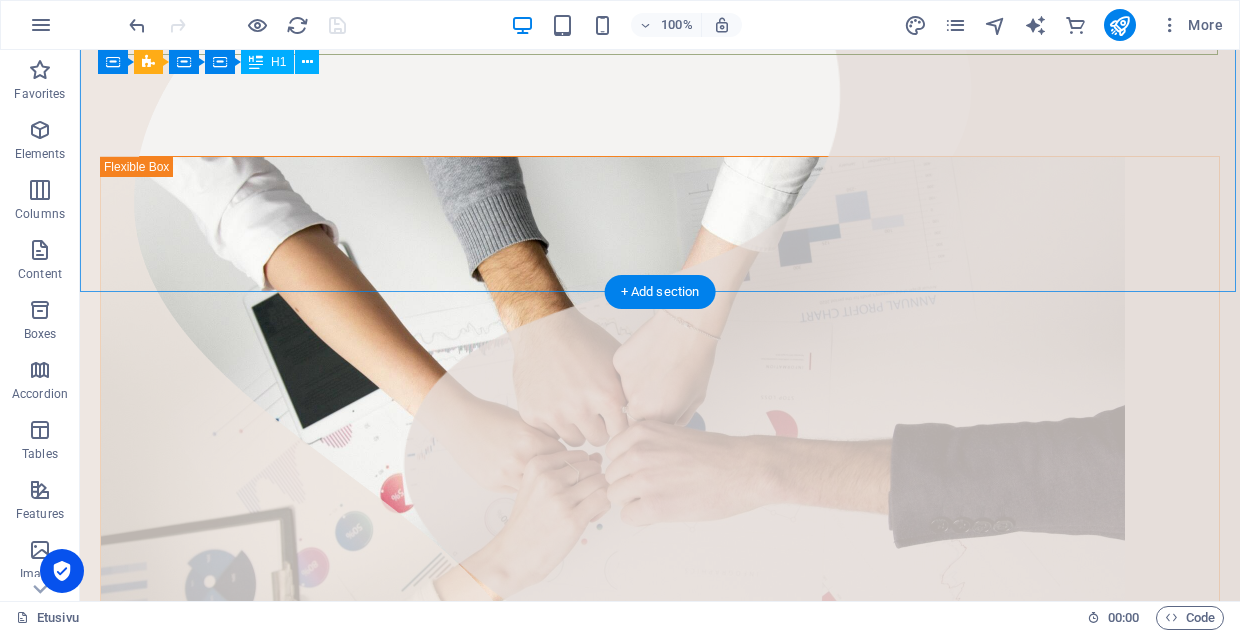 scroll, scrollTop: 388, scrollLeft: 0, axis: vertical 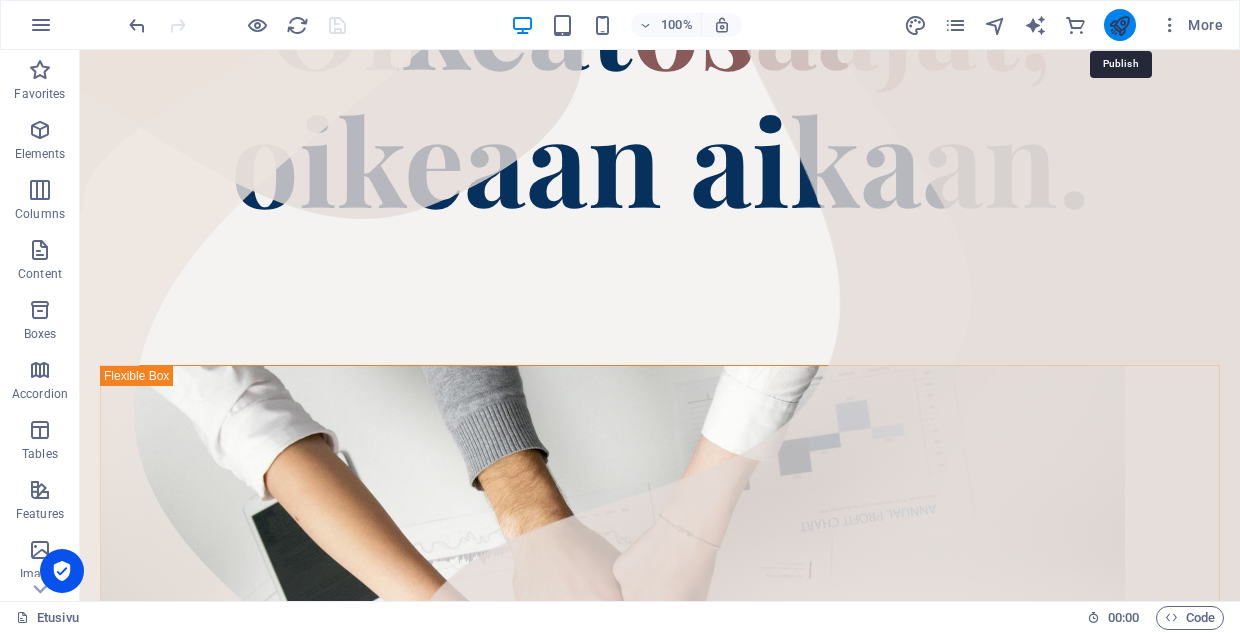 click at bounding box center (1119, 25) 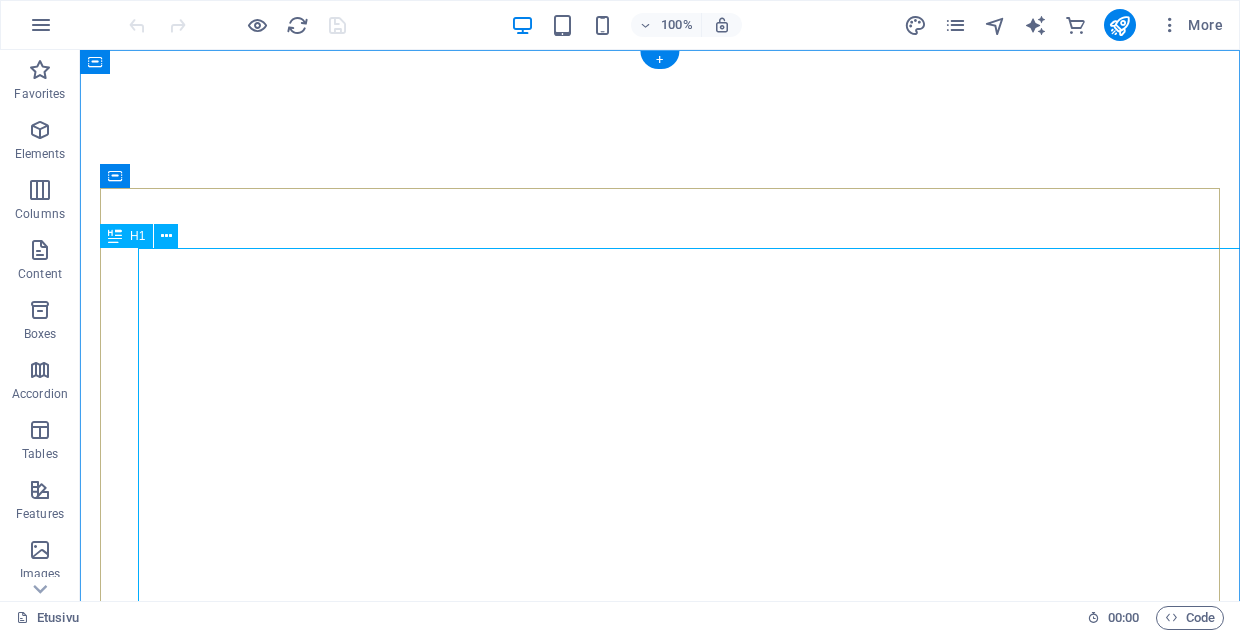 scroll, scrollTop: 0, scrollLeft: 0, axis: both 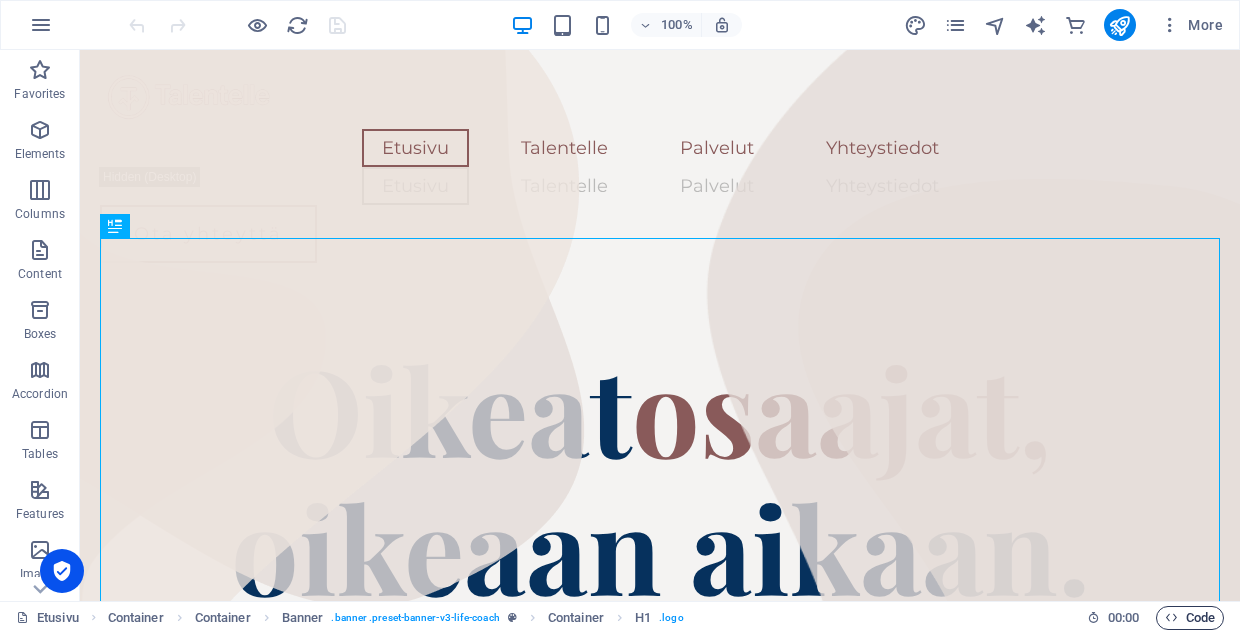 click on "Code" at bounding box center [1190, 618] 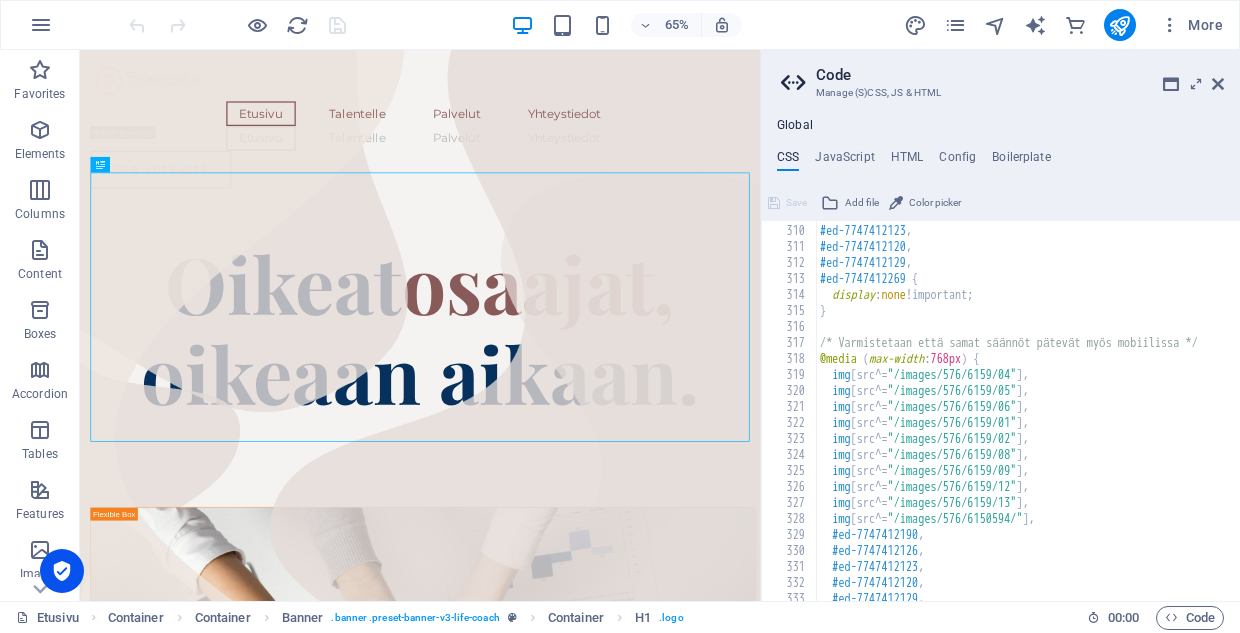 scroll, scrollTop: 1571, scrollLeft: 0, axis: vertical 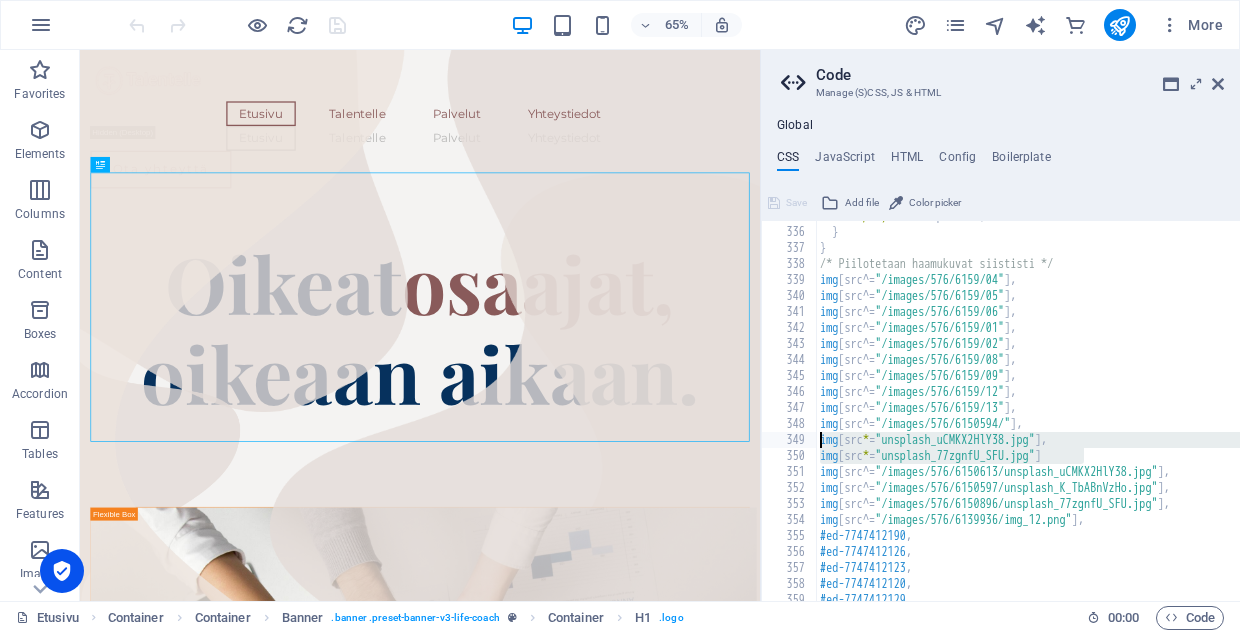 drag, startPoint x: 1096, startPoint y: 454, endPoint x: 812, endPoint y: 440, distance: 284.34485 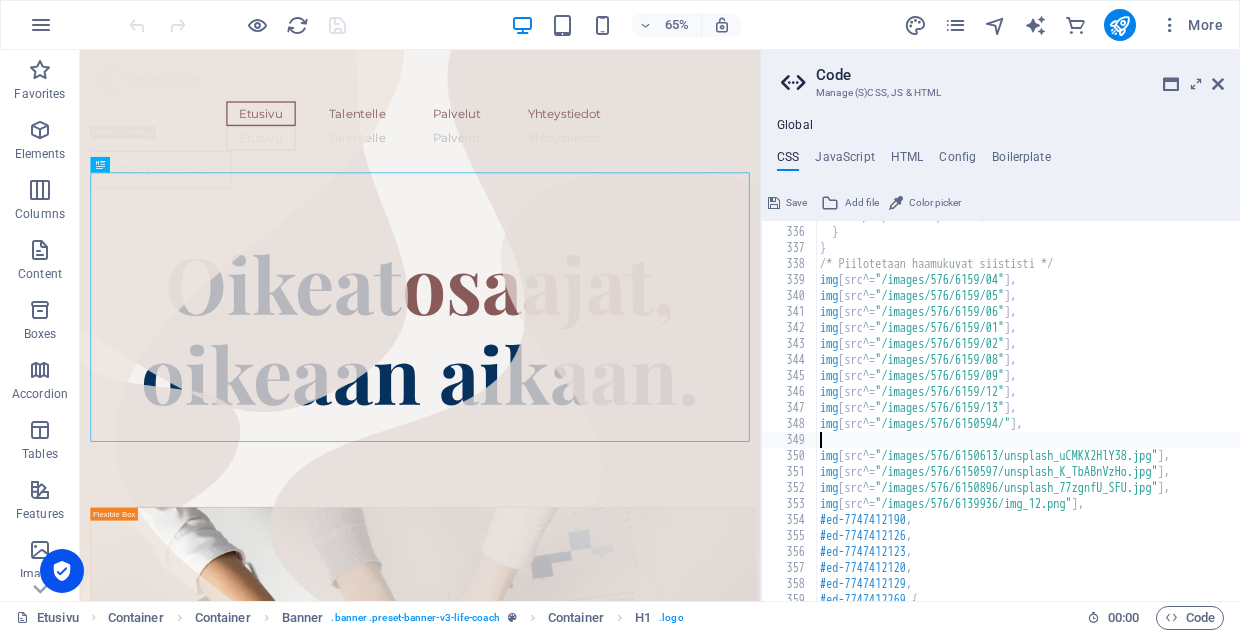 paste on "}" 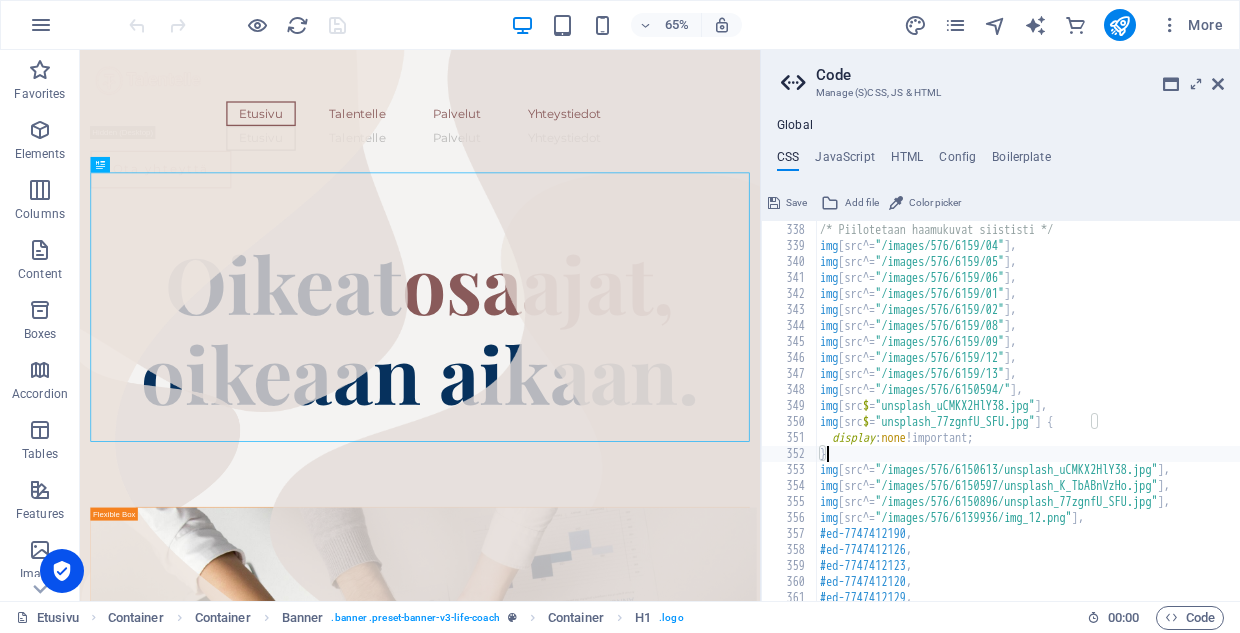 scroll, scrollTop: 1603, scrollLeft: 0, axis: vertical 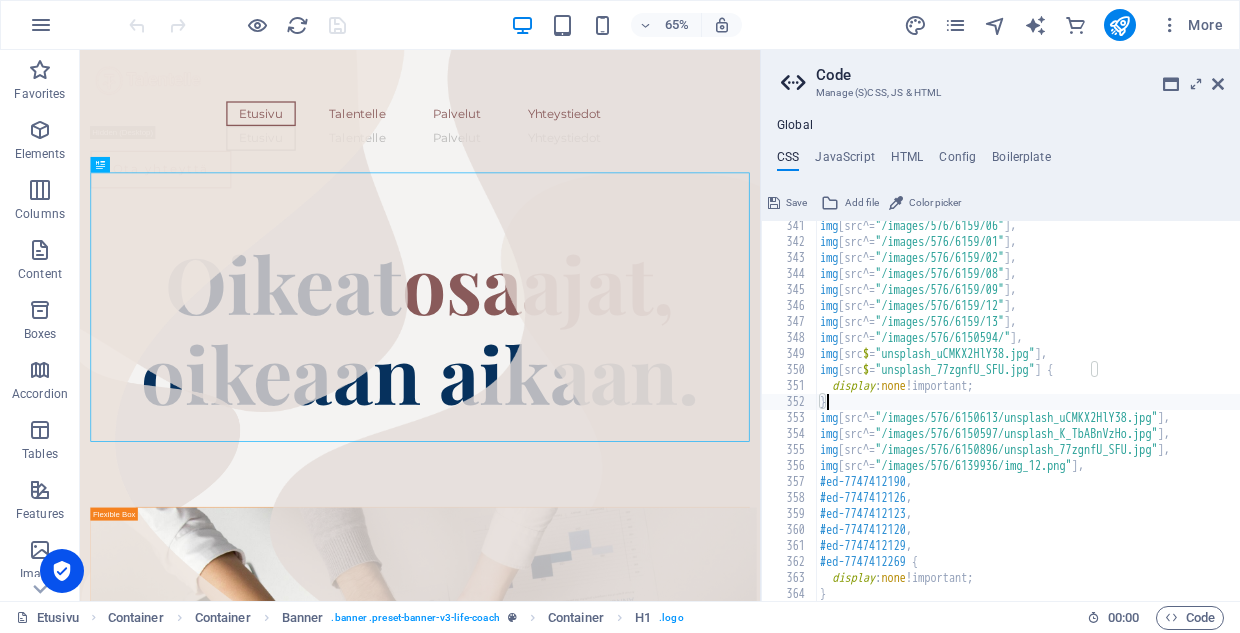 click on "img [ src^= "/images/576/6159/06" ] , img [ src^= "/images/576/6159/01" ] , img [ src^= "/images/576/6159/02" ] , img [ src^= "/images/576/6159/08" ] , img [ src^= "/images/576/6159/09" ] , img [ src^= "/images/576/6159/12" ] , img [ src^= "/images/576/6159/13" ] , img [ src^= "/images/576/6150594/" ] , img [ src $ = "unsplash_uCMKX2HlY38.jpg" ] , img [ src $ = "unsplash_77zgnfU_SFU.jpg" ]   {    display :  none  !important; } img [ src^= "/images/576/6150613/unsplash_uCMKX2HlY38.jpg" ] , img [ src^= "/images/576/6150597/unsplash_K_TbABnVzHo.jpg" ] , img [ src^= "/images/576/6150896/unsplash_77zgnfU_SFU.jpg" ] , img [ src^= "/images/576/6139936/img_12.png" ] , #ed-7747412190 , #ed-7747412126 , #ed-7747412123 , #ed-7747412120 , #ed-7747412129 , #ed-7747412269   {    display :  none  !important; }" at bounding box center [1088, 424] 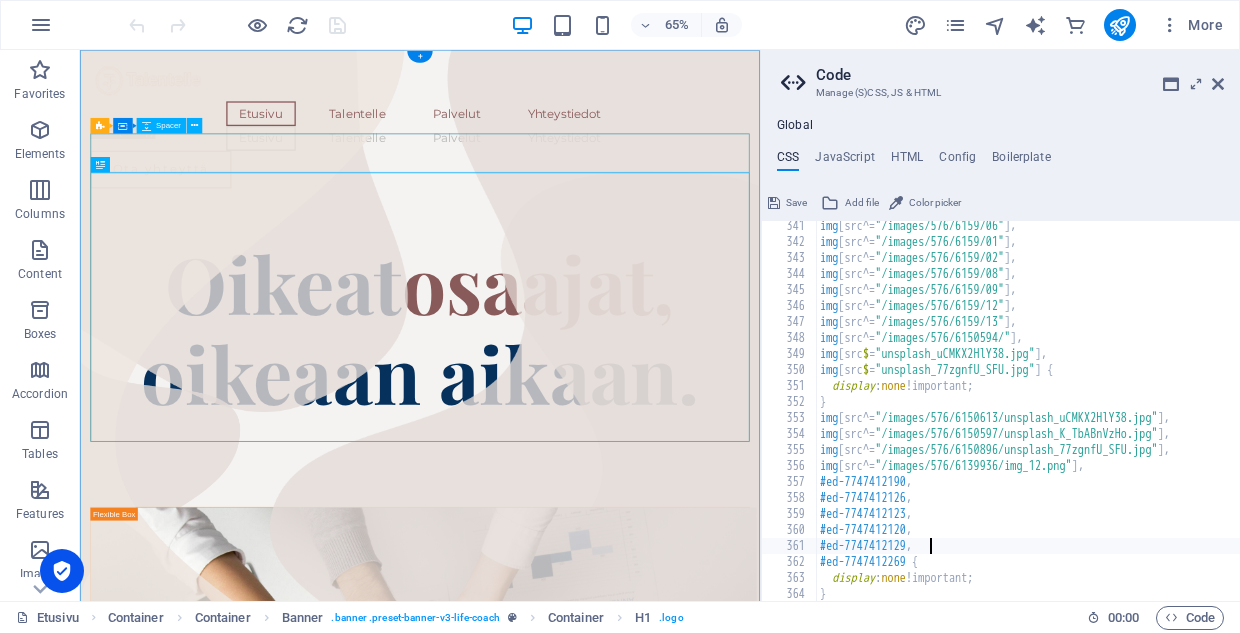 click at bounding box center (603, 309) 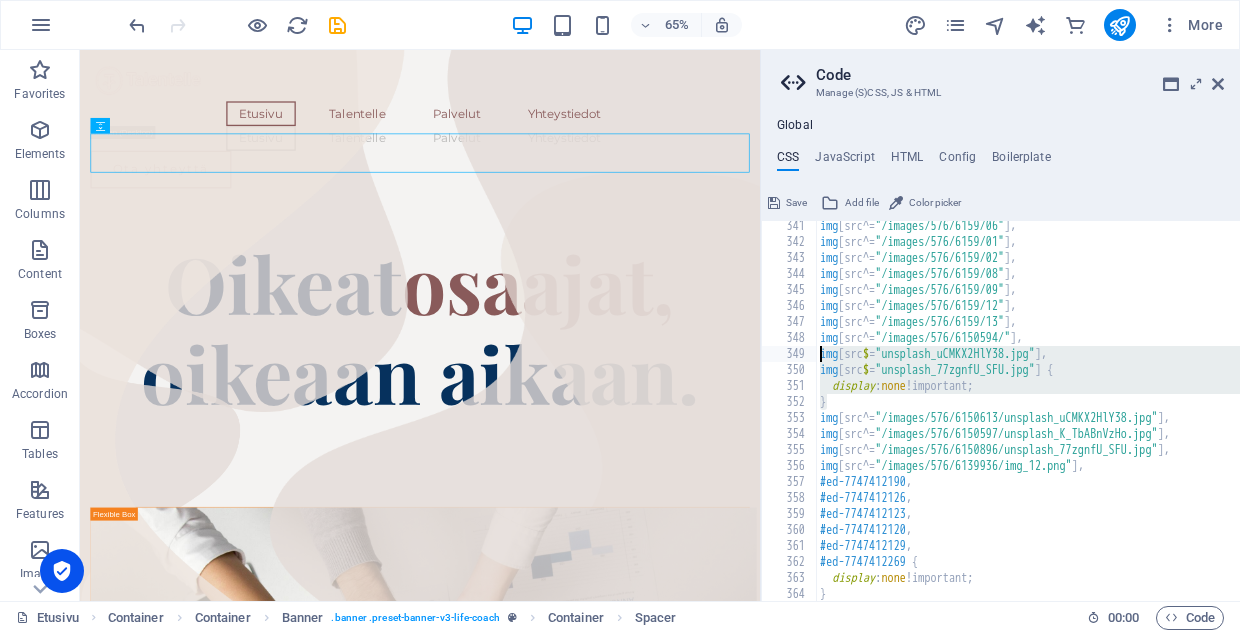 drag, startPoint x: 851, startPoint y: 398, endPoint x: 801, endPoint y: 358, distance: 64.03124 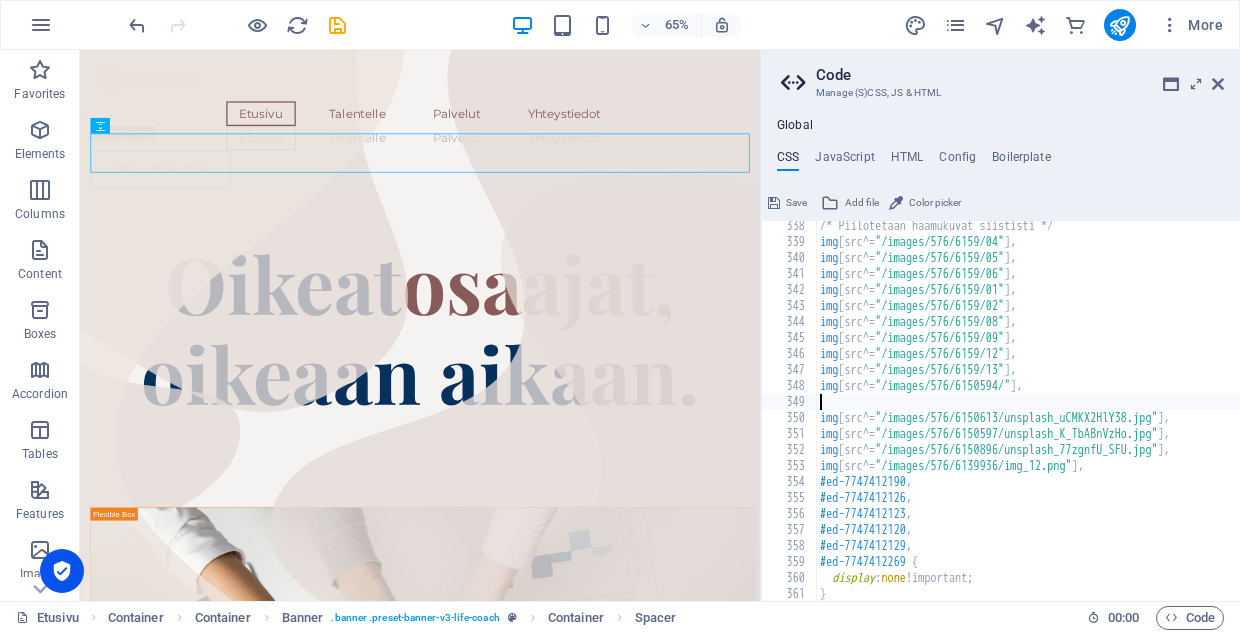 paste on "}" 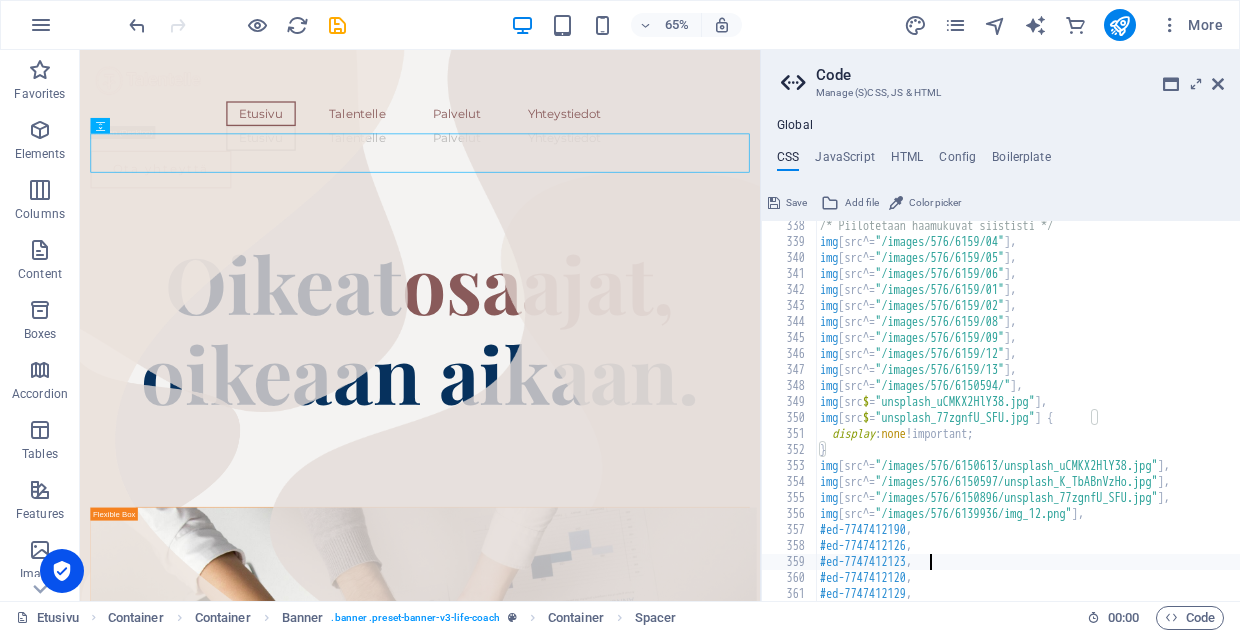 click on "/* Piilotetaan haamukuvat siististi */ img [ src^= "/images/576/6159/04" ] , img [ src^= "/images/576/6159/05" ] , img [ src^= "/images/576/6159/06" ] , img [ src^= "/images/576/6159/01" ] , img [ src^= "/images/576/6159/02" ] , img [ src^= "/images/576/6159/08" ] , img [ src^= "/images/576/6159/09" ] , img [ src^= "/images/576/6159/12" ] , img [ src^= "/images/576/6159/13" ] , img [ src^= "/images/576/6150594/" ] , img [ src $ = "unsplash_uCMKX2HlY38.jpg" ] , img [ src $ = "unsplash_77zgnfU_SFU.jpg" ]   {    display :  none  !important; } img [ src^= "/images/576/6150613/unsplash_uCMKX2HlY38.jpg" ] , img [ src^= "/images/576/6150597/unsplash_K_TbABnVzHo.jpg" ] , img [ src^= "/images/576/6150896/unsplash_77zgnfU_SFU.jpg" ] , img [ src^= "/images/576/6139936/img_12.png" ] , #ed-7747412190 , #ed-7747412126 , #ed-7747412123 , #ed-7747412120 , #ed-7747412129 , #ed-7747412269   {" at bounding box center [1088, 424] 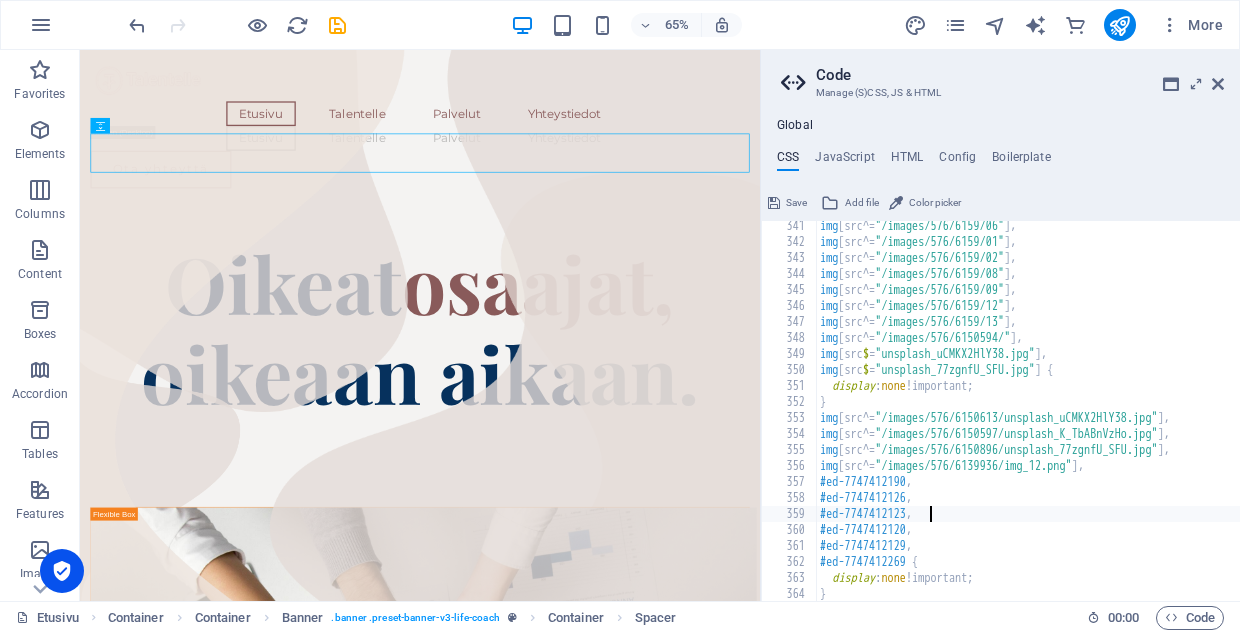scroll, scrollTop: 1603, scrollLeft: 0, axis: vertical 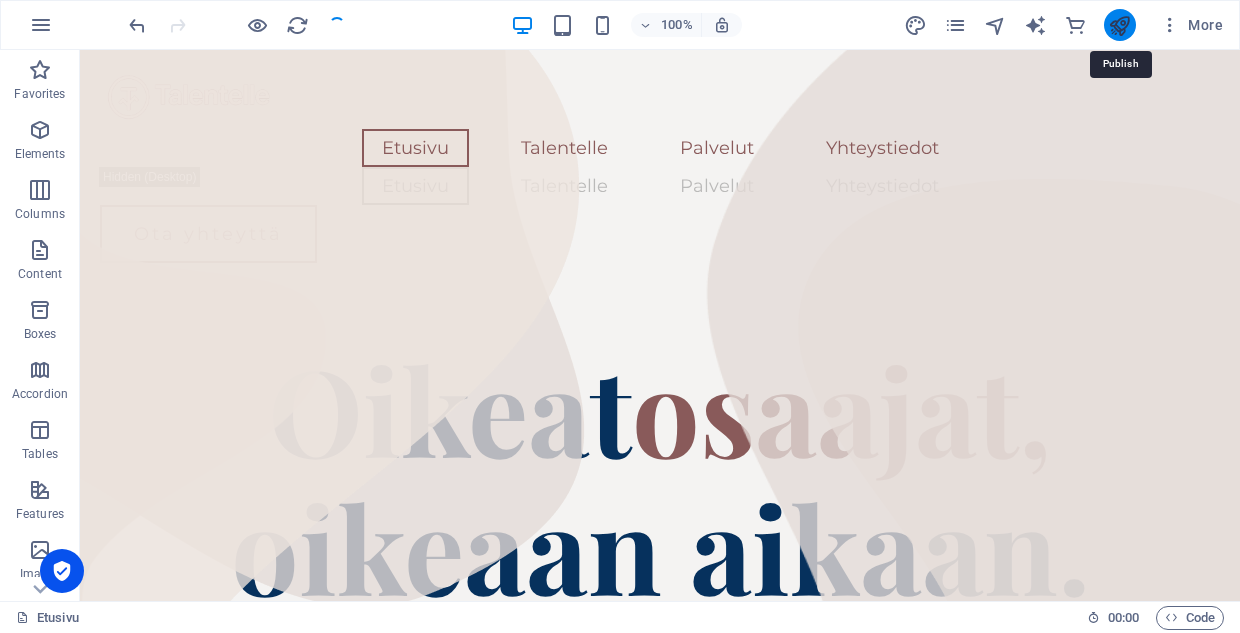 click at bounding box center [1119, 25] 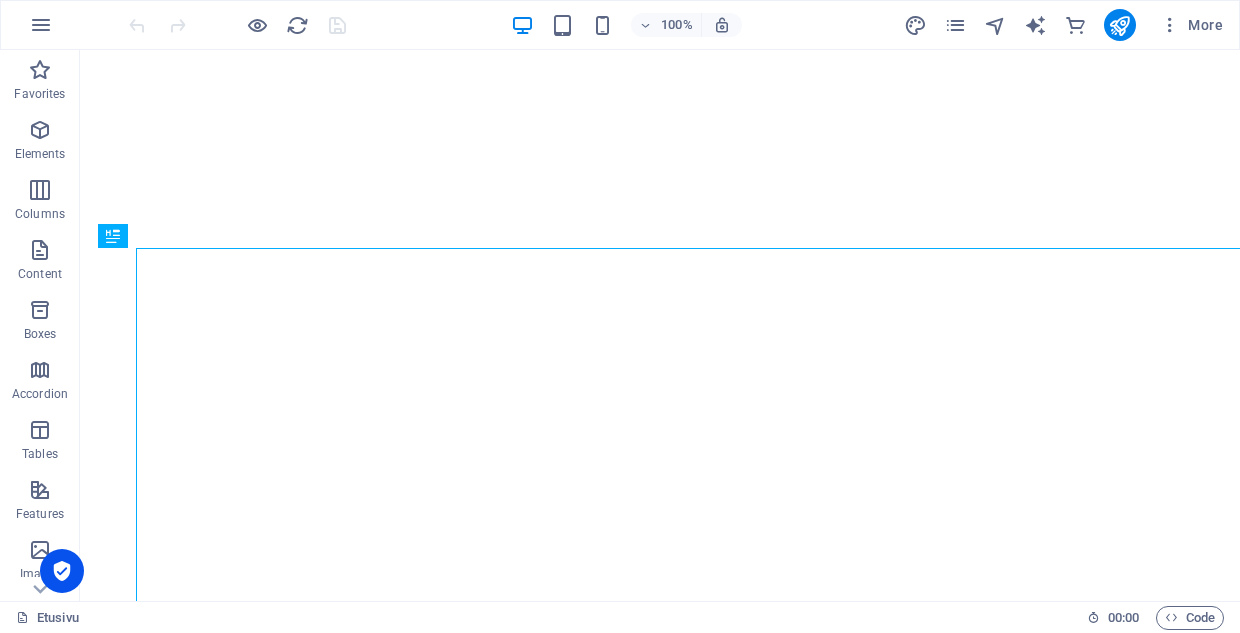 scroll, scrollTop: 0, scrollLeft: 0, axis: both 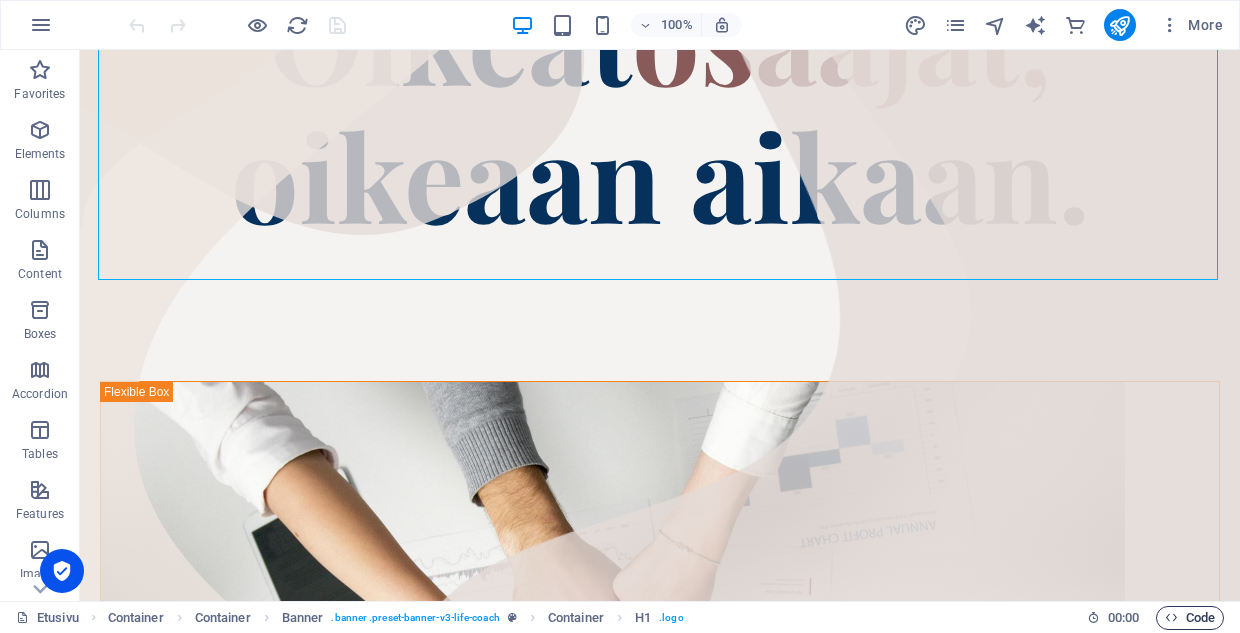 click on "Code" at bounding box center [1190, 618] 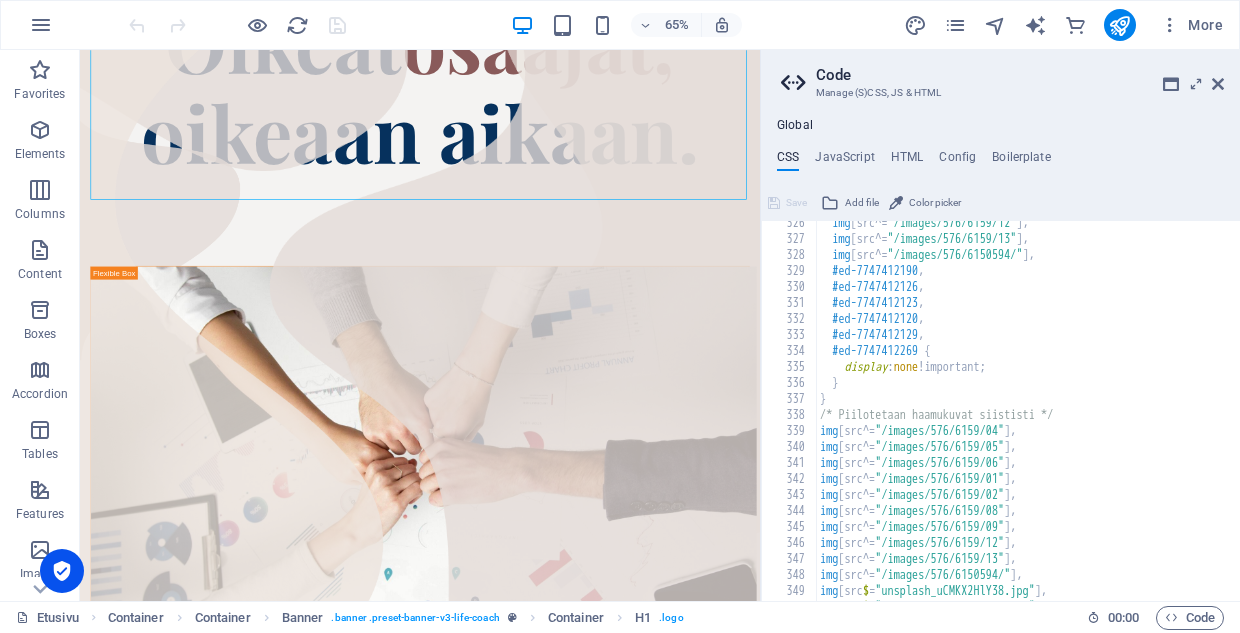 scroll, scrollTop: 1603, scrollLeft: 0, axis: vertical 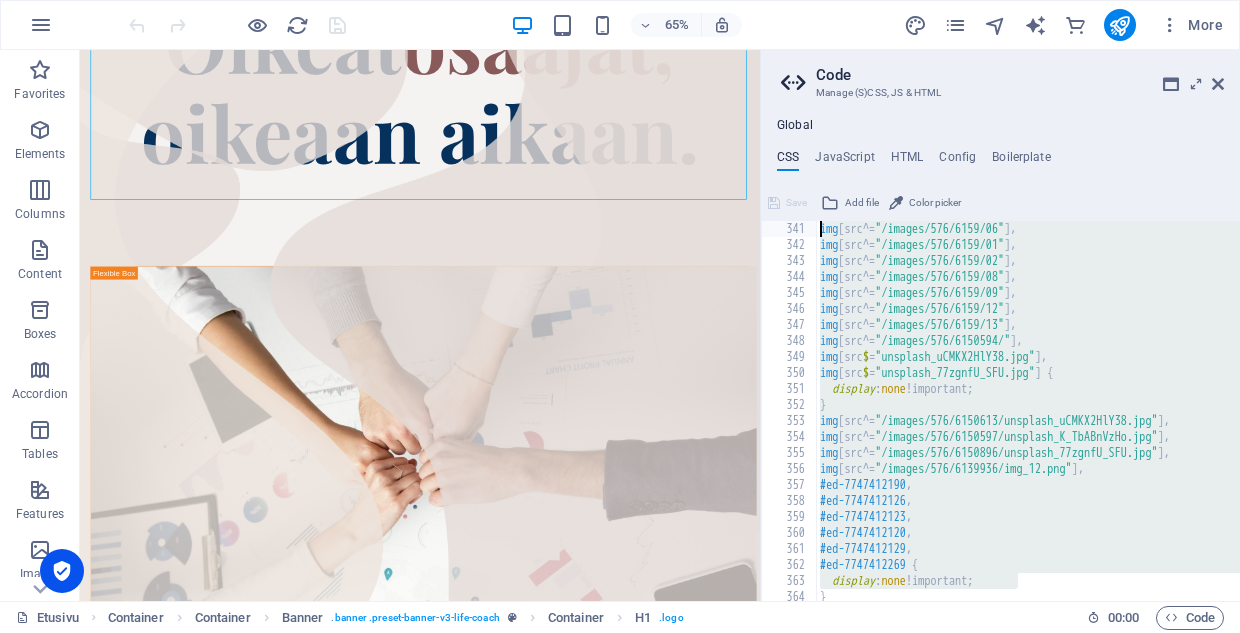 drag, startPoint x: 1040, startPoint y: 578, endPoint x: 793, endPoint y: 231, distance: 425.93192 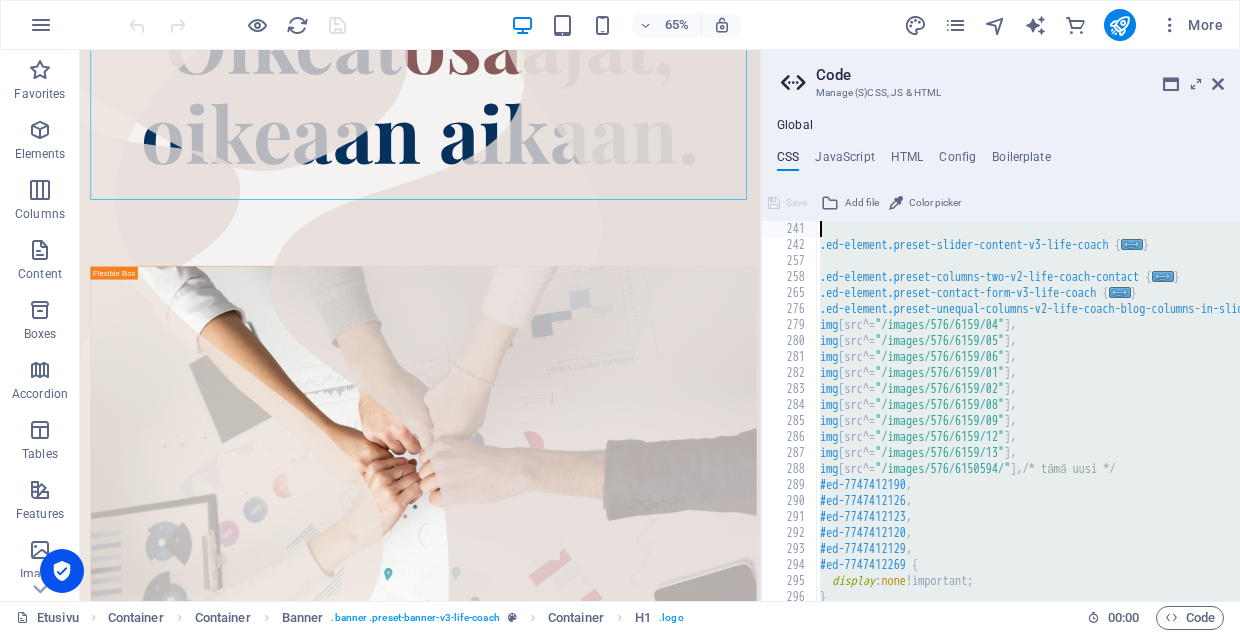 scroll, scrollTop: 512, scrollLeft: 0, axis: vertical 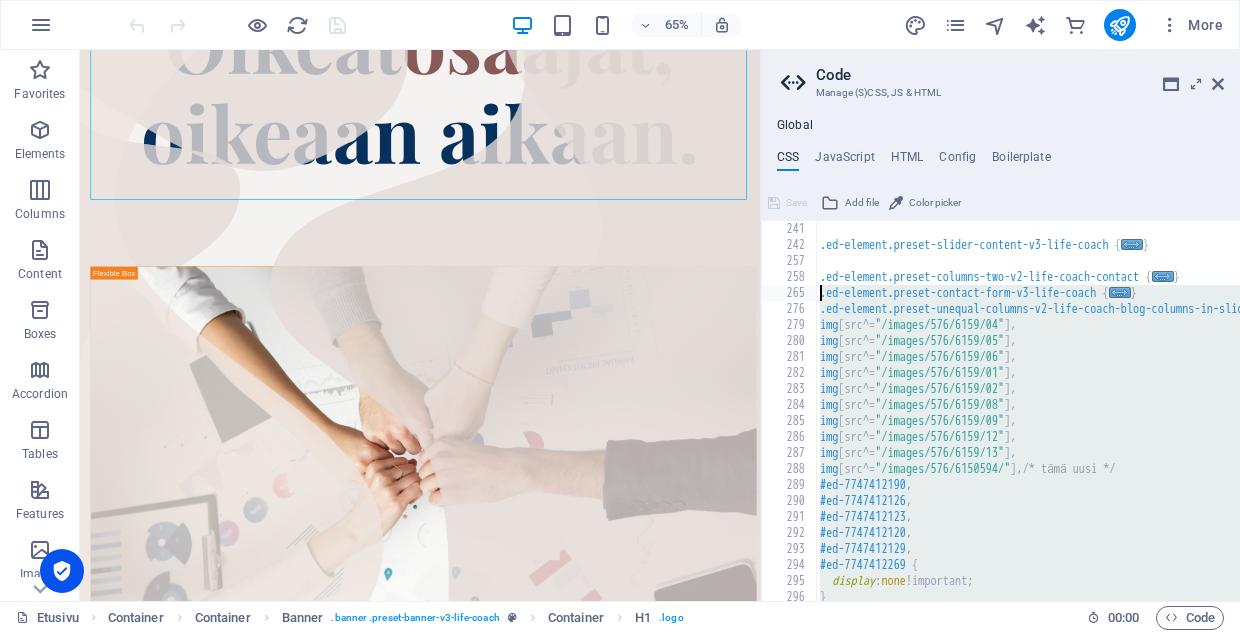 type on "img[src^="/images/576/6159/04"],
img[src^="/images/576/6159/05"]," 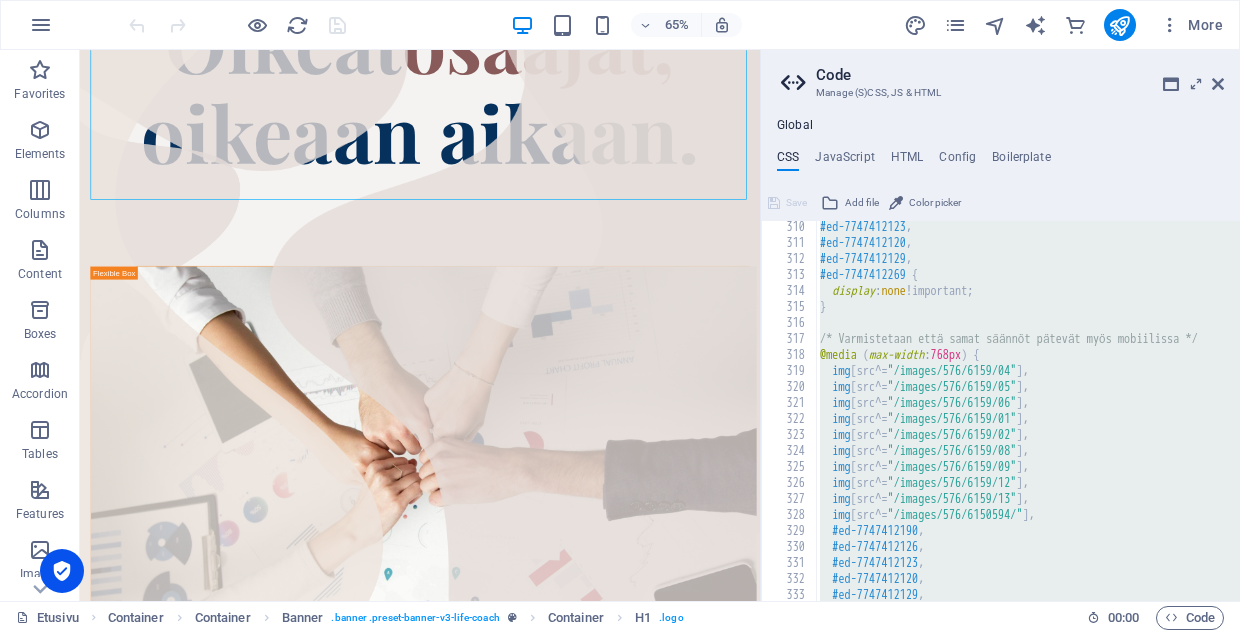 scroll, scrollTop: 1603, scrollLeft: 0, axis: vertical 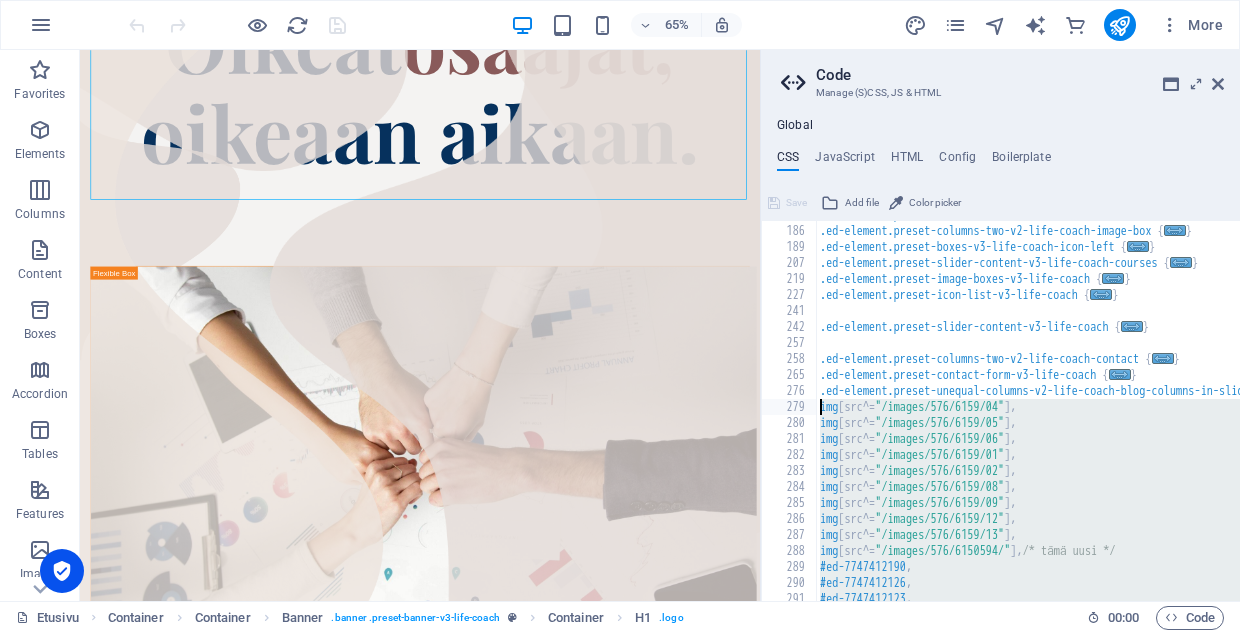 type 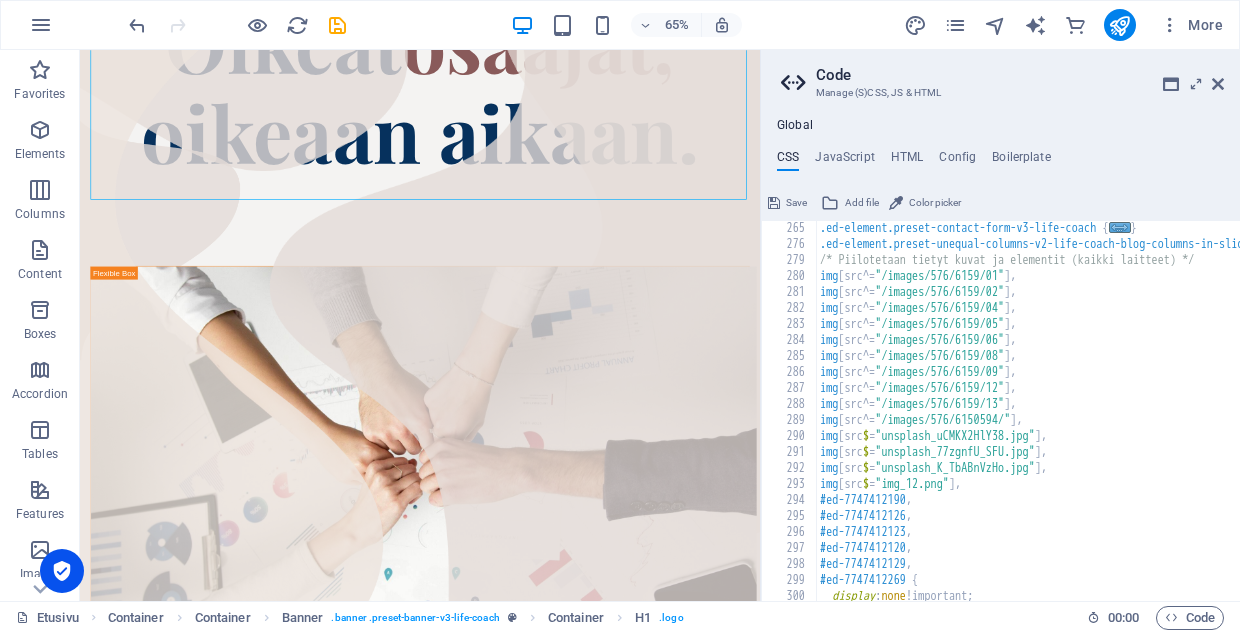 scroll, scrollTop: 627, scrollLeft: 0, axis: vertical 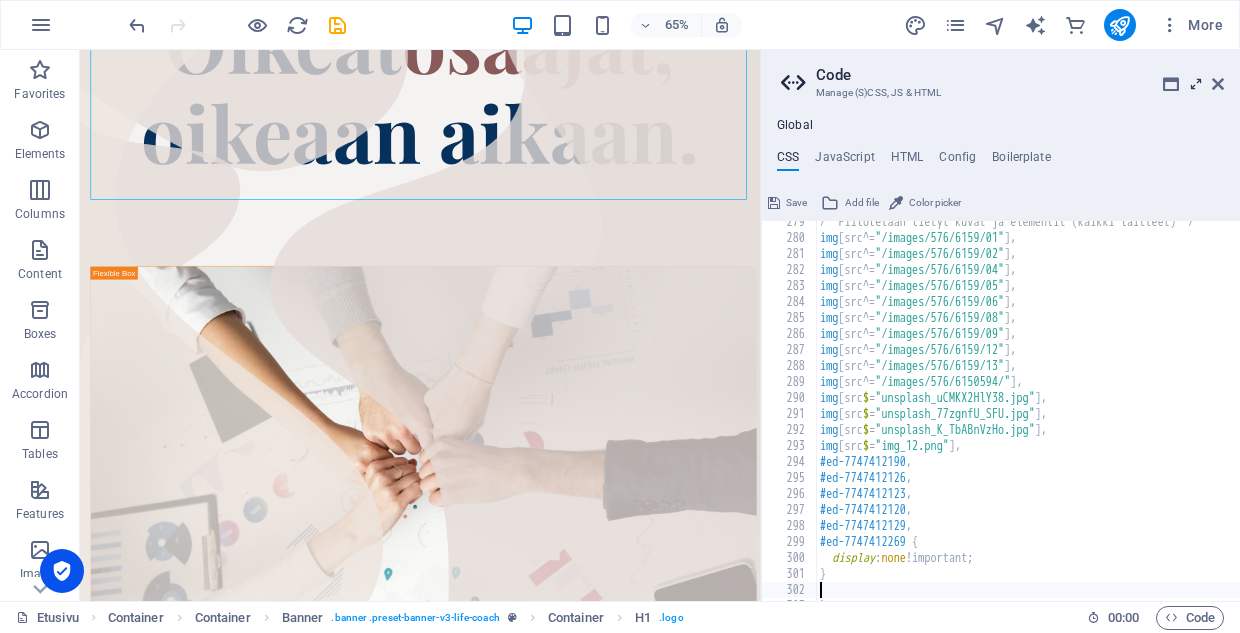 click at bounding box center [1196, 84] 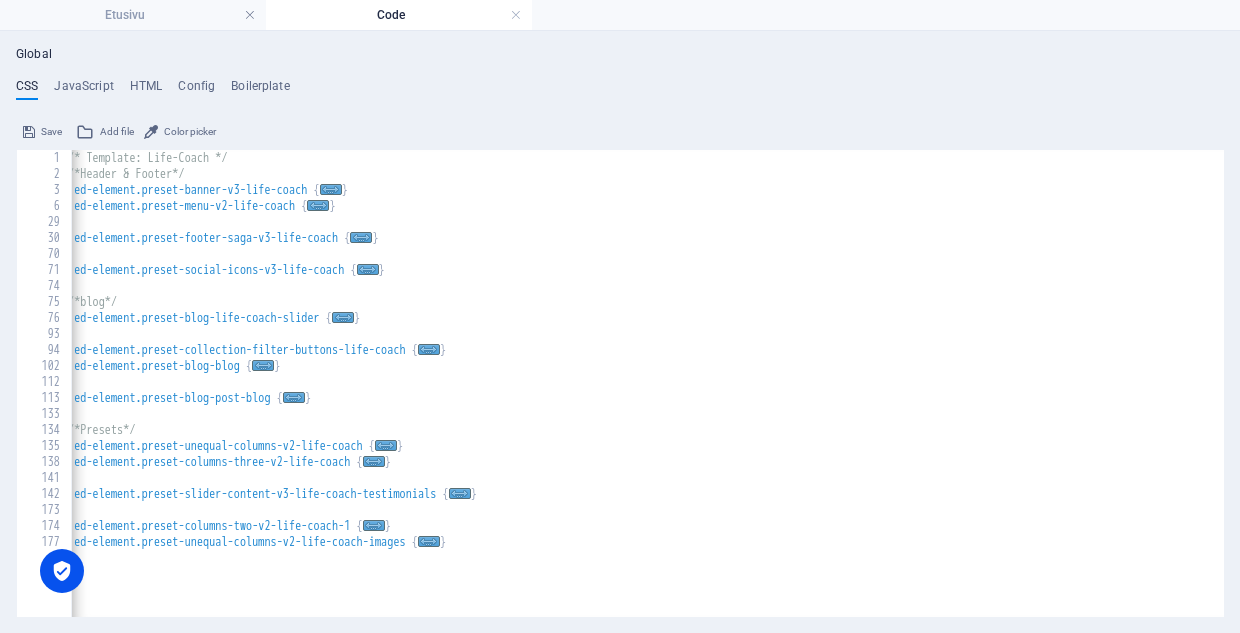 scroll, scrollTop: 0, scrollLeft: 0, axis: both 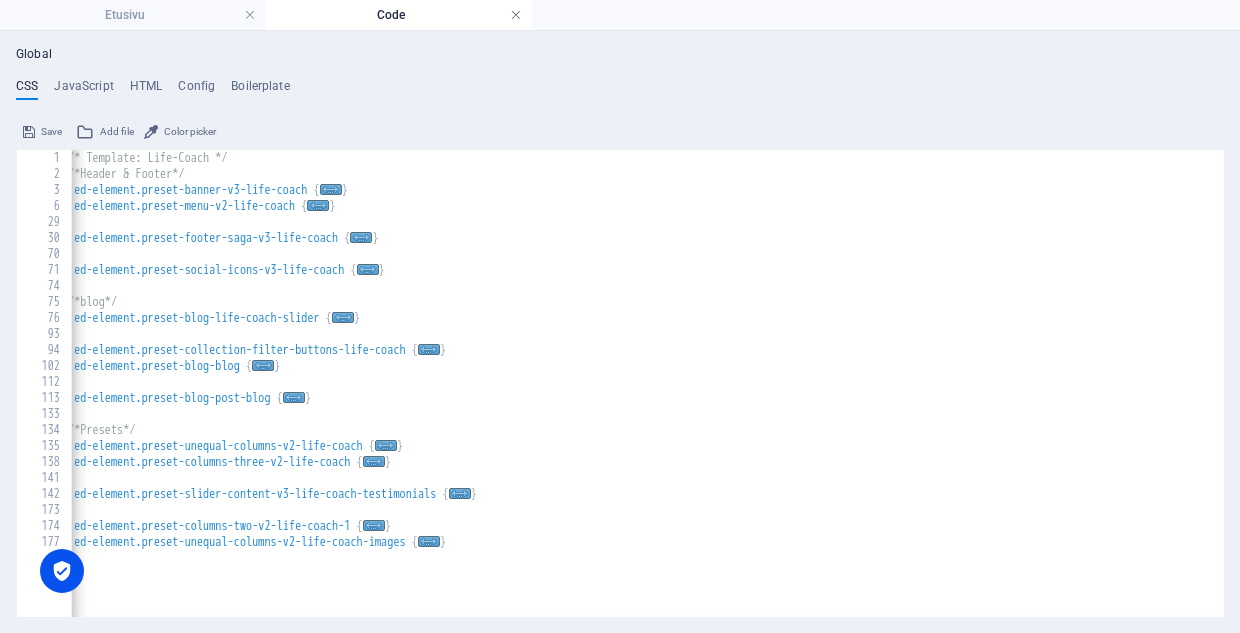 click at bounding box center [516, 15] 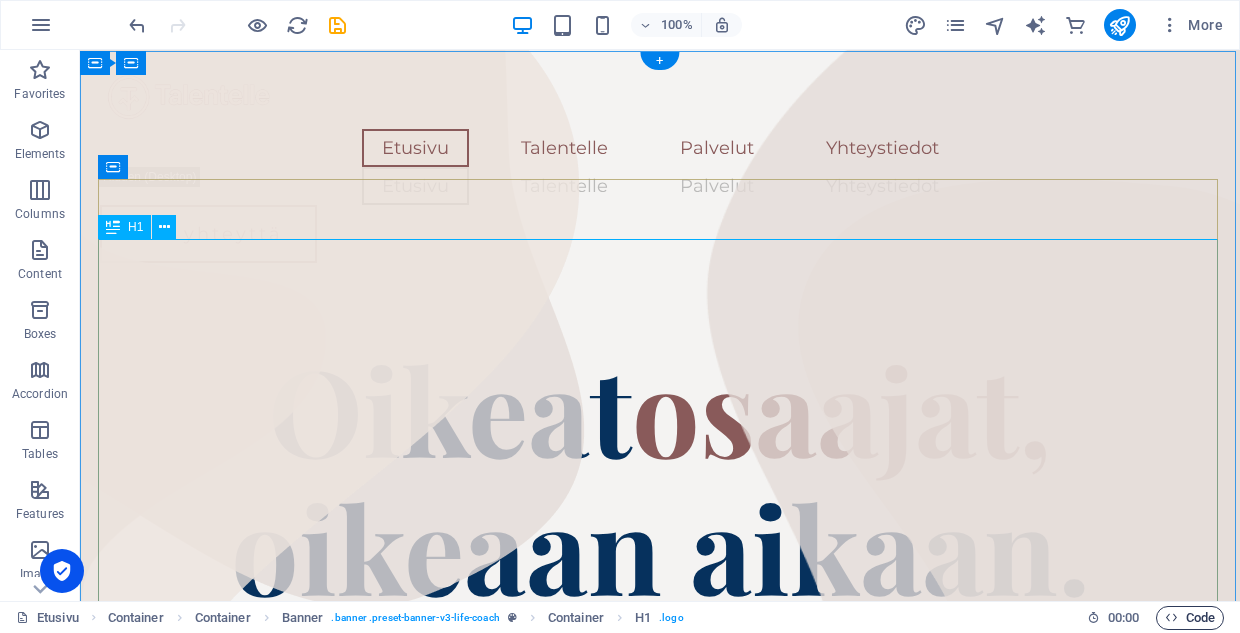 scroll, scrollTop: 0, scrollLeft: 0, axis: both 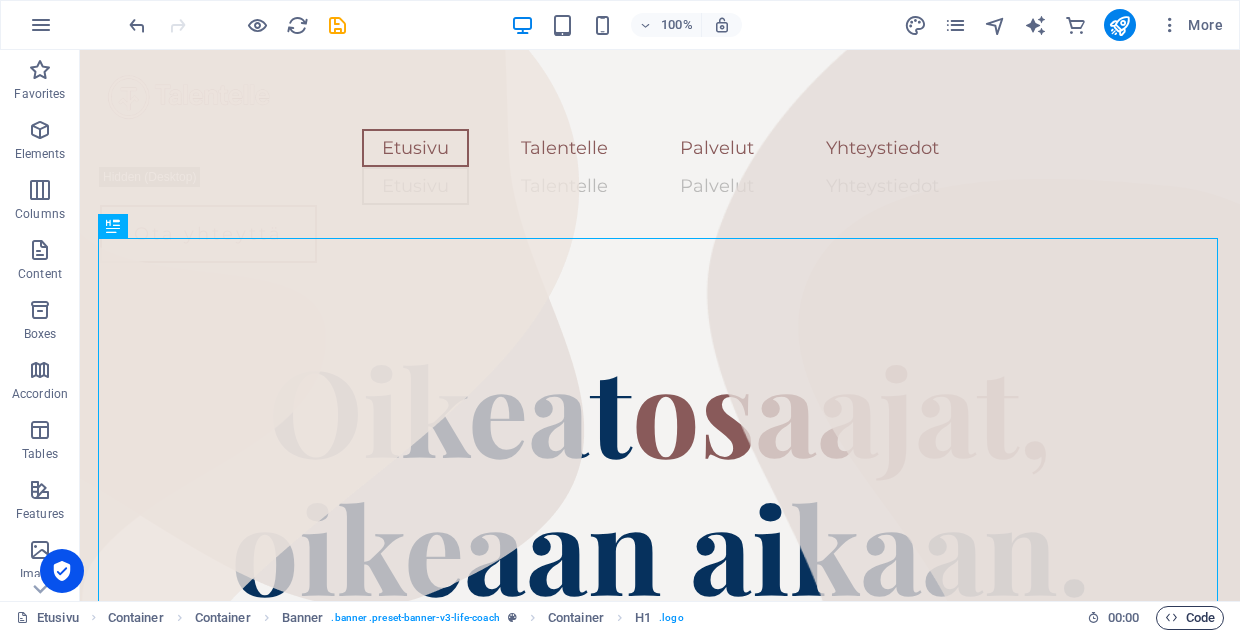 click on "Code" at bounding box center [1190, 618] 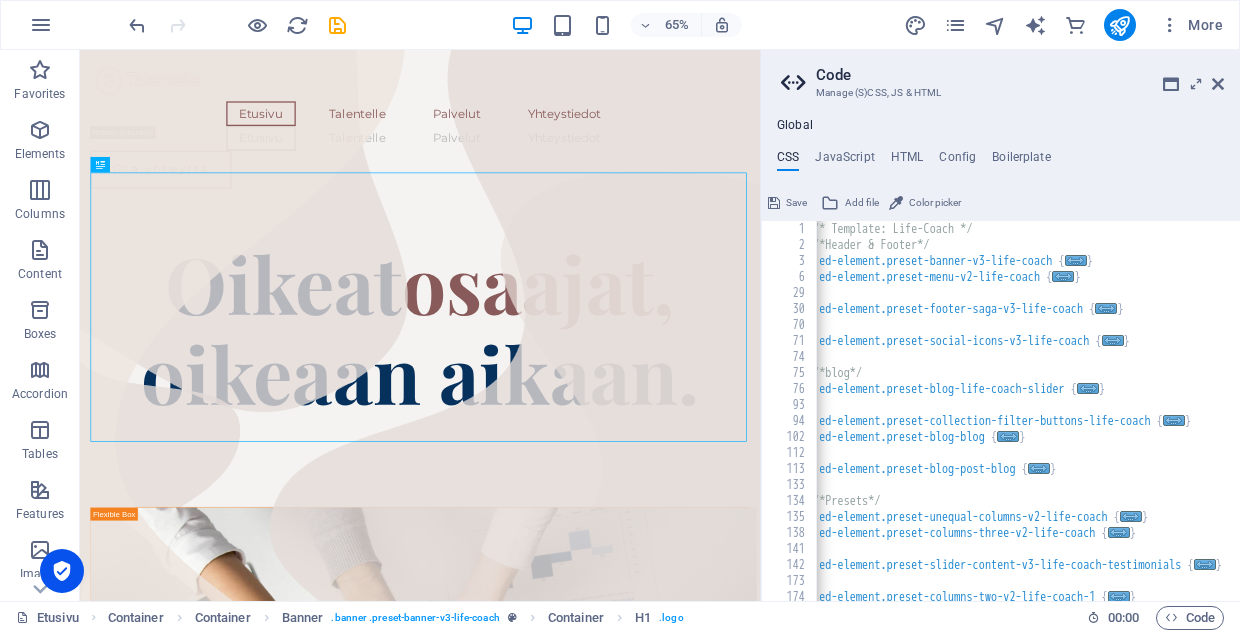 scroll, scrollTop: 87, scrollLeft: 0, axis: vertical 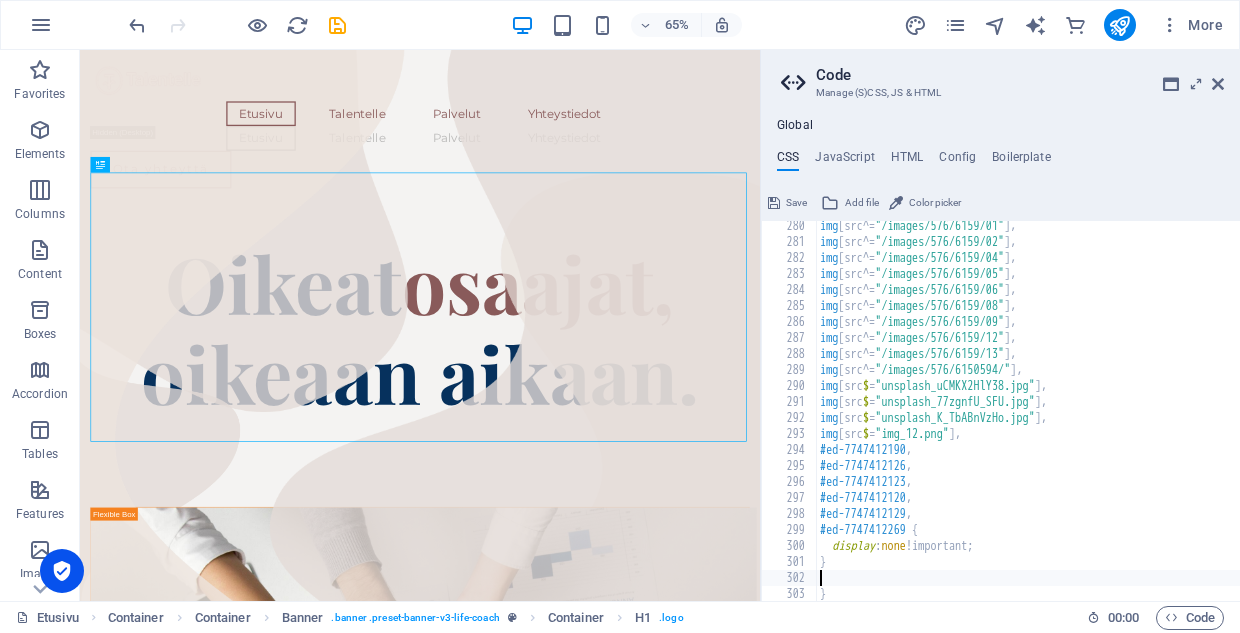 click on "Save" at bounding box center (796, 203) 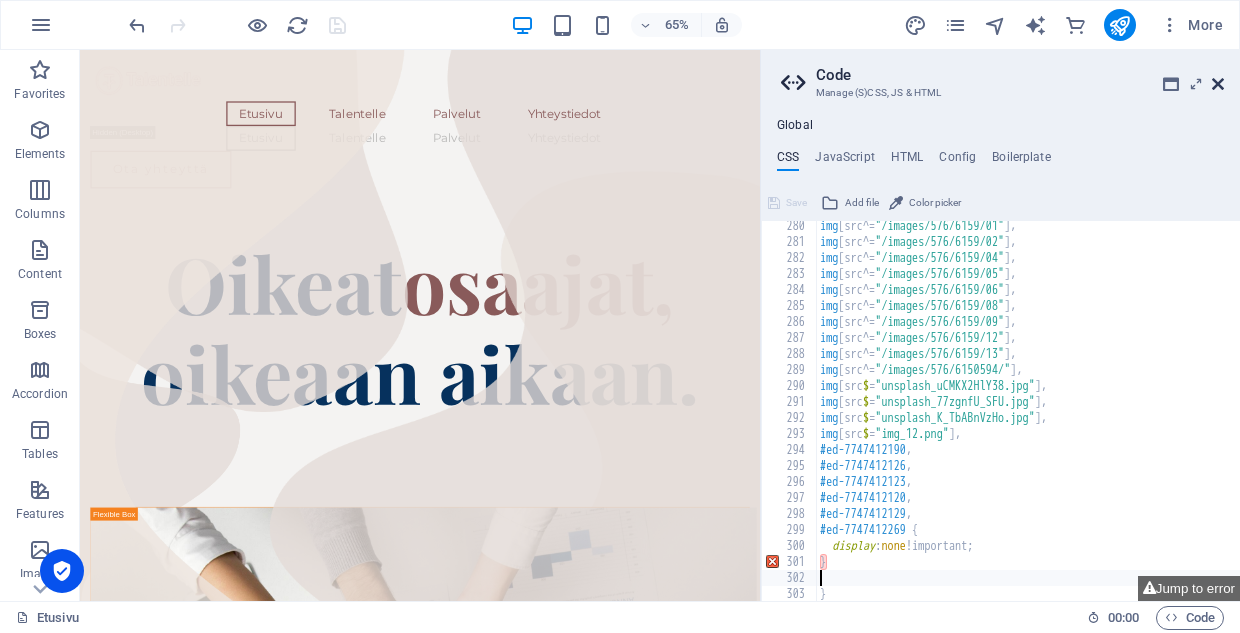 click at bounding box center (1218, 84) 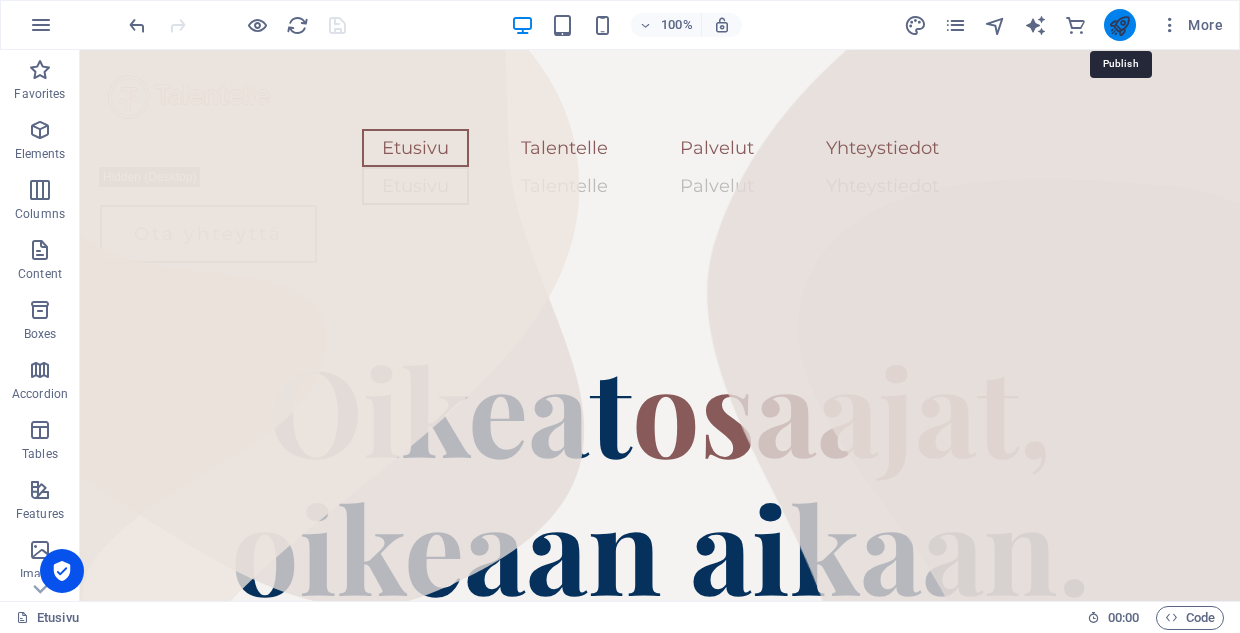 click at bounding box center (1119, 25) 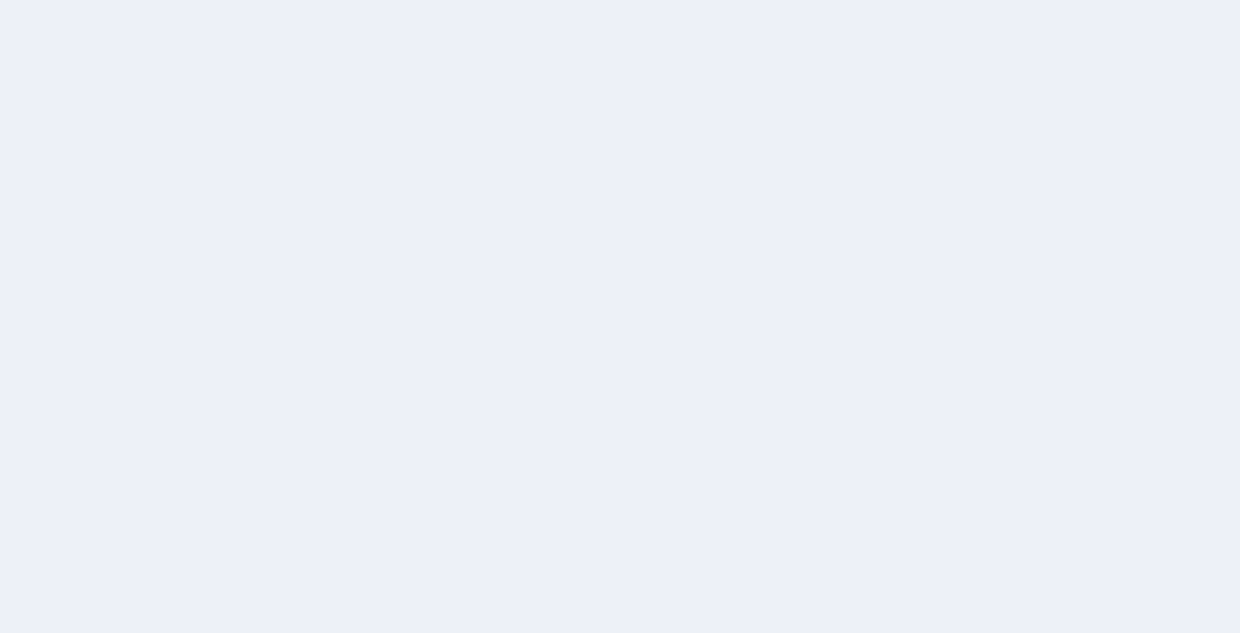 scroll, scrollTop: 0, scrollLeft: 0, axis: both 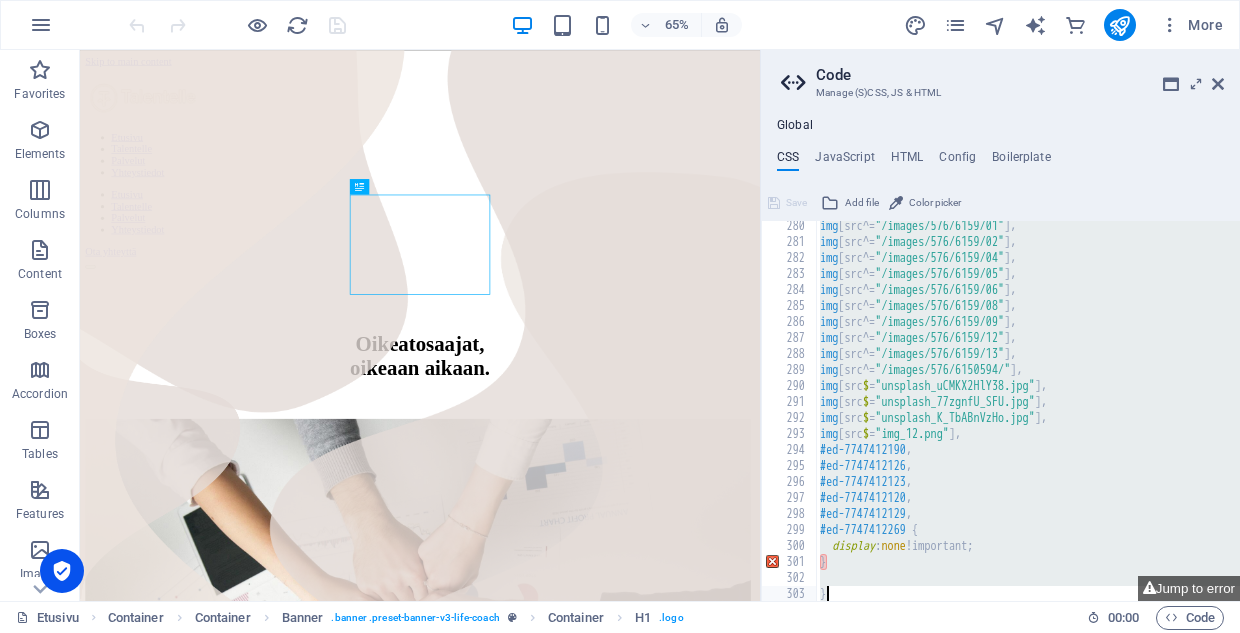 drag, startPoint x: 819, startPoint y: 292, endPoint x: 832, endPoint y: 610, distance: 318.26562 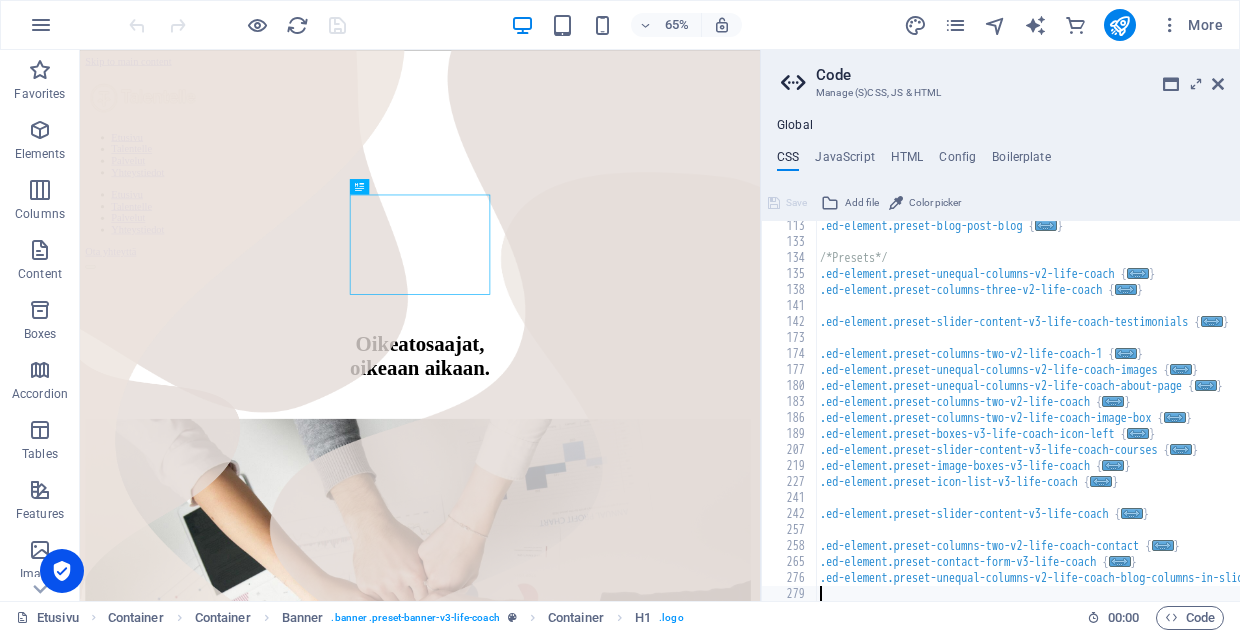 scroll, scrollTop: 243, scrollLeft: 0, axis: vertical 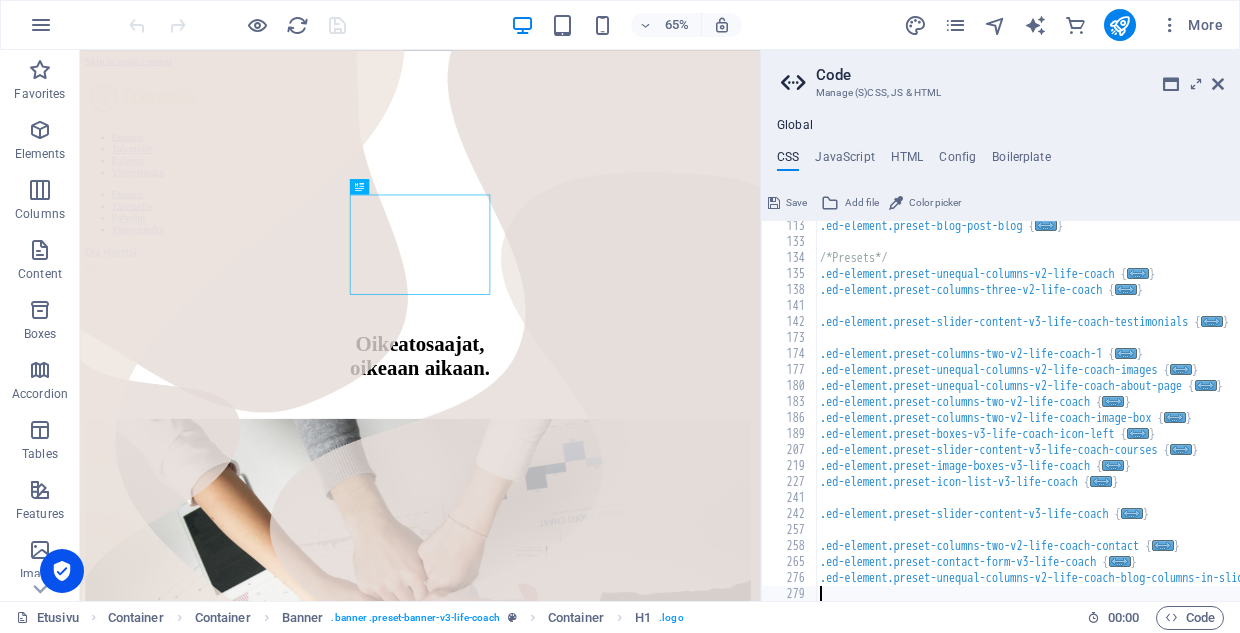 click on ".ed-element.preset-blog-post-blog   { ... } /*Presets*/ .ed-element.preset-unequal-columns-v2-life-coach   { ... } .ed-element.preset-columns-three-v2-life-coach   { ... } .ed-element.preset-slider-content-v3-life-coach-testimonials   { ... } .ed-element.preset-columns-two-v2-life-coach-1   { ... } .ed-element.preset-unequal-columns-v2-life-coach-images   { ... } .ed-element.preset-unequal-columns-v2-life-coach-about-page   { ... } .ed-element.preset-columns-two-v2-life-coach   { ... } .ed-element.preset-columns-two-v2-life-coach-image-box   { ... } .ed-element.preset-boxes-v3-life-coach-icon-left   { ... } .ed-element.preset-slider-content-v3-life-coach-courses   { ... } .ed-element.preset-image-boxes-v3-life-coach   { ... } .ed-element.preset-icon-list-v3-life-coach   { ... } .ed-element.preset-slider-content-v3-life-coach   { ... } .ed-element.preset-columns-two-v2-life-coach-contact   { ... } .ed-element.preset-contact-form-v3-life-coach   { ... }   { ... }" at bounding box center (1088, 424) 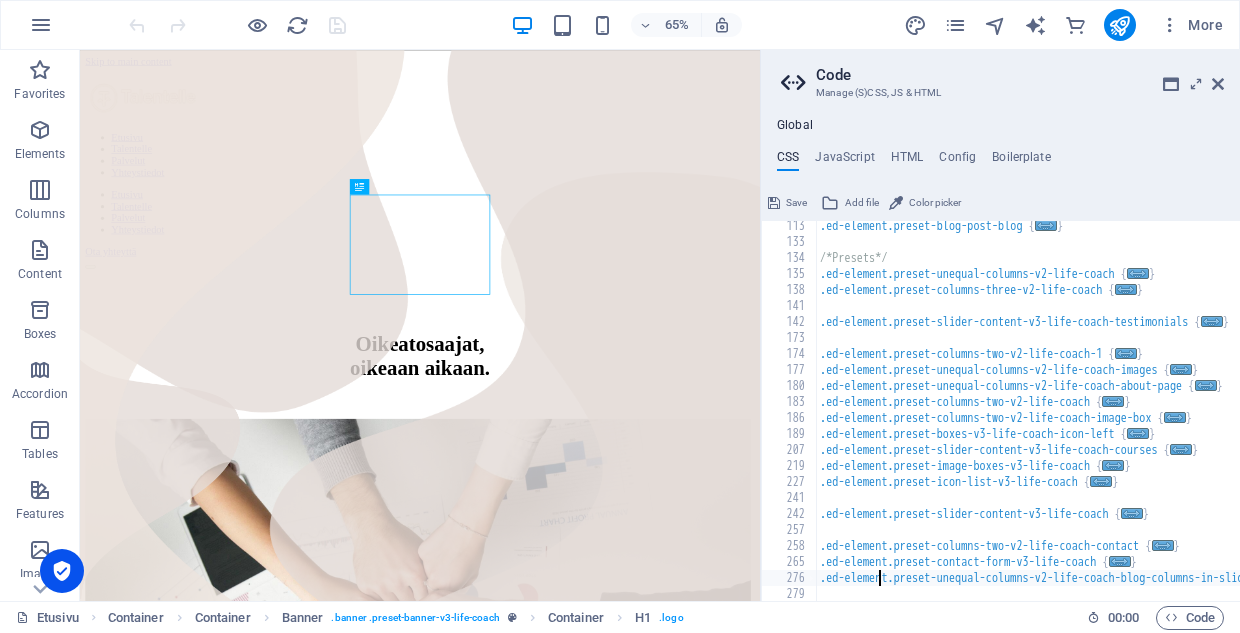 click on ".ed-element.preset-blog-post-blog   { ... } /*Presets*/ .ed-element.preset-unequal-columns-v2-life-coach   { ... } .ed-element.preset-columns-three-v2-life-coach   { ... } .ed-element.preset-slider-content-v3-life-coach-testimonials   { ... } .ed-element.preset-columns-two-v2-life-coach-1   { ... } .ed-element.preset-unequal-columns-v2-life-coach-images   { ... } .ed-element.preset-unequal-columns-v2-life-coach-about-page   { ... } .ed-element.preset-columns-two-v2-life-coach   { ... } .ed-element.preset-columns-two-v2-life-coach-image-box   { ... } .ed-element.preset-boxes-v3-life-coach-icon-left   { ... } .ed-element.preset-slider-content-v3-life-coach-courses   { ... } .ed-element.preset-image-boxes-v3-life-coach   { ... } .ed-element.preset-icon-list-v3-life-coach   { ... } .ed-element.preset-slider-content-v3-life-coach   { ... } .ed-element.preset-columns-two-v2-life-coach-contact   { ... } .ed-element.preset-contact-form-v3-life-coach   { ... }   { ... }" at bounding box center [1088, 424] 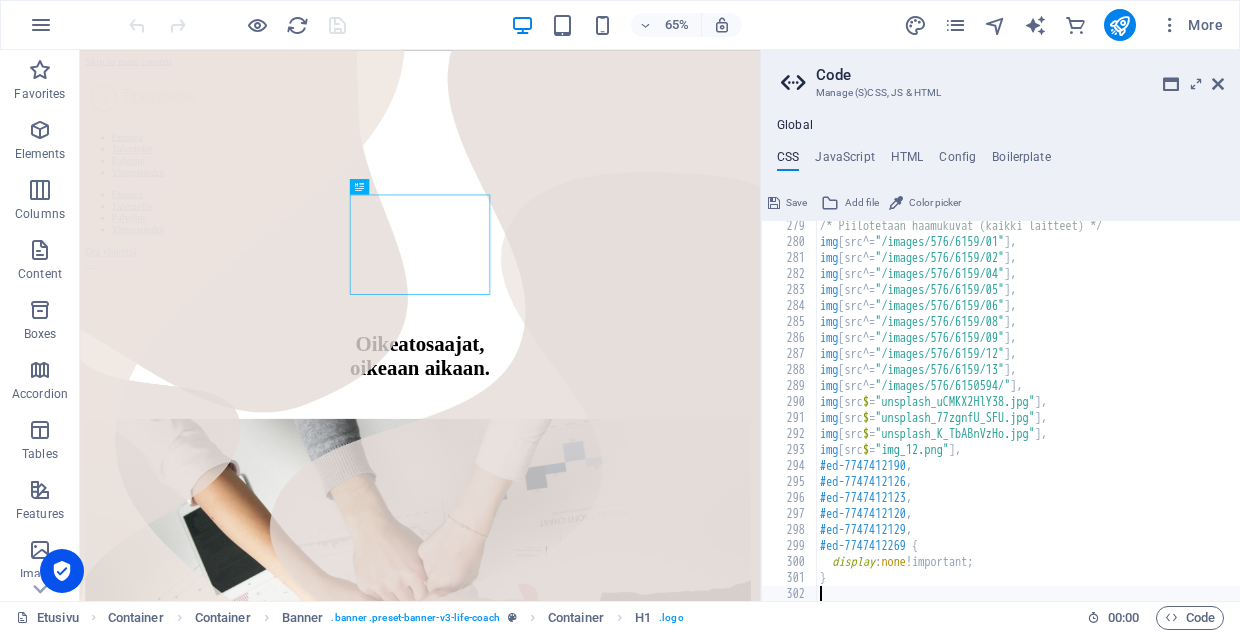 scroll, scrollTop: 611, scrollLeft: 0, axis: vertical 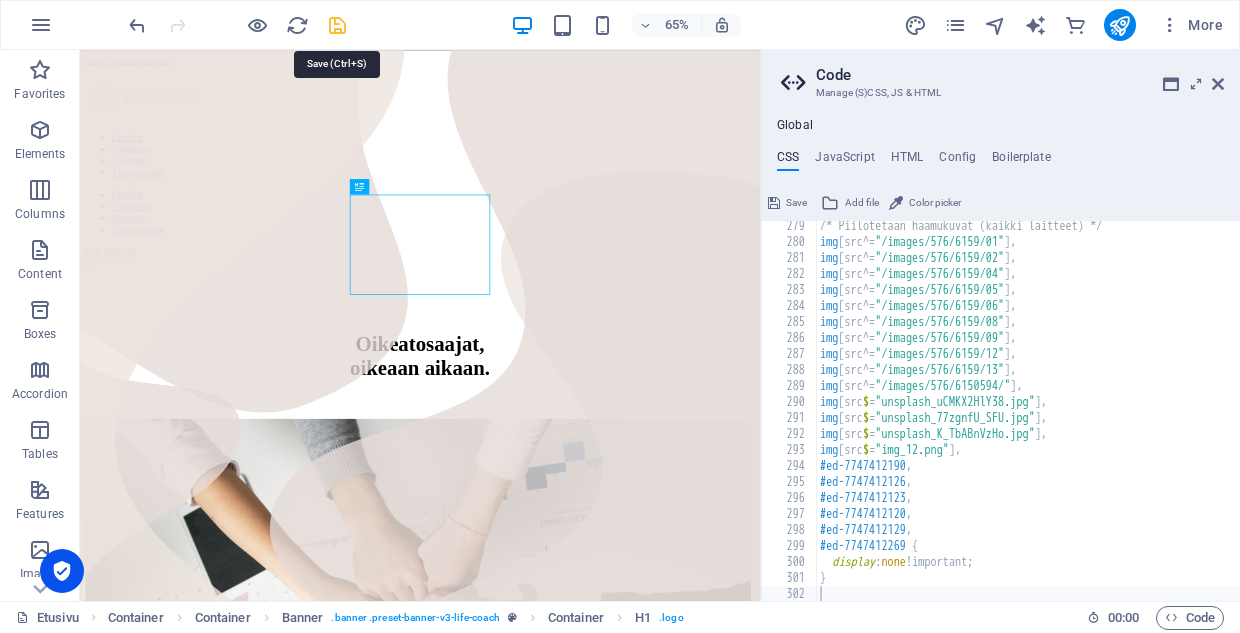 click at bounding box center (337, 25) 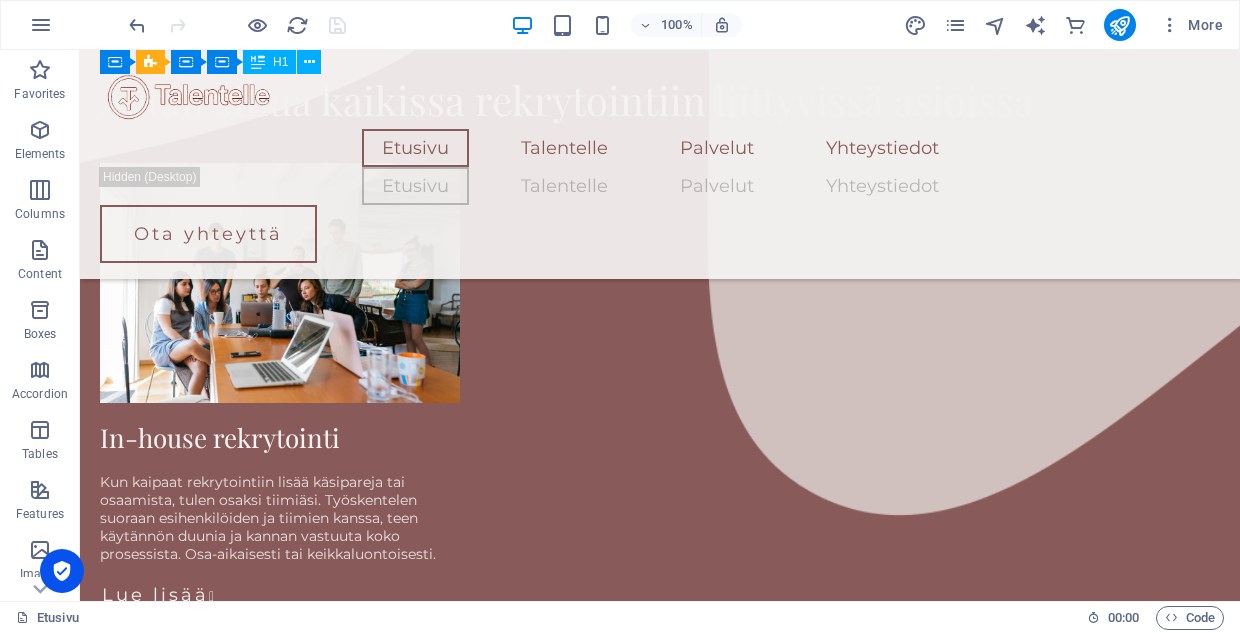 scroll, scrollTop: 1642, scrollLeft: 0, axis: vertical 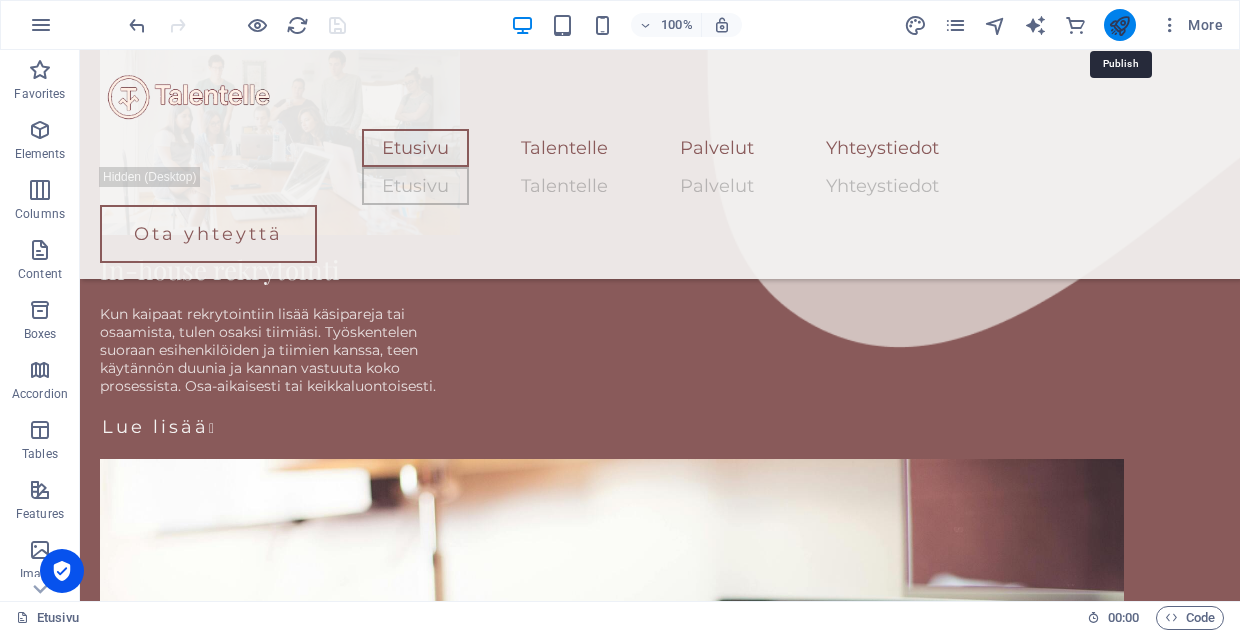 click at bounding box center [1119, 25] 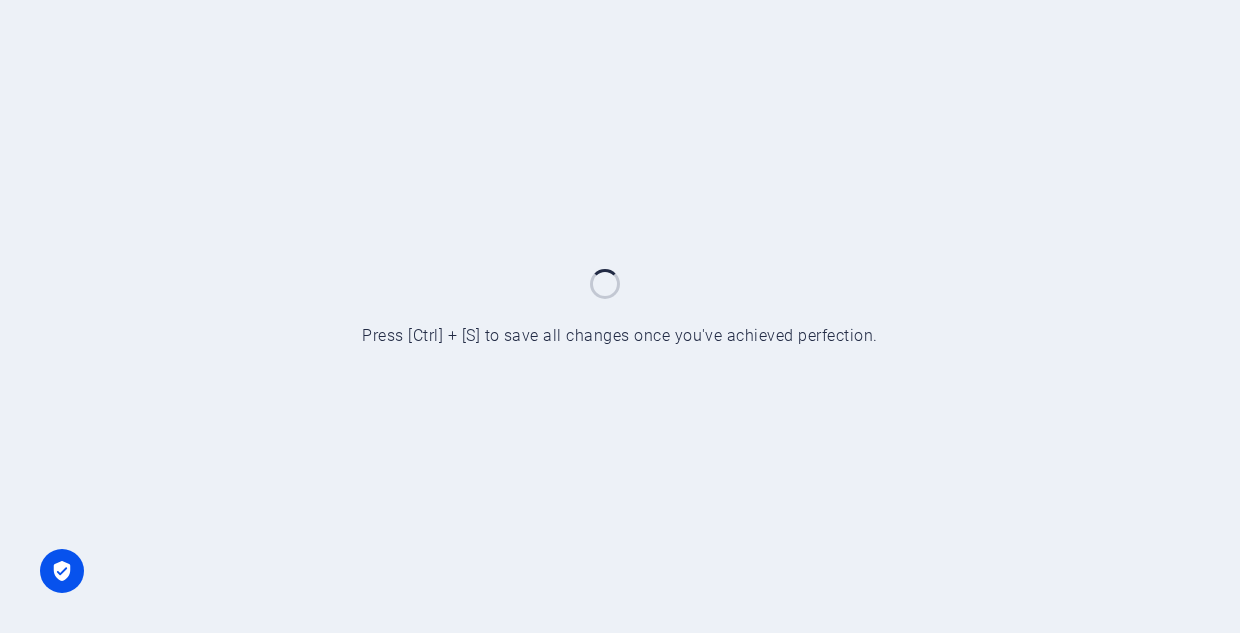 scroll, scrollTop: 0, scrollLeft: 0, axis: both 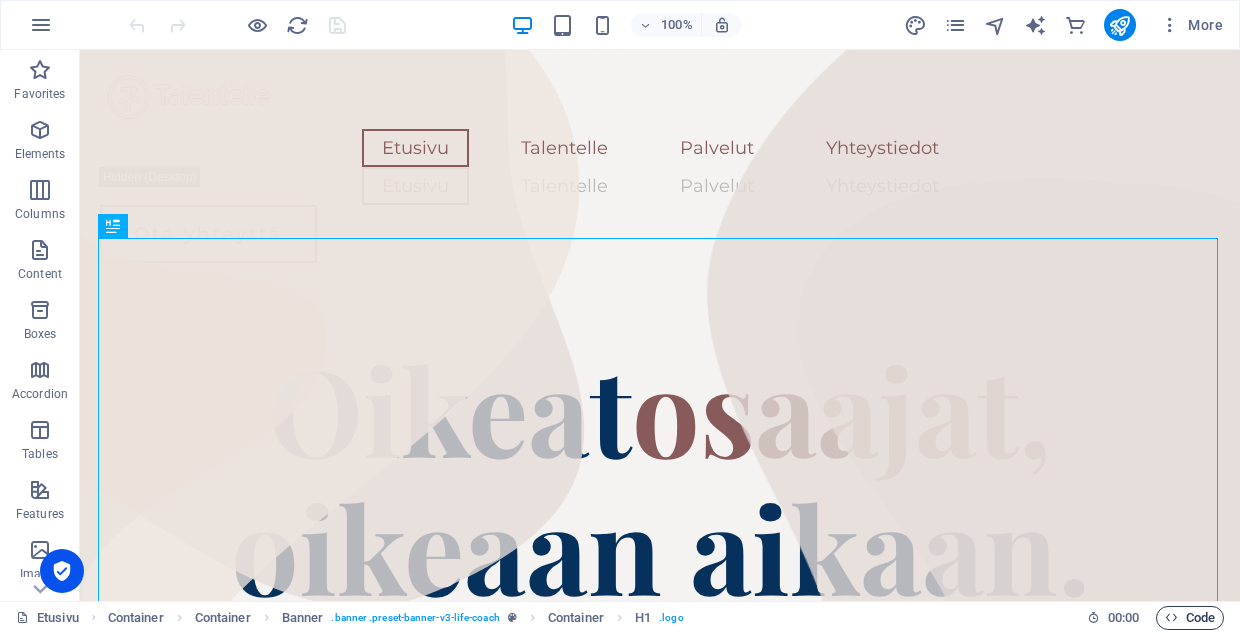 click on "Code" at bounding box center (1190, 618) 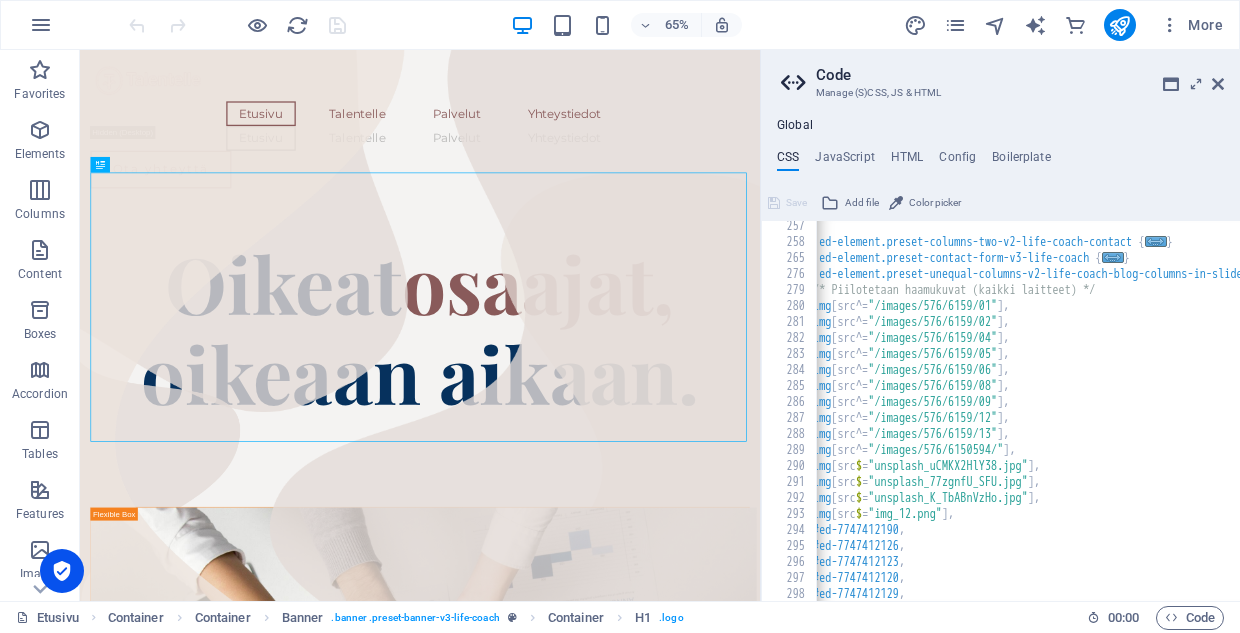 scroll, scrollTop: 308, scrollLeft: 0, axis: vertical 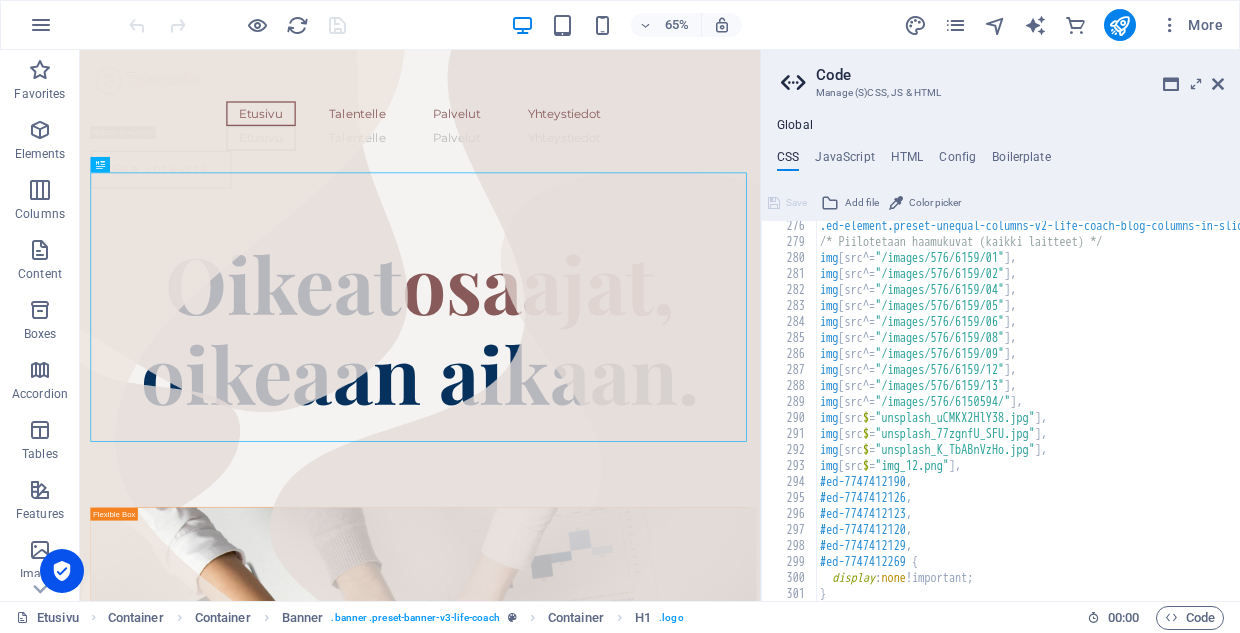 click on ".ed-element.preset-unequal-columns-v2-life-coach-blog-columns-in-slider   { ... } /* Piilotetaan haamukuvat (kaikki laitteet) */ img [ src^= "/images/576/6159/01" ] , img [ src^= "/images/576/6159/02" ] , img [ src^= "/images/576/6159/04" ] , img [ src^= "/images/576/6159/05" ] , img [ src^= "/images/576/6159/06" ] , img [ src^= "/images/576/6159/08" ] , img [ src^= "/images/576/6159/09" ] , img [ src^= "/images/576/6159/12" ] , img [ src^= "/images/576/6159/13" ] , img [ src^= "/images/576/6150594/" ] , img [ src $ = "unsplash_uCMKX2HlY38.jpg" ] , img [ src $ = "unsplash_77zgnfU_SFU.jpg" ] , img [ src $ = "unsplash_K_TbABnVzHo.jpg" ] , img [ src $ = "img_12.png" ] , #ed-7747412190 , #ed-7747412126 , #ed-7747412123 , #ed-7747412120 , #ed-7747412129 , #ed-7747412269   {    display :  none  !important; }" at bounding box center [1088, 424] 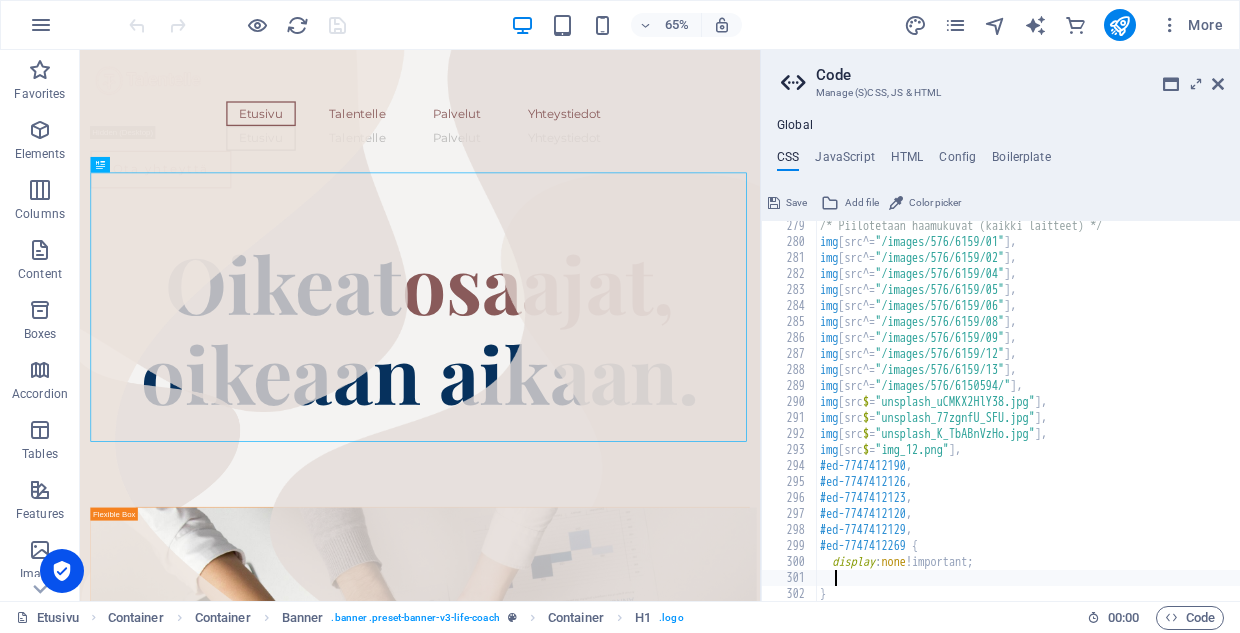 scroll, scrollTop: 611, scrollLeft: 0, axis: vertical 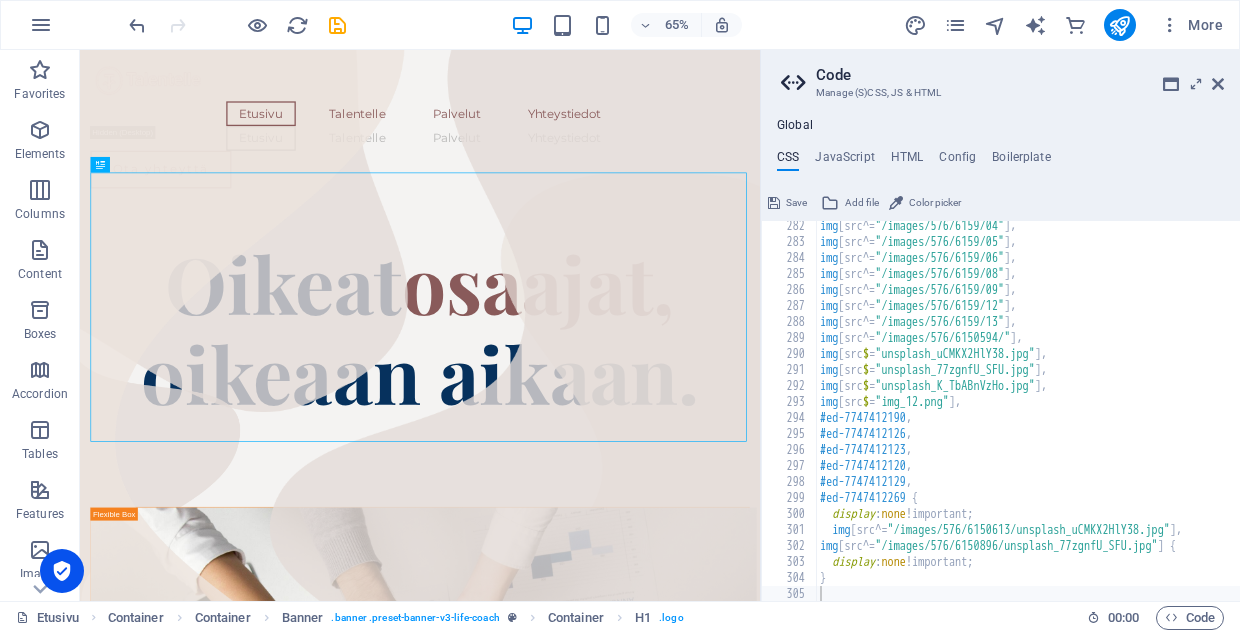 click on "Save" at bounding box center [796, 203] 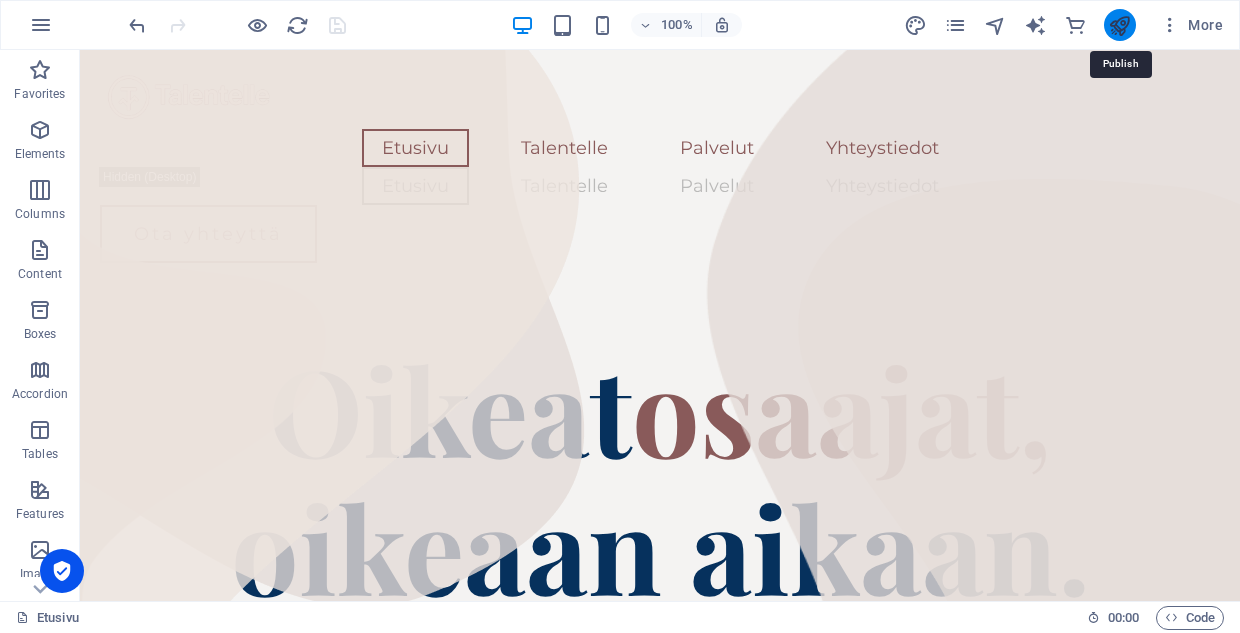 click at bounding box center [1119, 25] 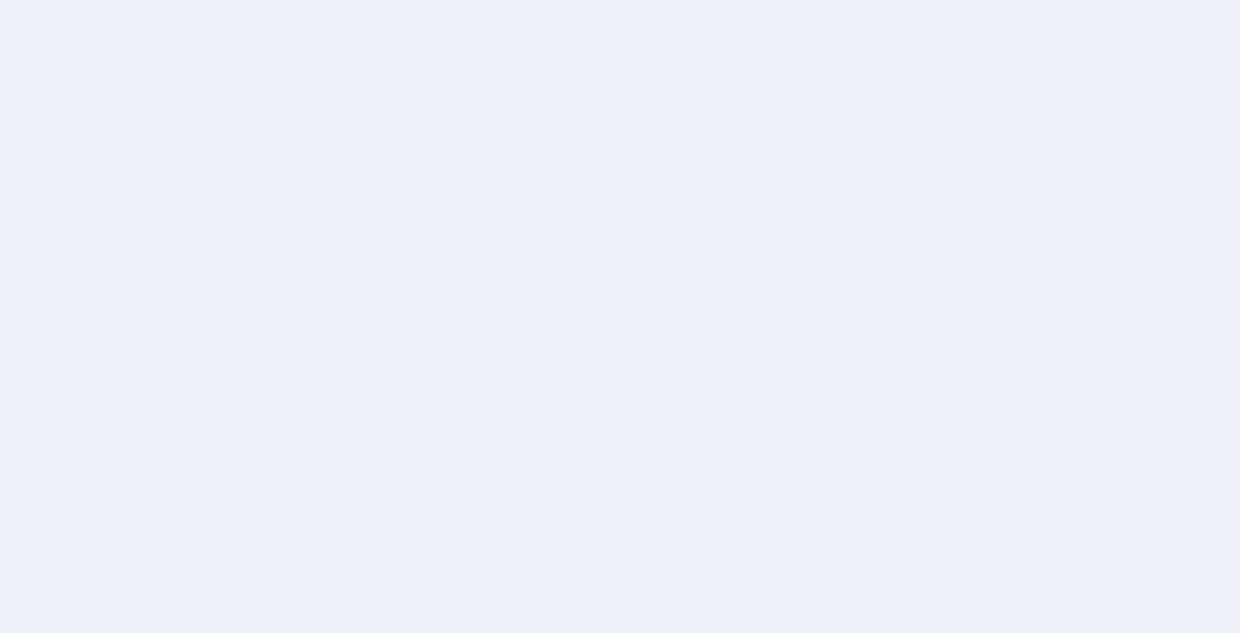 scroll, scrollTop: 0, scrollLeft: 0, axis: both 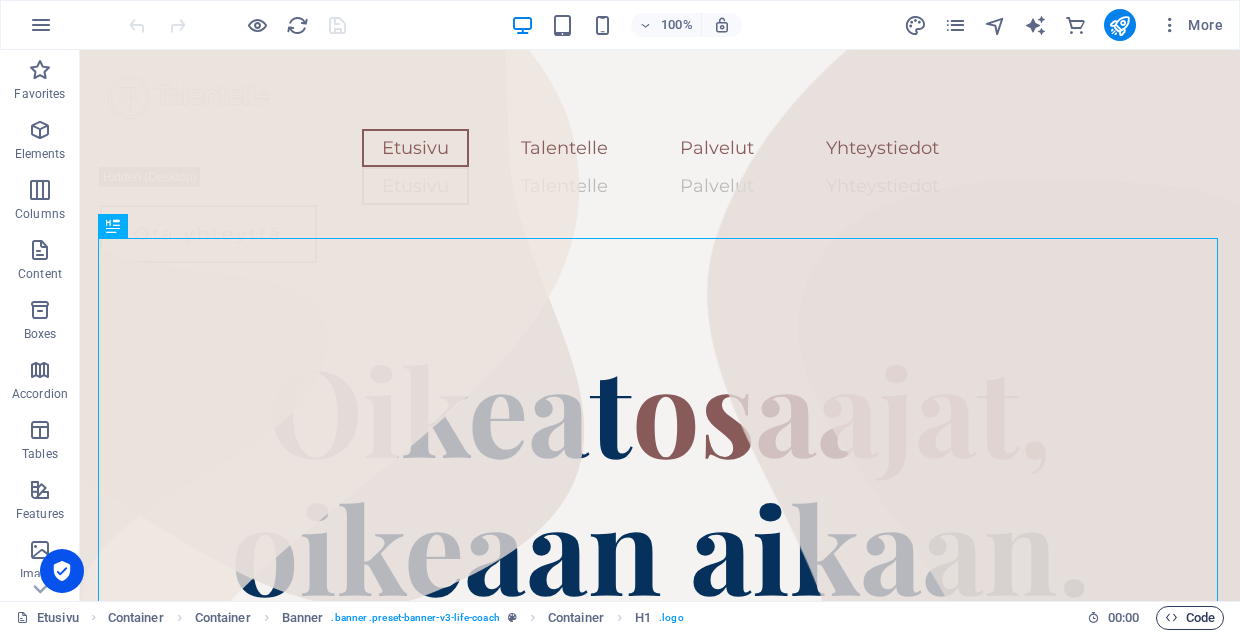 click on "Code" at bounding box center (1190, 618) 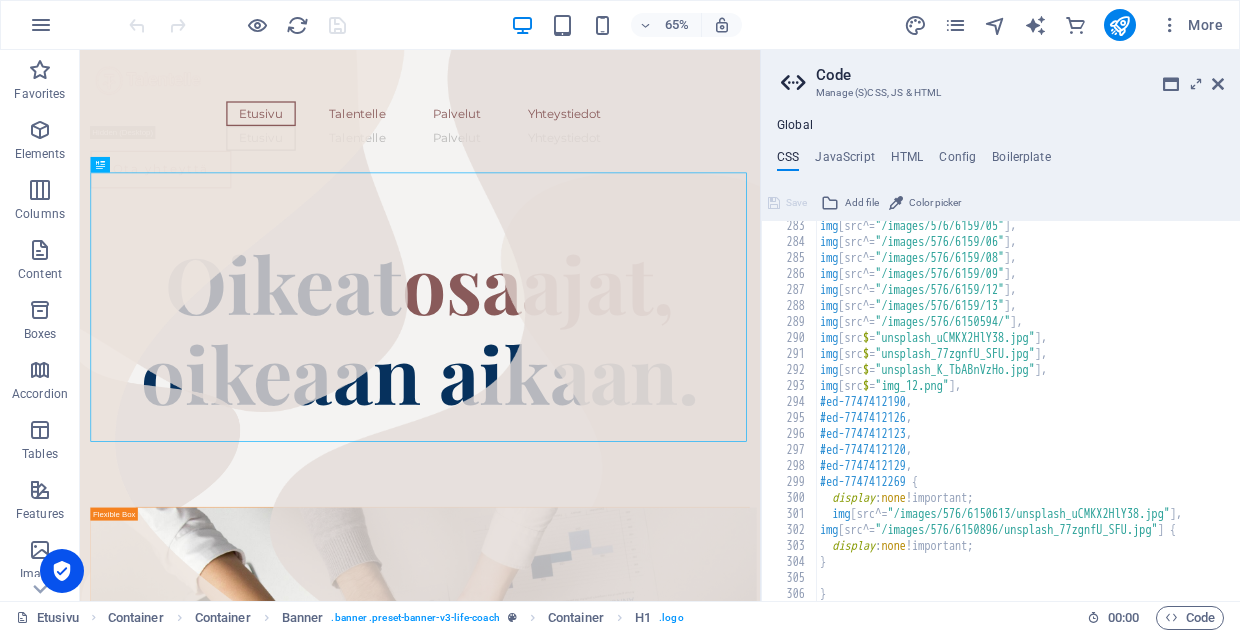 scroll, scrollTop: 675, scrollLeft: 0, axis: vertical 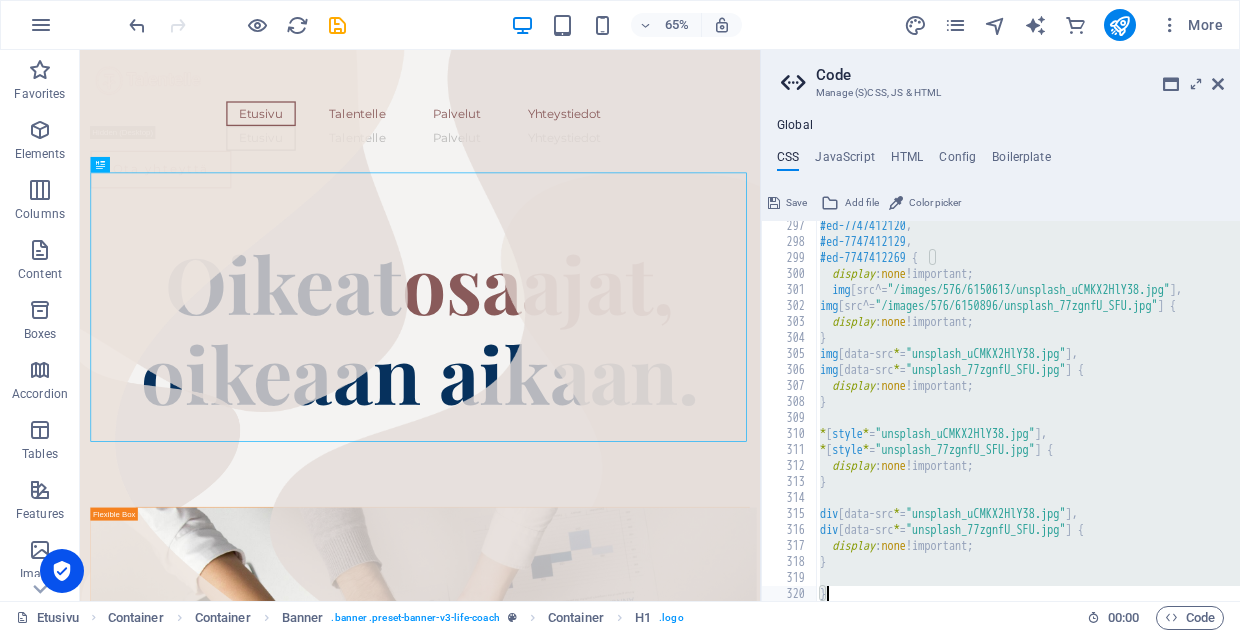 drag, startPoint x: 818, startPoint y: 387, endPoint x: 824, endPoint y: 623, distance: 236.07626 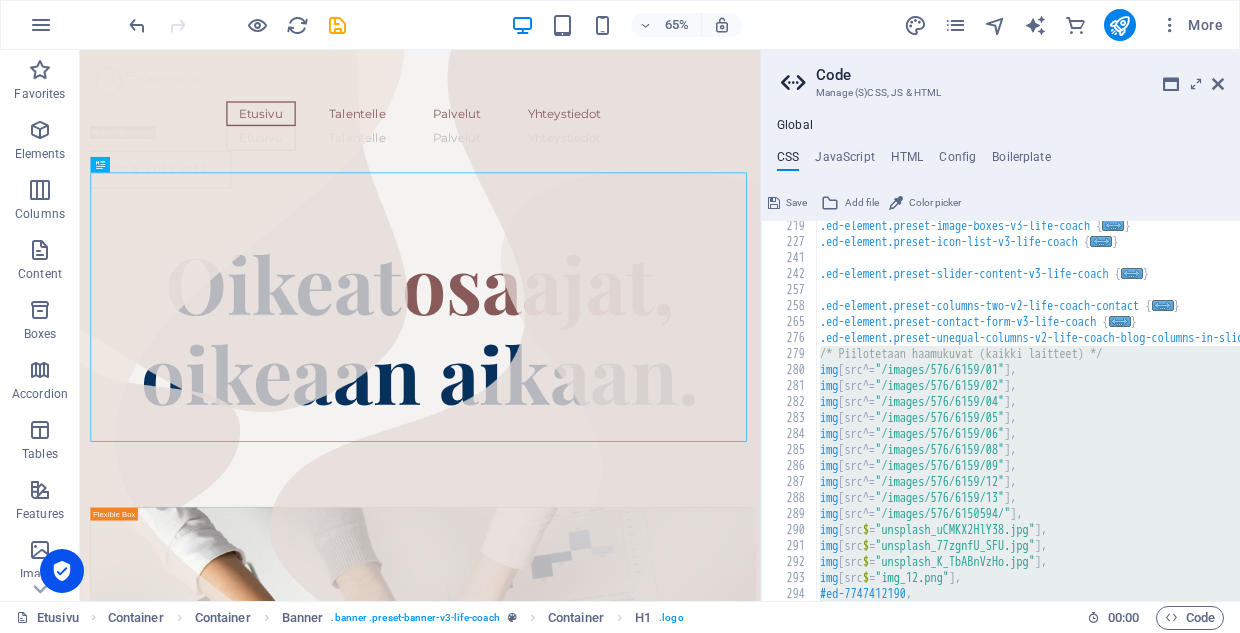 scroll, scrollTop: 428, scrollLeft: 0, axis: vertical 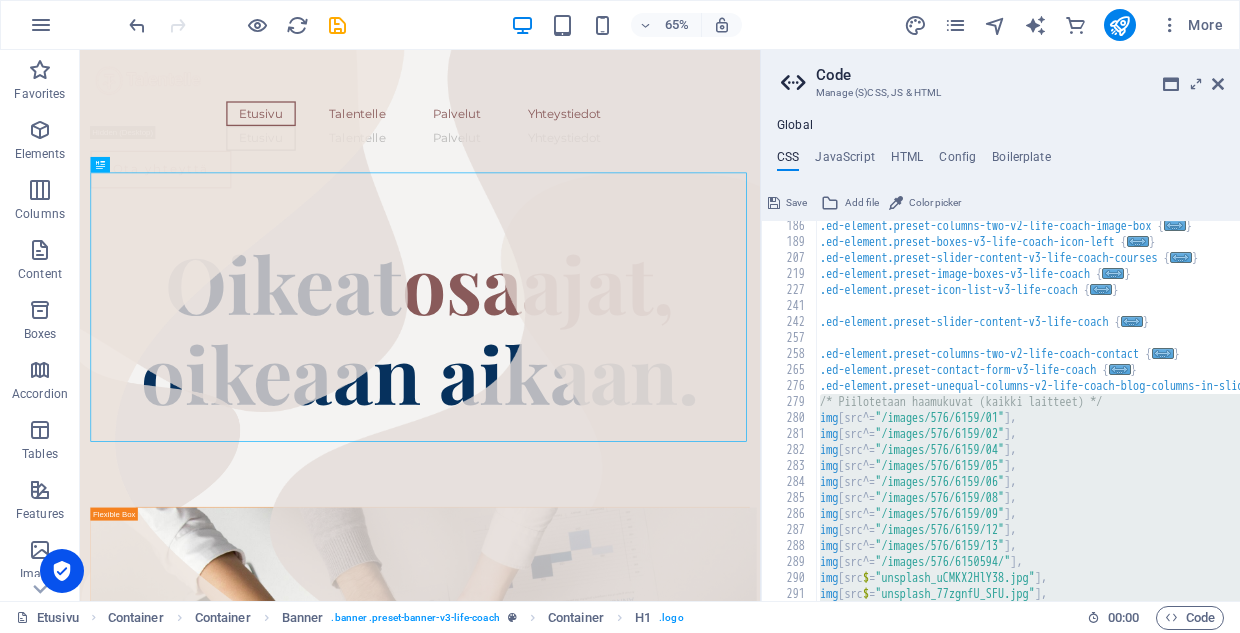 type 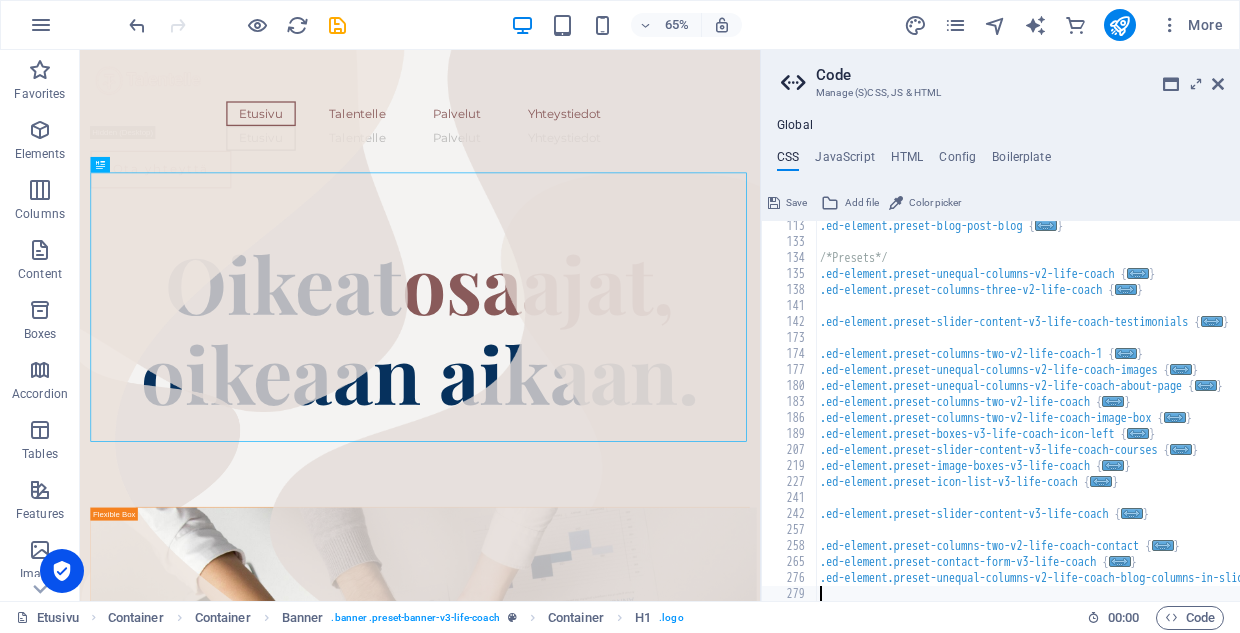 scroll, scrollTop: 243, scrollLeft: 0, axis: vertical 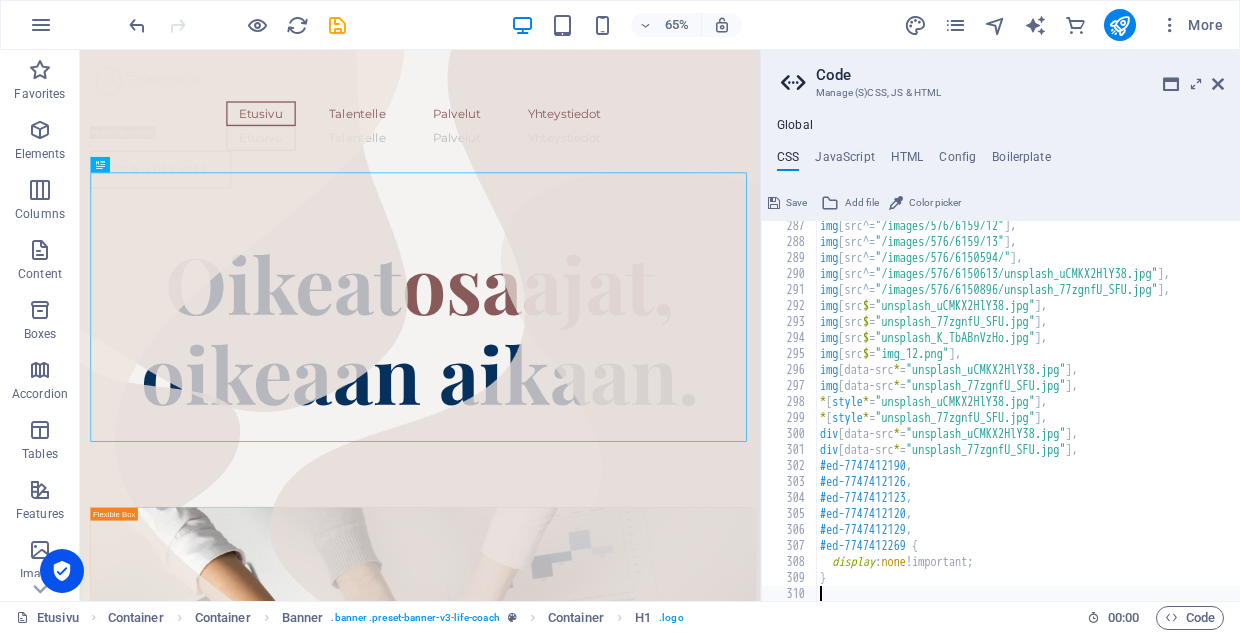 click on "Save" at bounding box center (796, 203) 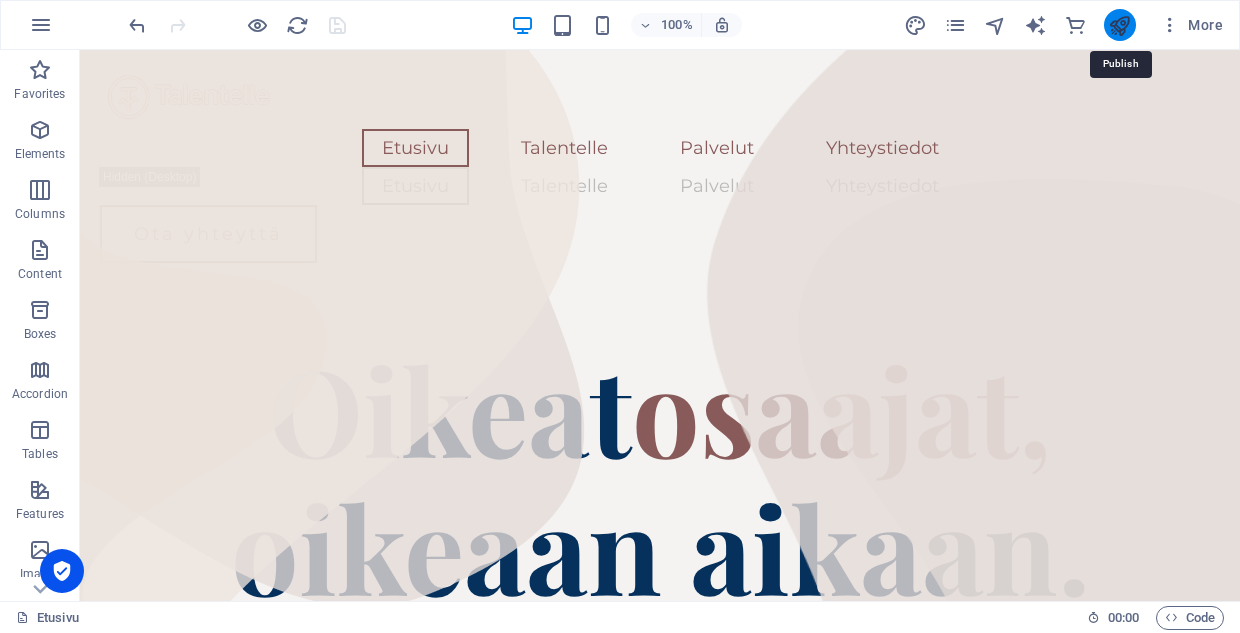 click at bounding box center (1119, 25) 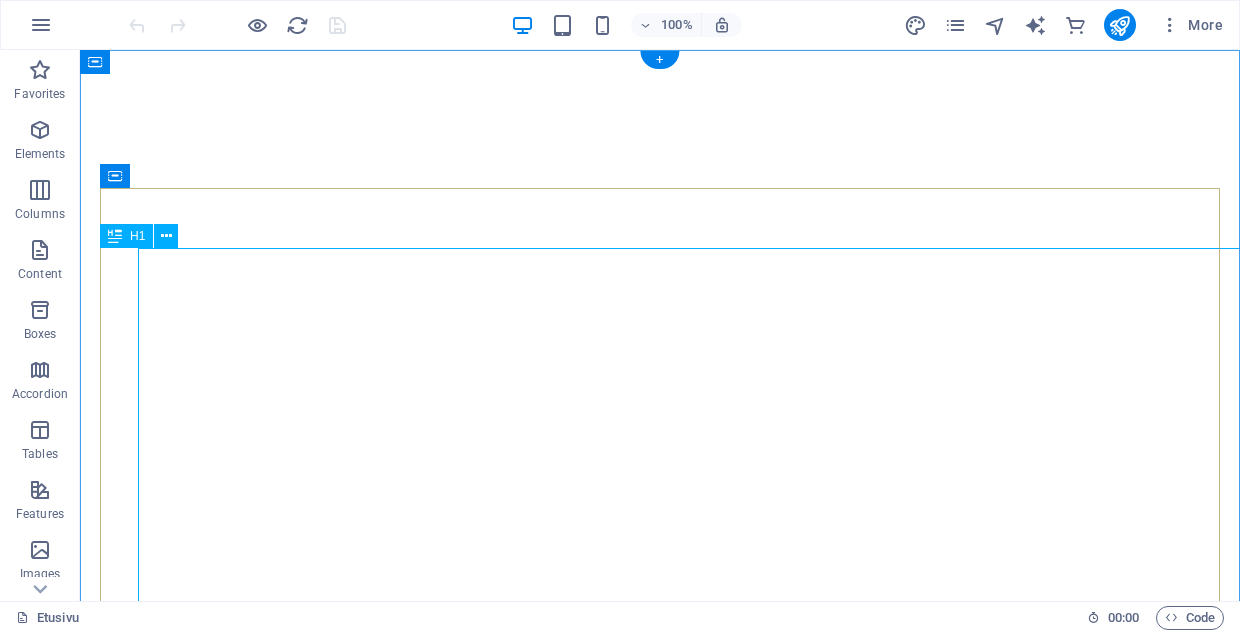 scroll, scrollTop: 0, scrollLeft: 0, axis: both 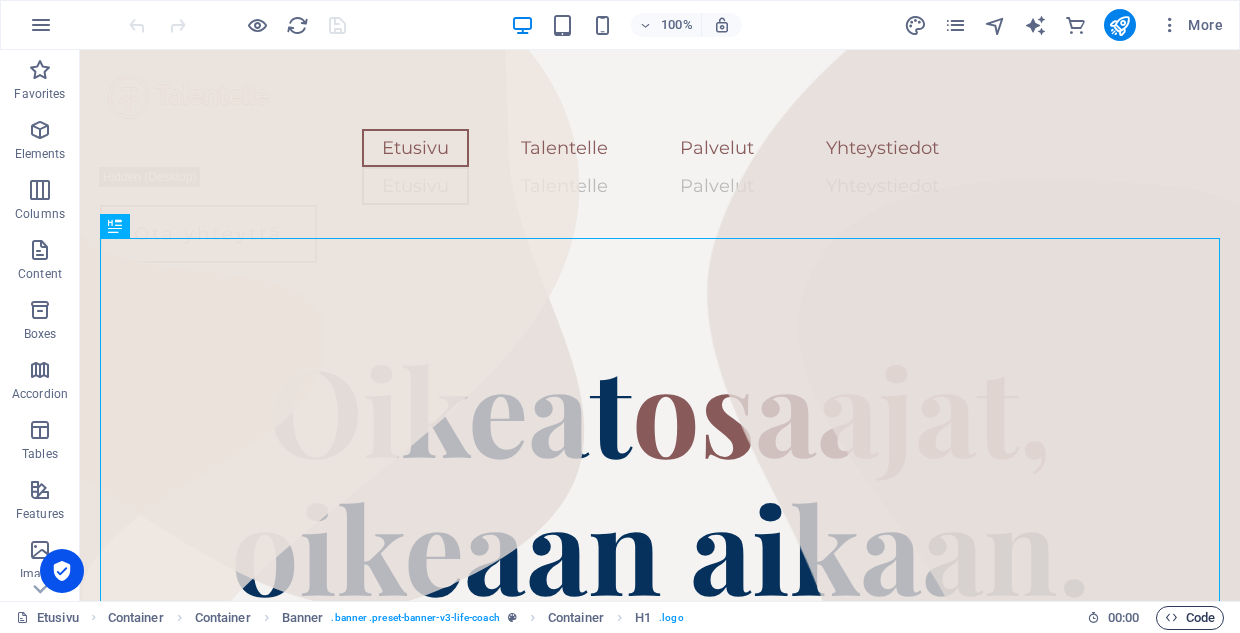 click on "Code" at bounding box center [1190, 618] 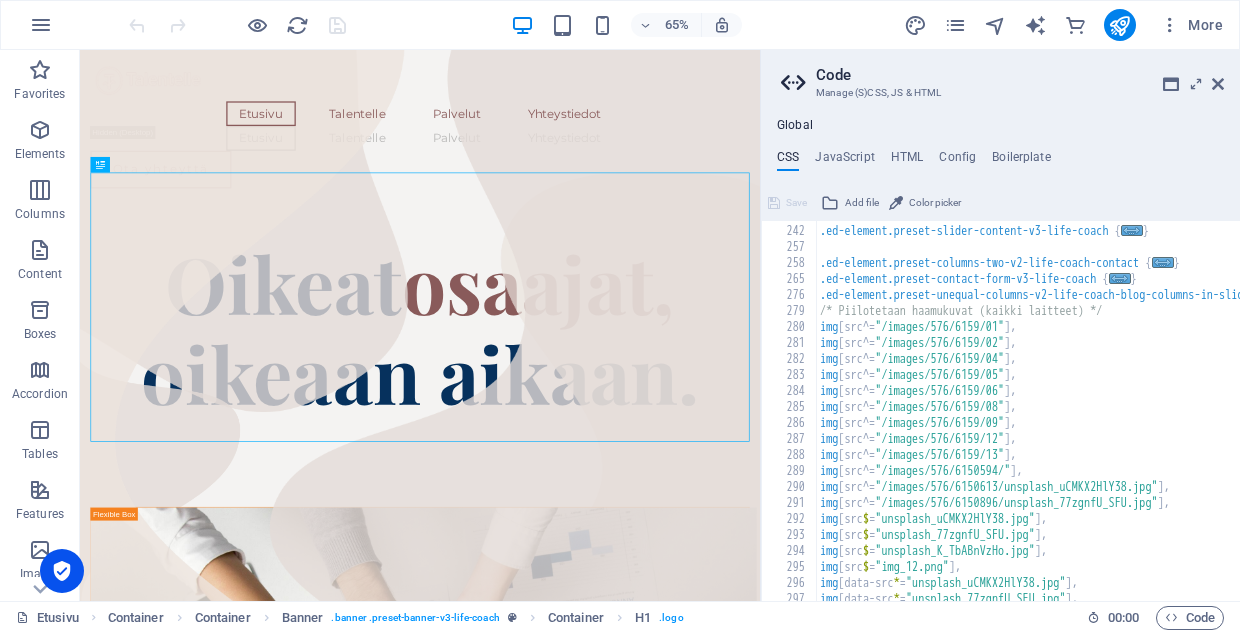 scroll, scrollTop: 489, scrollLeft: 0, axis: vertical 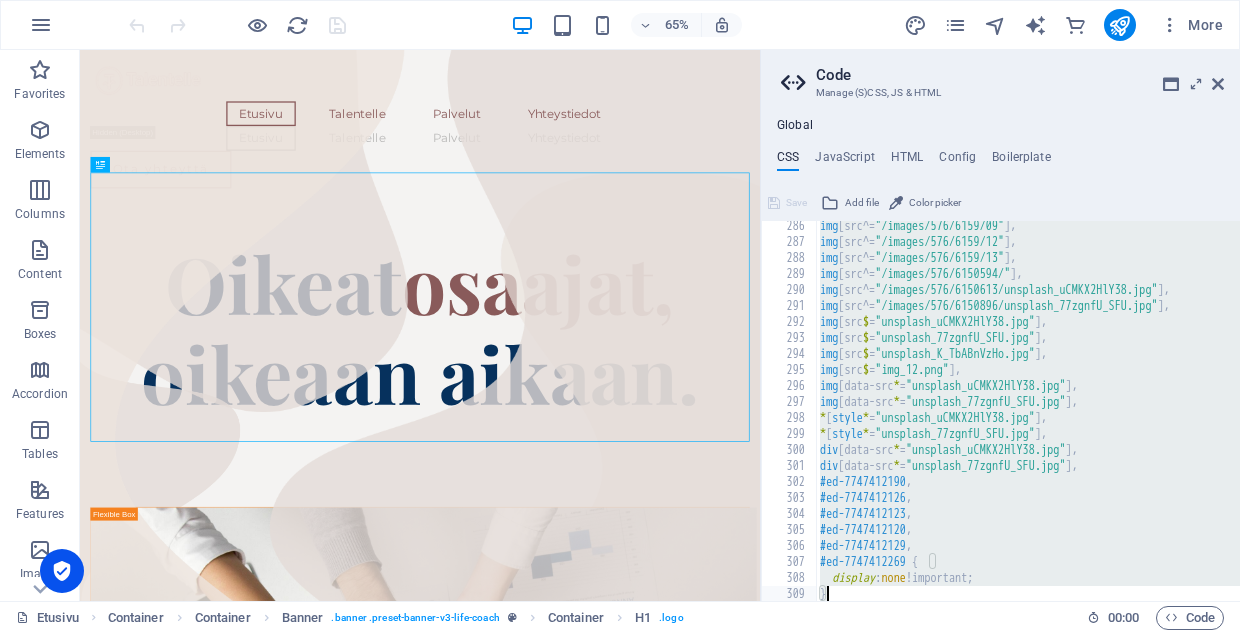 drag, startPoint x: 818, startPoint y: 333, endPoint x: 901, endPoint y: 587, distance: 267.21713 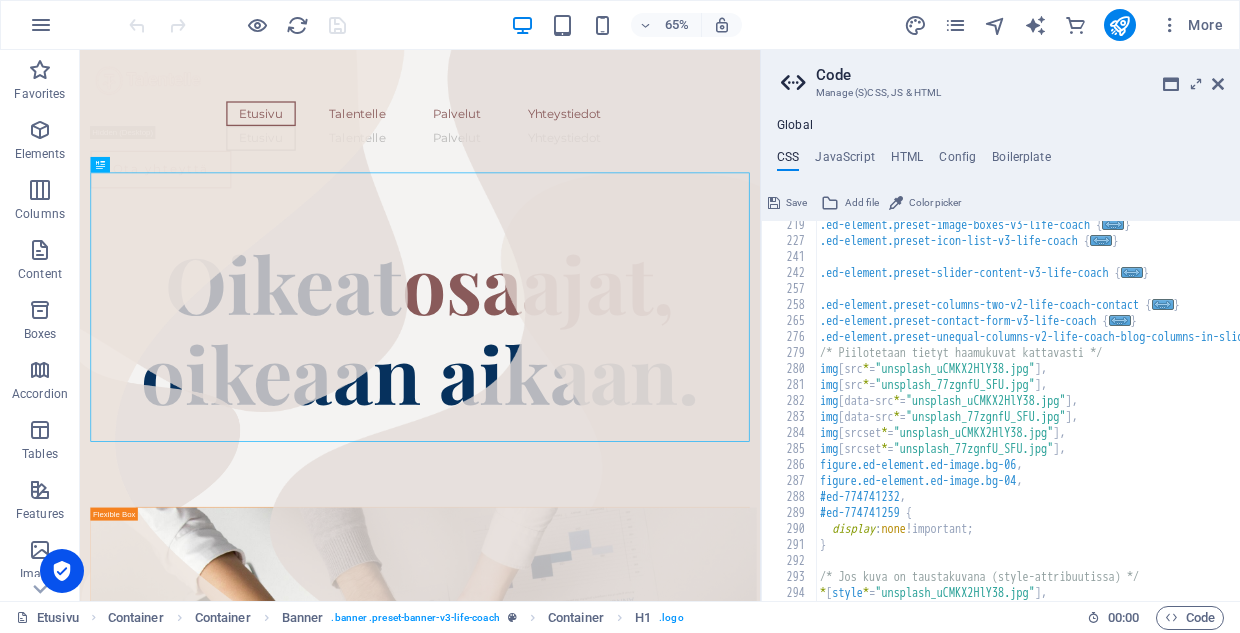 scroll, scrollTop: 547, scrollLeft: 0, axis: vertical 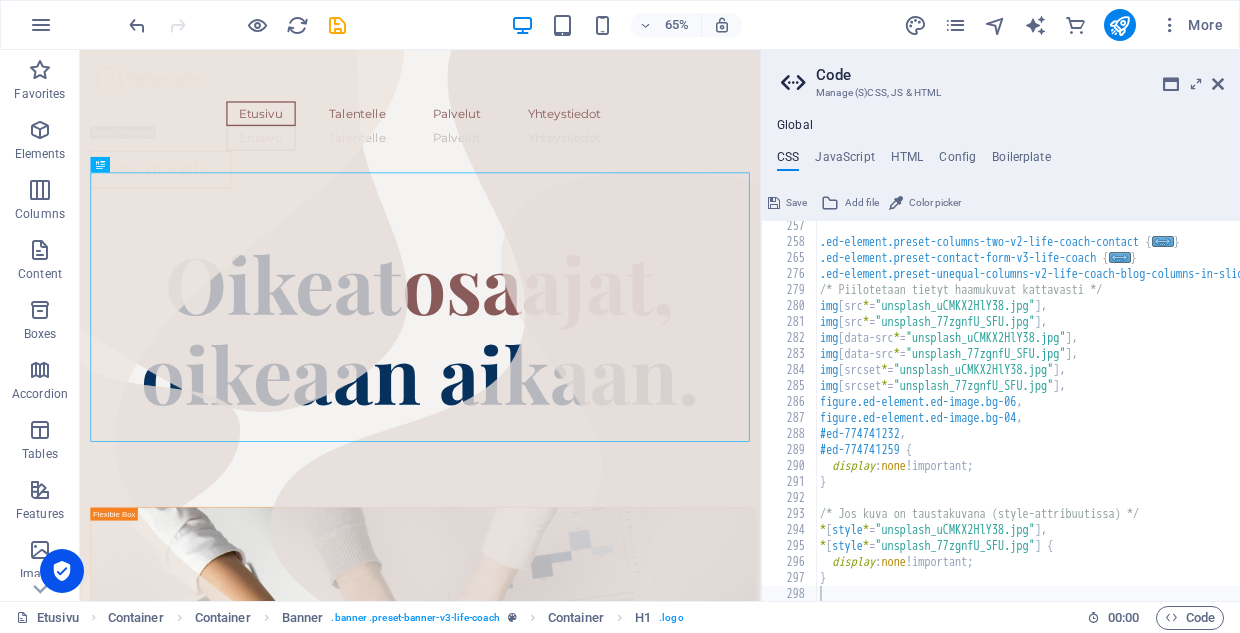 click at bounding box center [774, 203] 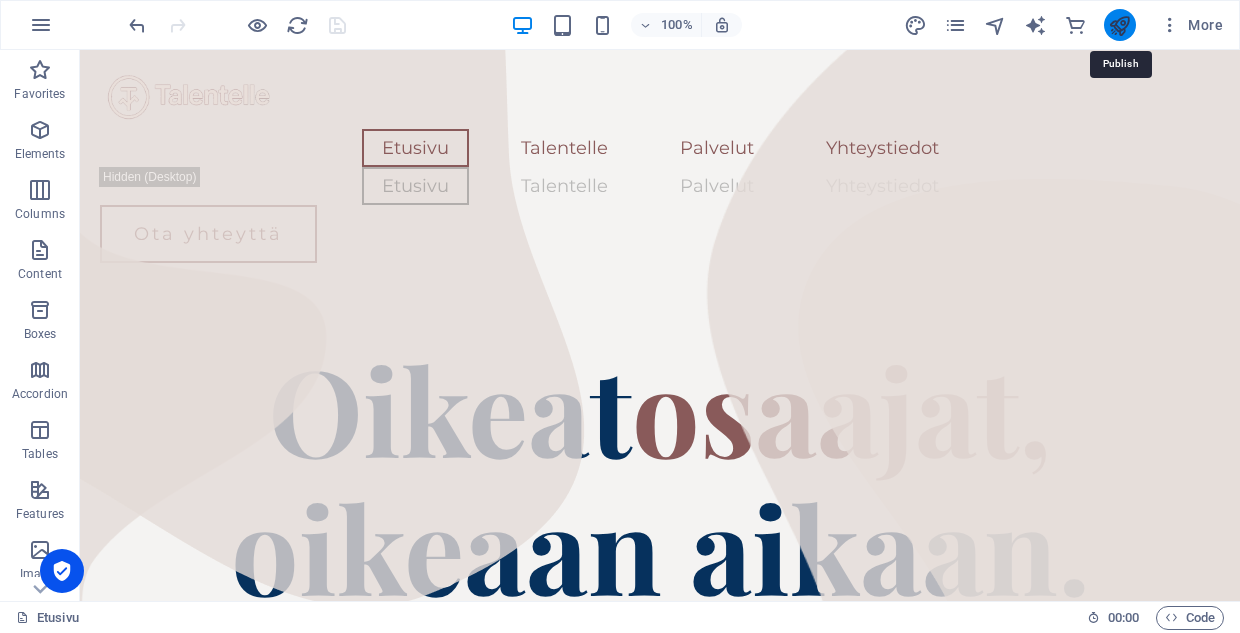 click at bounding box center (1119, 25) 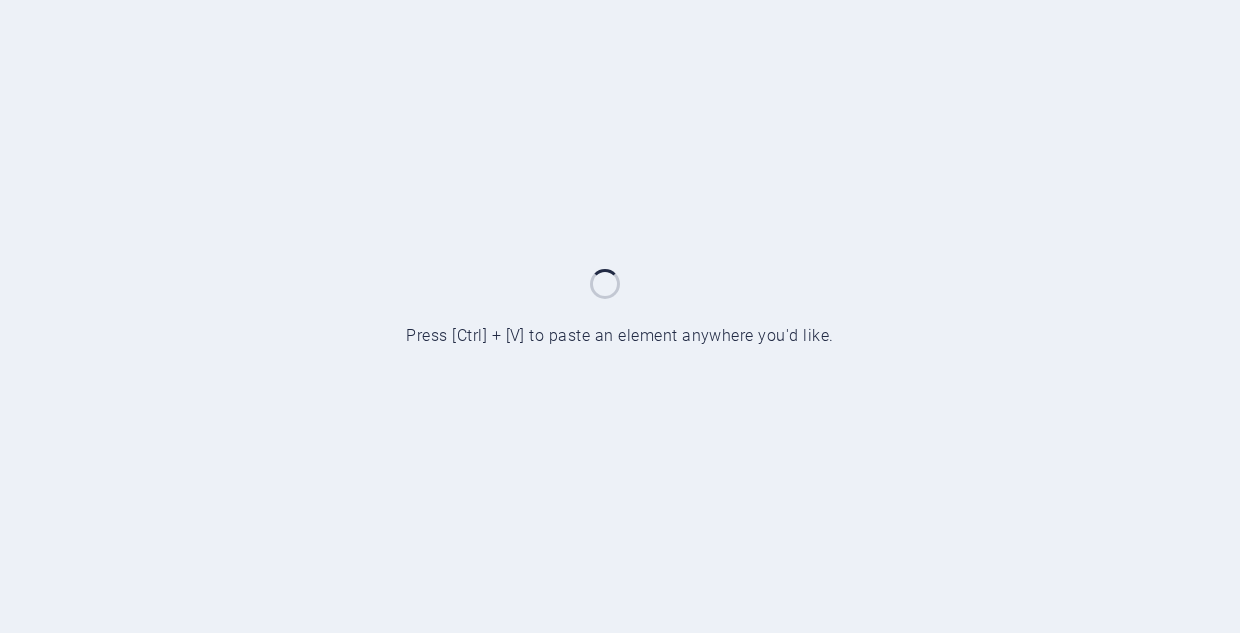 scroll, scrollTop: 0, scrollLeft: 0, axis: both 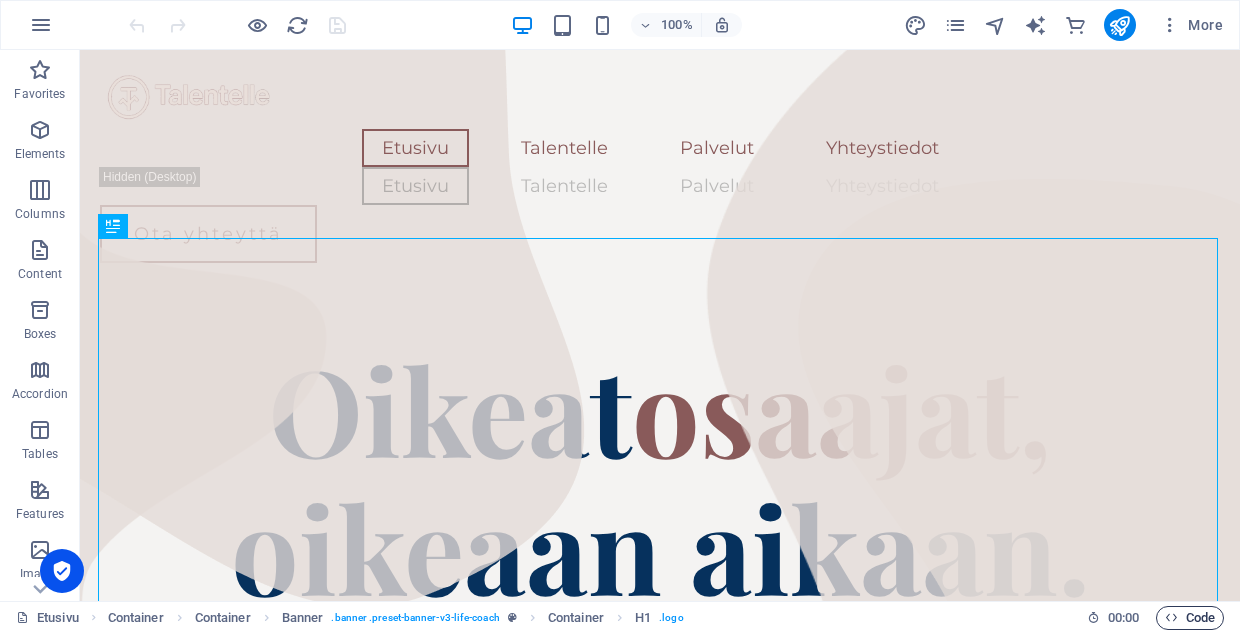 click on "Code" at bounding box center (1190, 618) 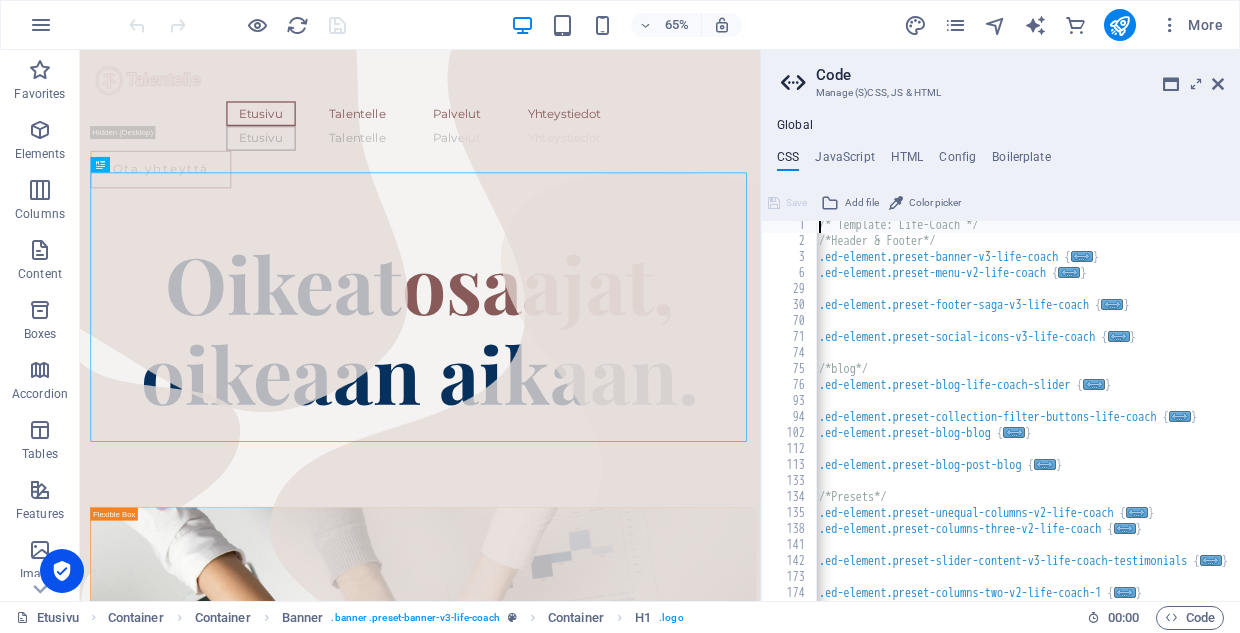 scroll, scrollTop: 531, scrollLeft: 0, axis: vertical 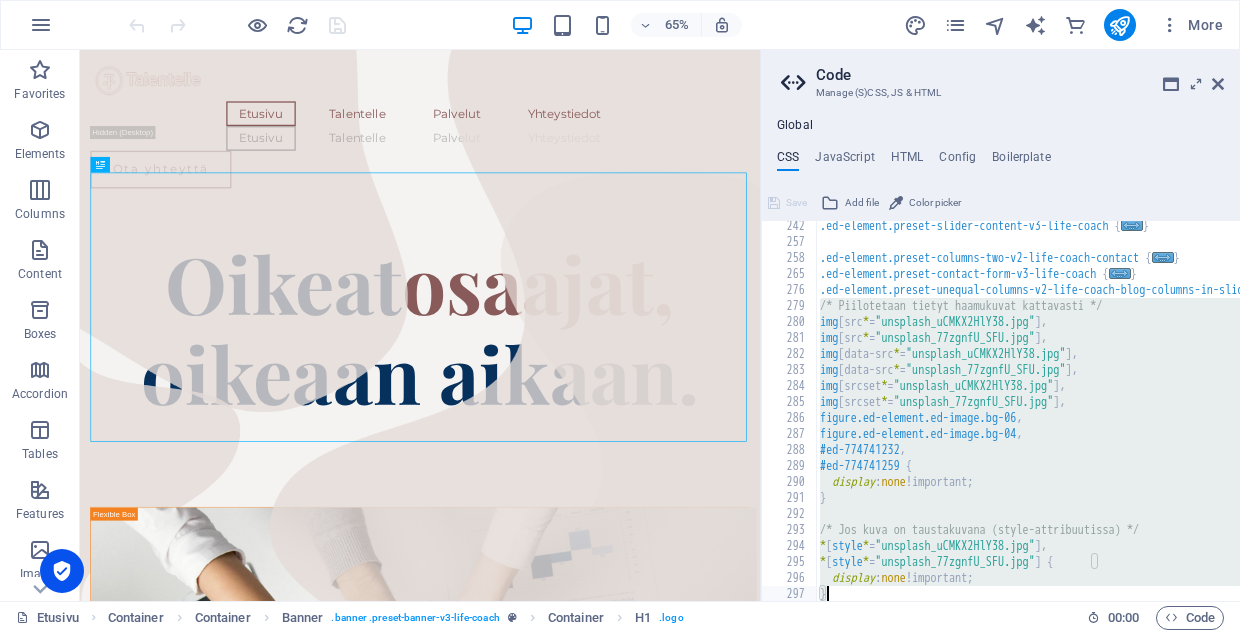 drag, startPoint x: 819, startPoint y: 301, endPoint x: 841, endPoint y: 627, distance: 326.7415 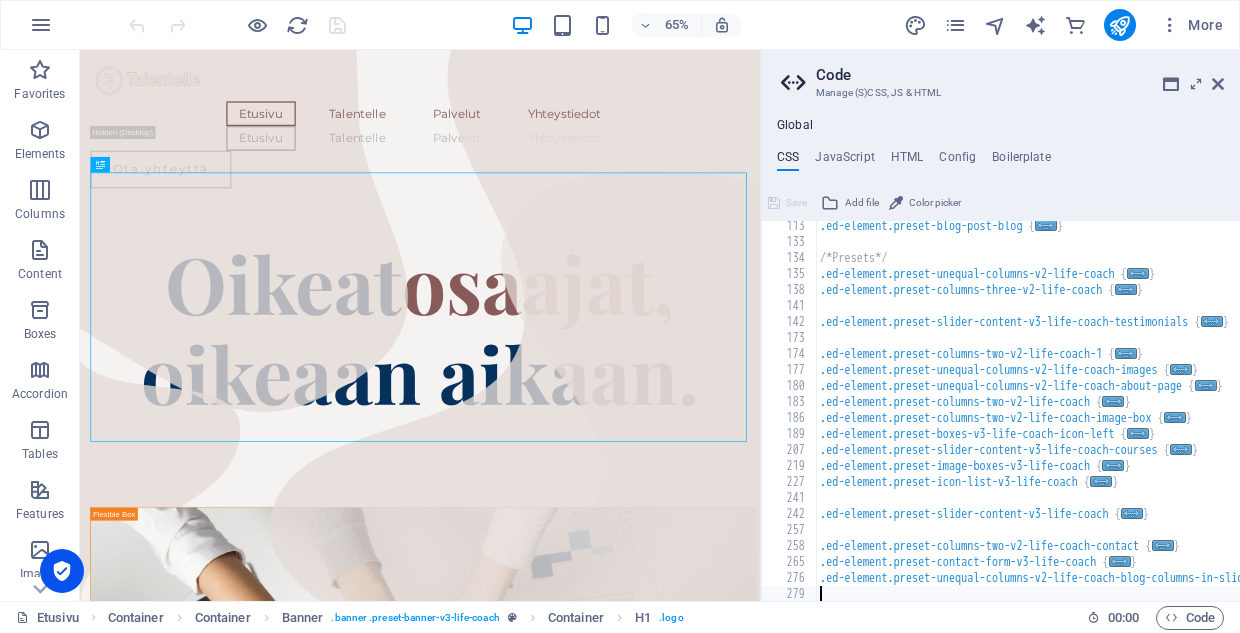 scroll, scrollTop: 243, scrollLeft: 0, axis: vertical 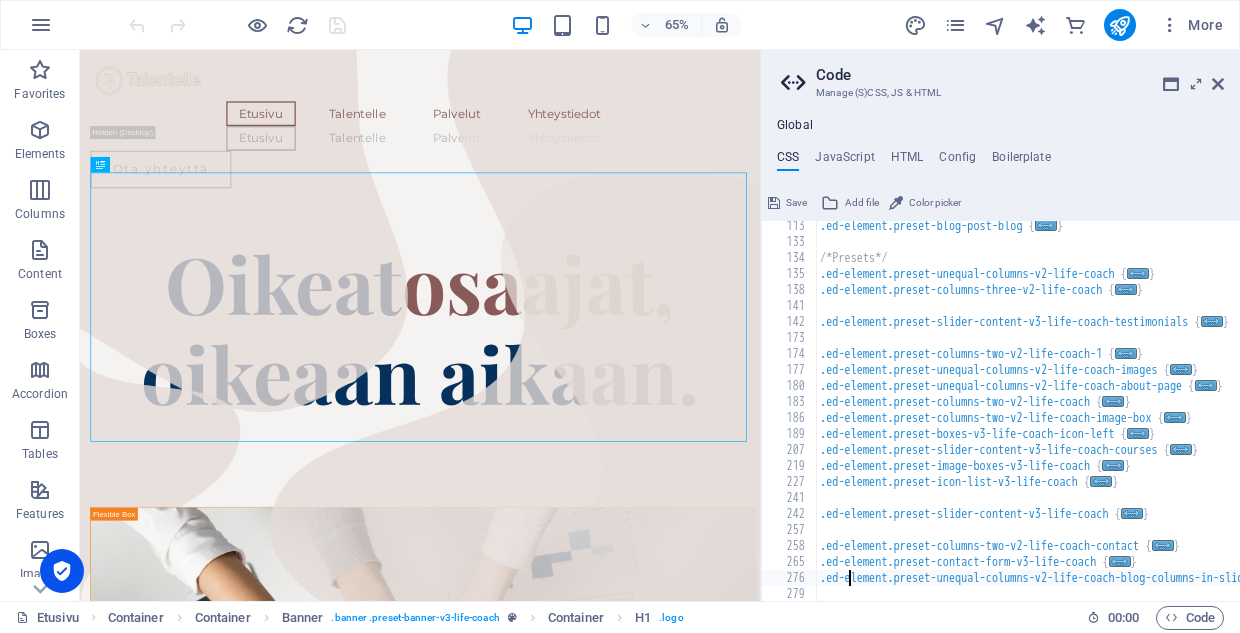 click at bounding box center [1088, 591] 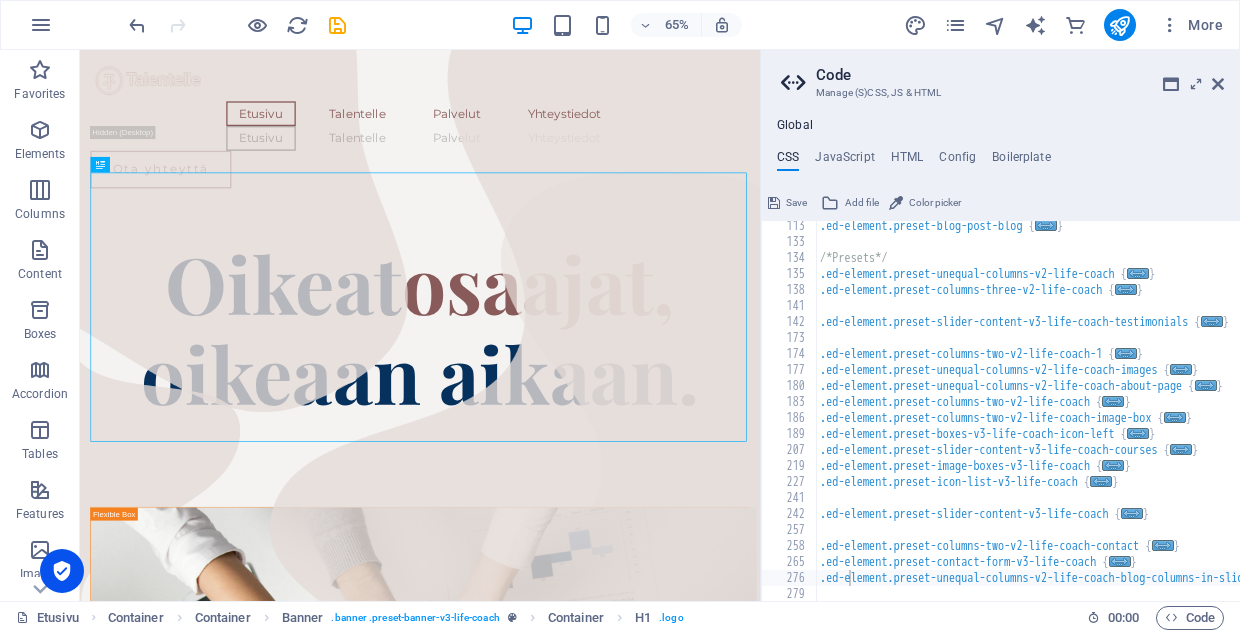 click on "Etusivu Container Container Banner . banner .preset-banner-v3-life-coach Container H1 . logo" at bounding box center (543, 618) 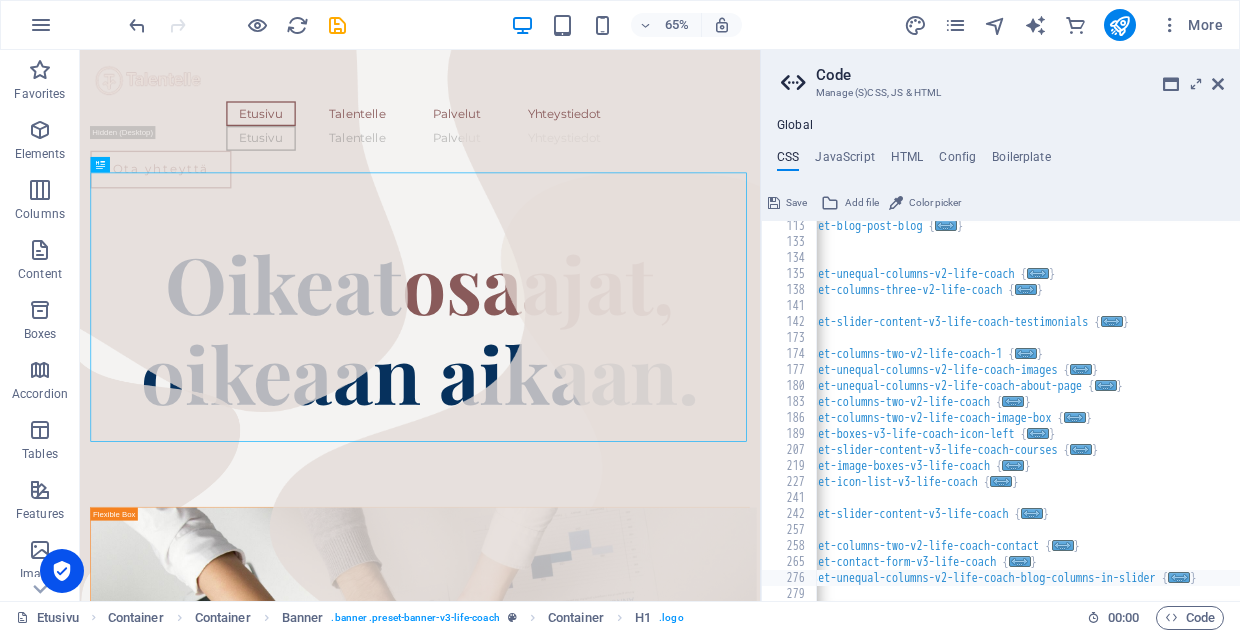 scroll, scrollTop: 0, scrollLeft: 120, axis: horizontal 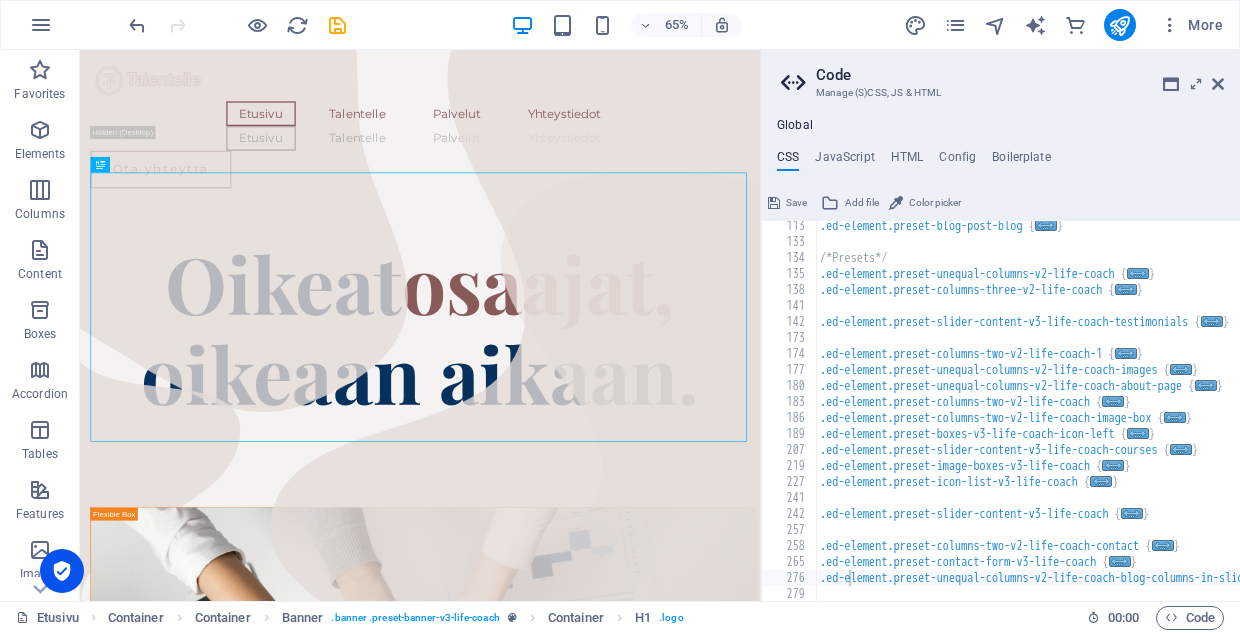 click on "279" at bounding box center (790, 594) 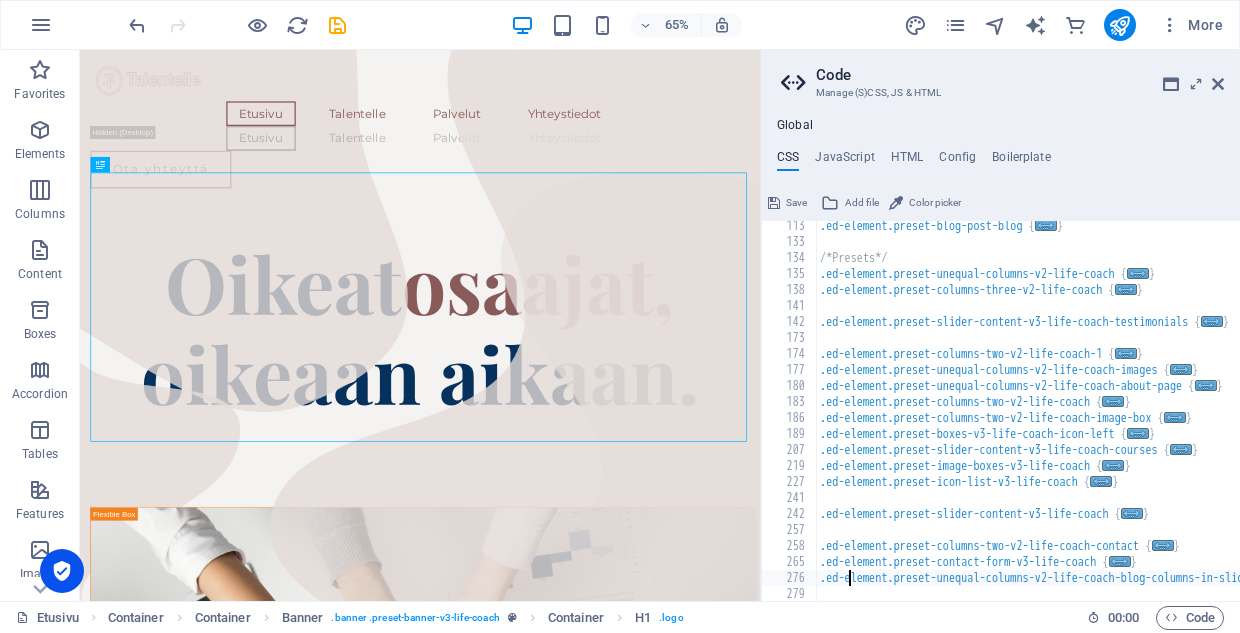 paste 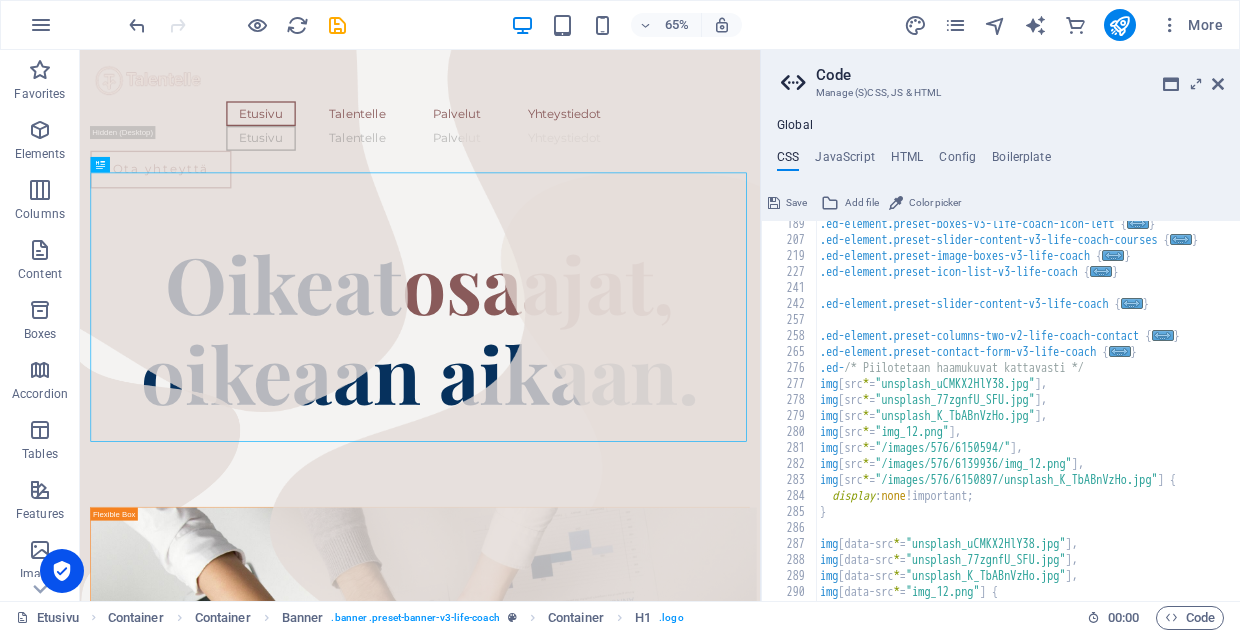 scroll, scrollTop: 442, scrollLeft: 0, axis: vertical 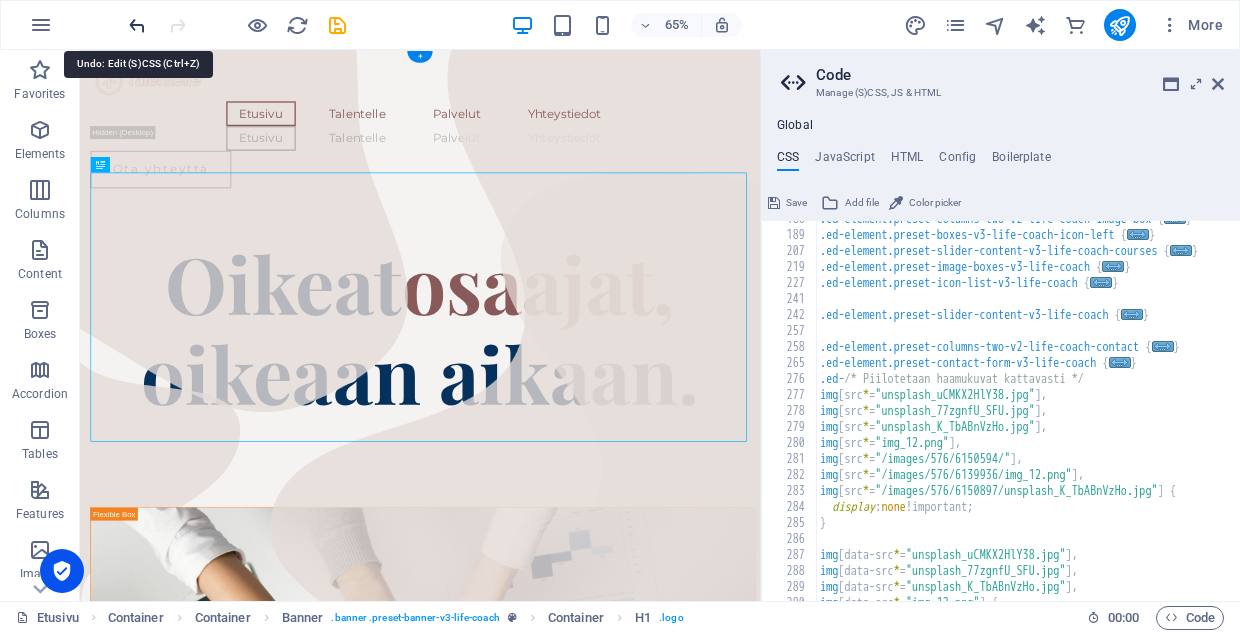 click at bounding box center [137, 25] 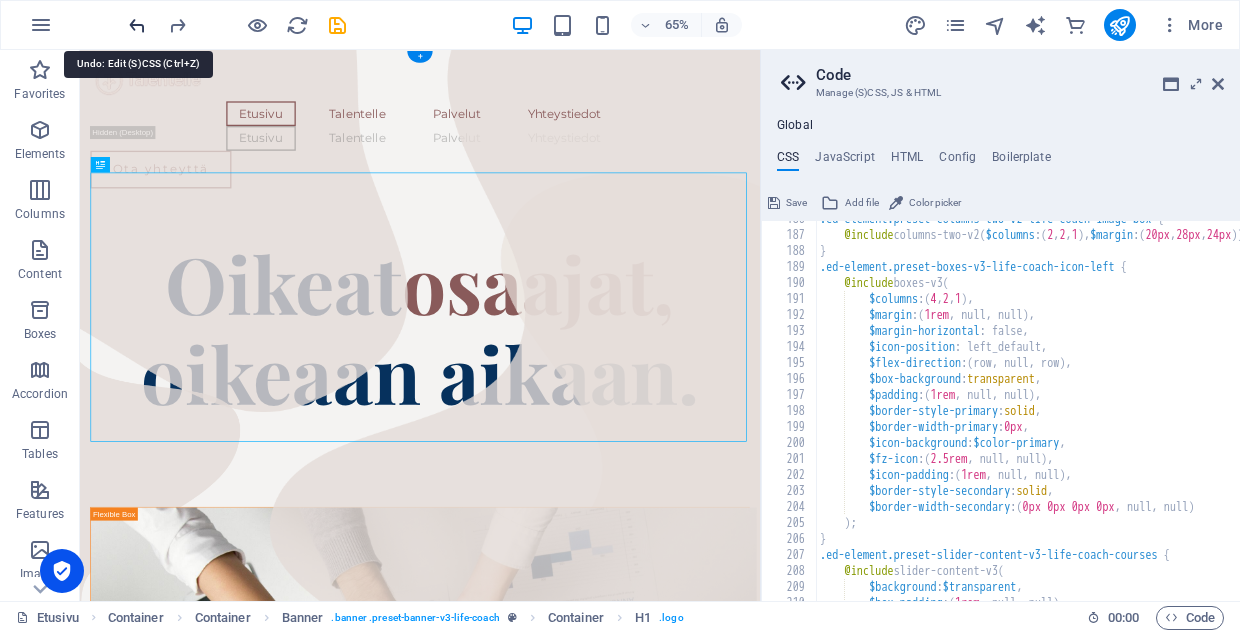 scroll, scrollTop: 2970, scrollLeft: 0, axis: vertical 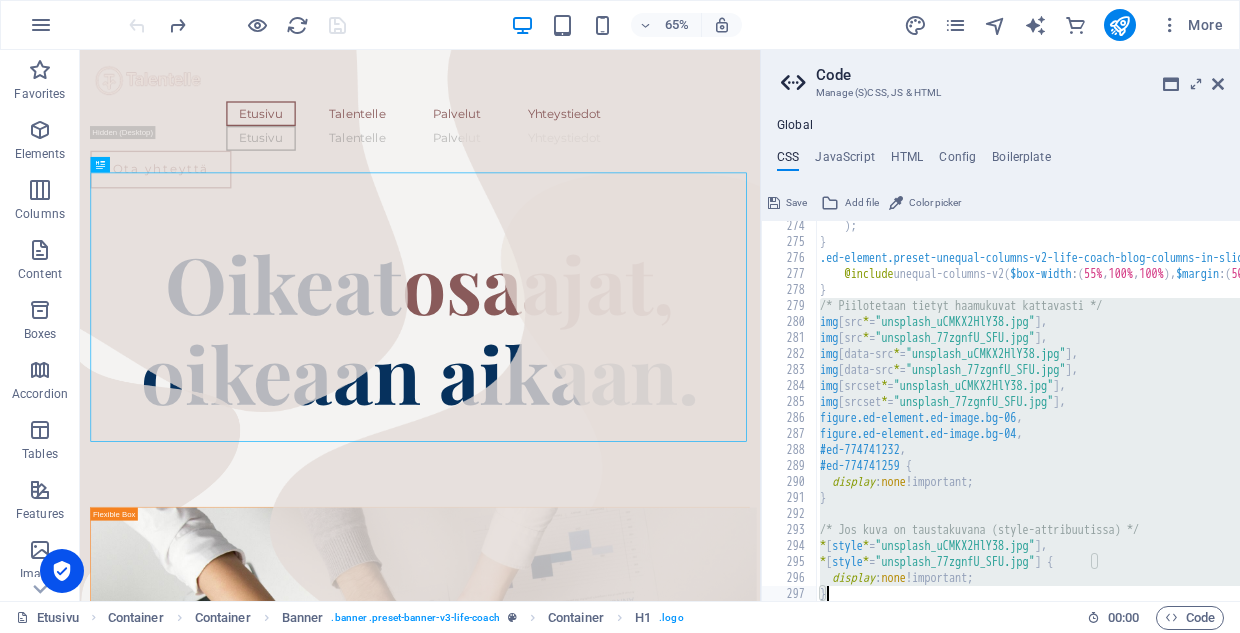 drag, startPoint x: 822, startPoint y: 453, endPoint x: 1071, endPoint y: 609, distance: 293.83157 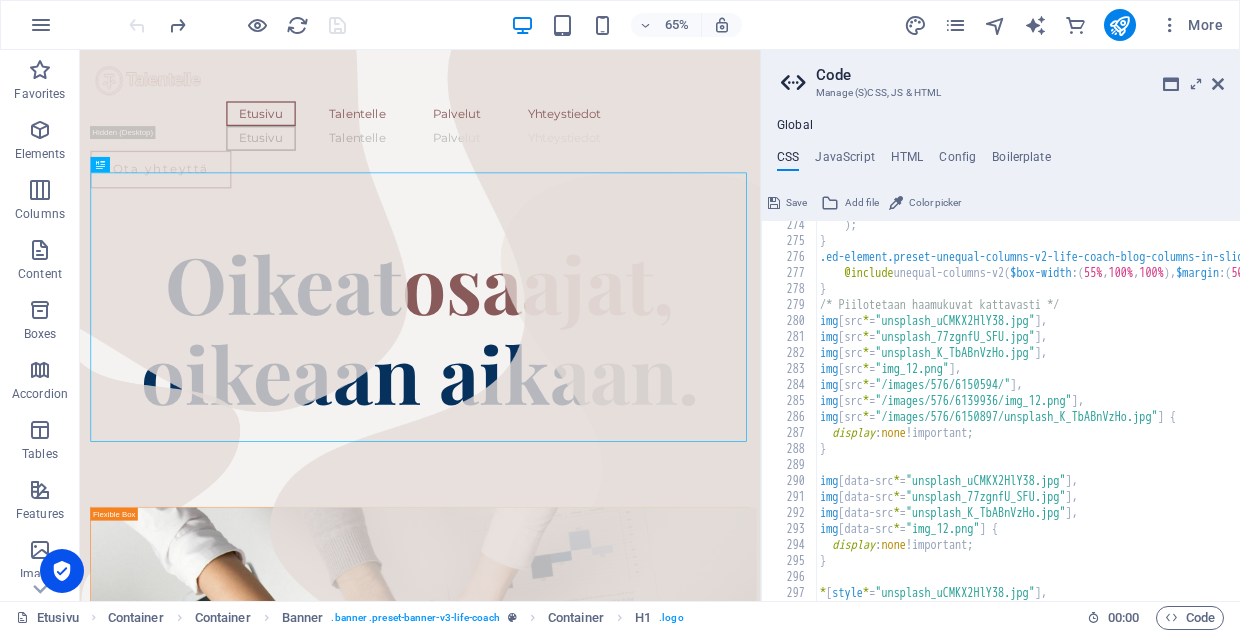 scroll, scrollTop: 4467, scrollLeft: 0, axis: vertical 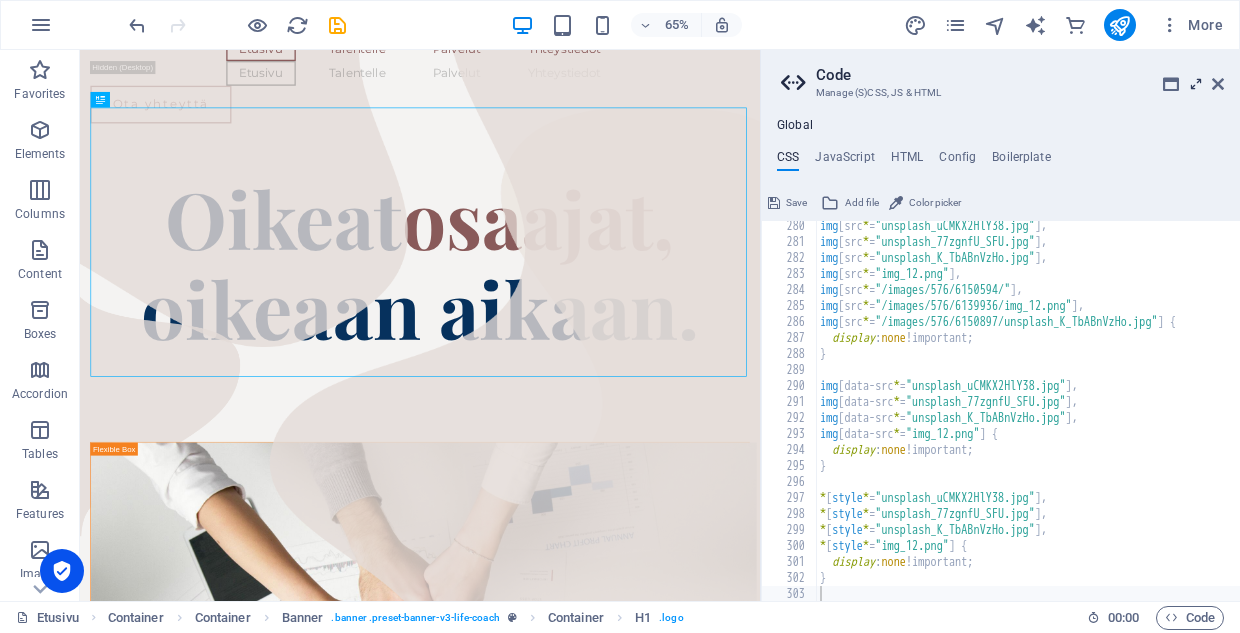 click at bounding box center [1196, 84] 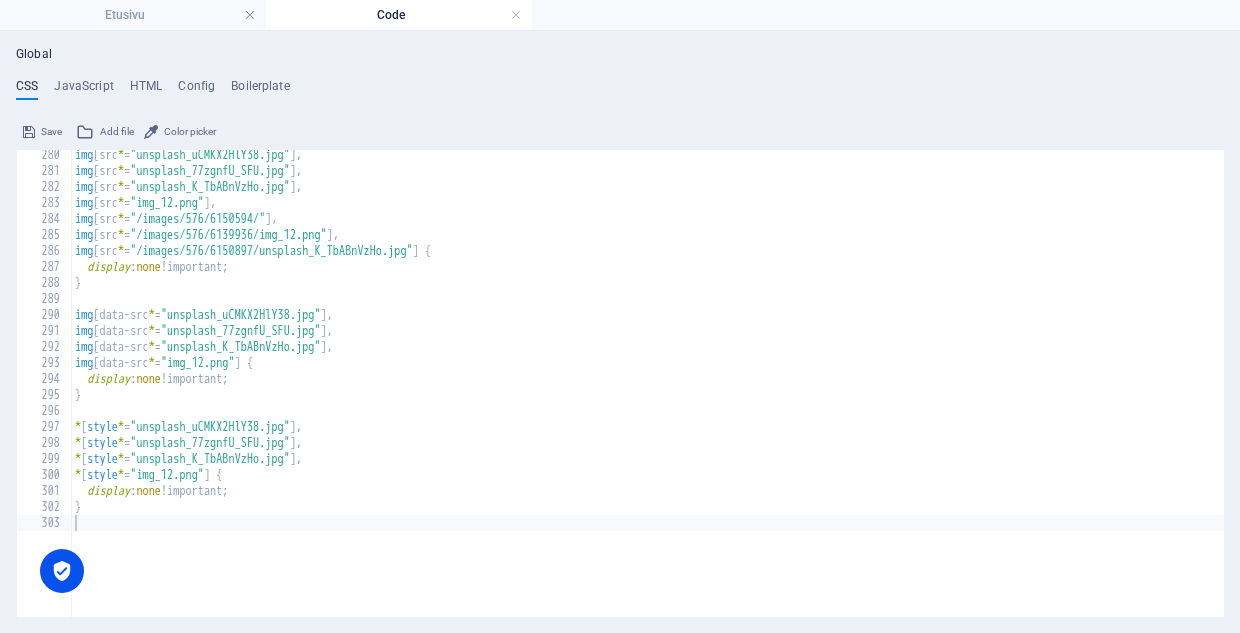 scroll, scrollTop: 4380, scrollLeft: 0, axis: vertical 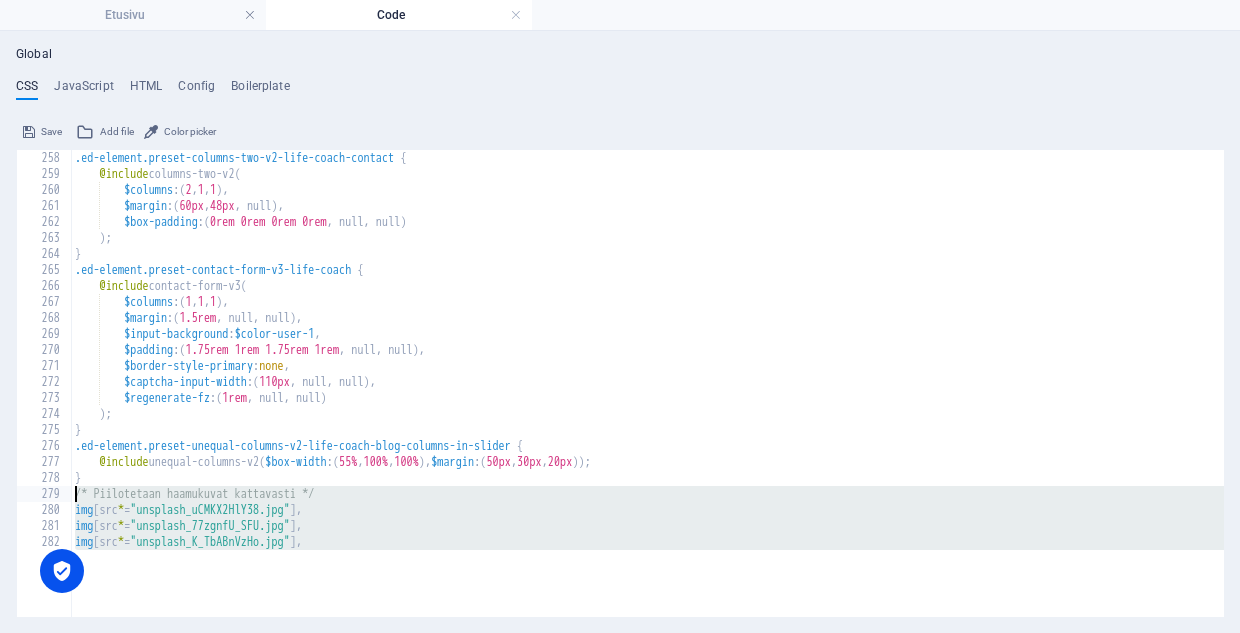 drag, startPoint x: 92, startPoint y: 531, endPoint x: 54, endPoint y: 486, distance: 58.898216 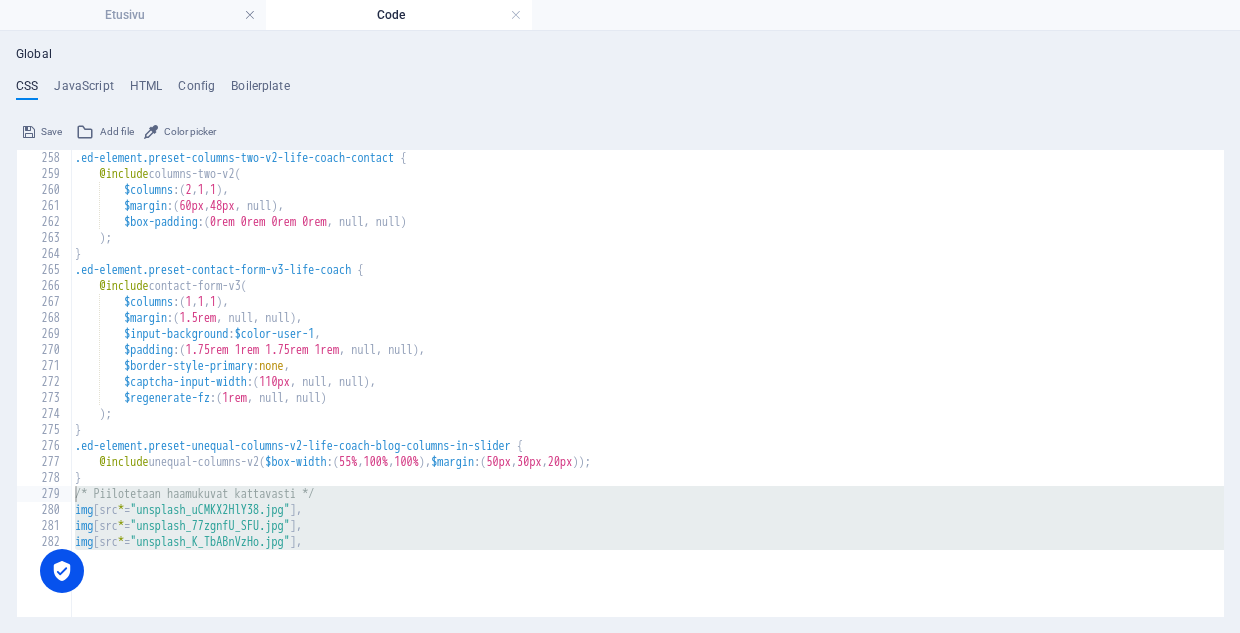 click on "Etusivu Code" at bounding box center [620, 15] 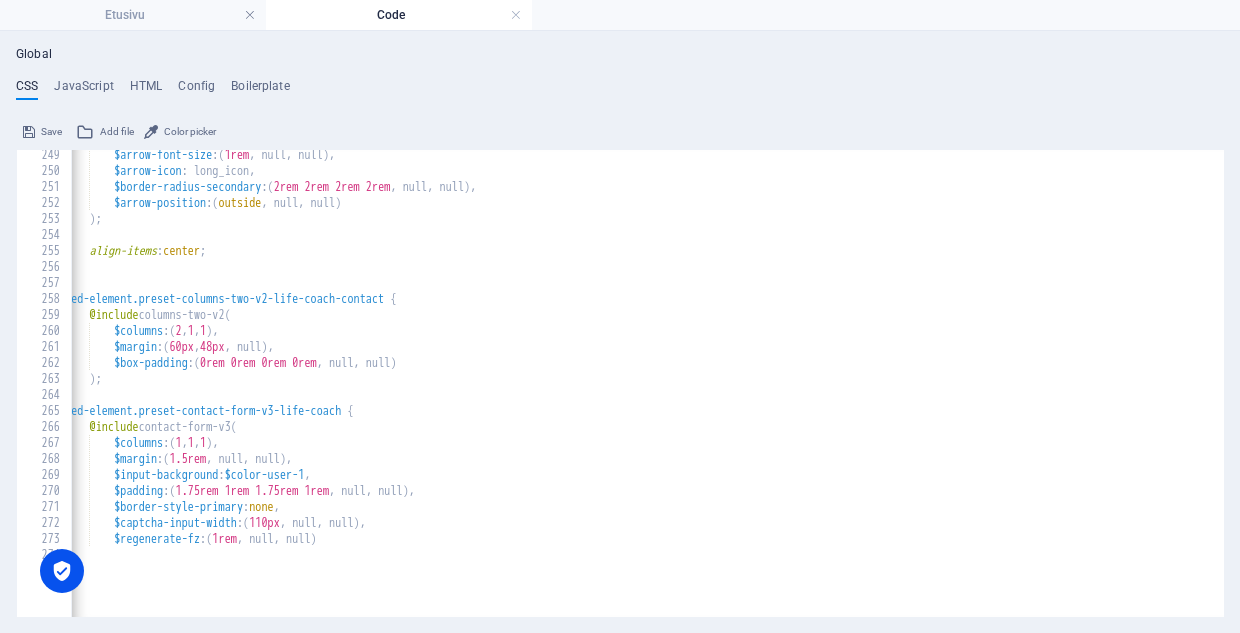 scroll, scrollTop: 3843, scrollLeft: 0, axis: vertical 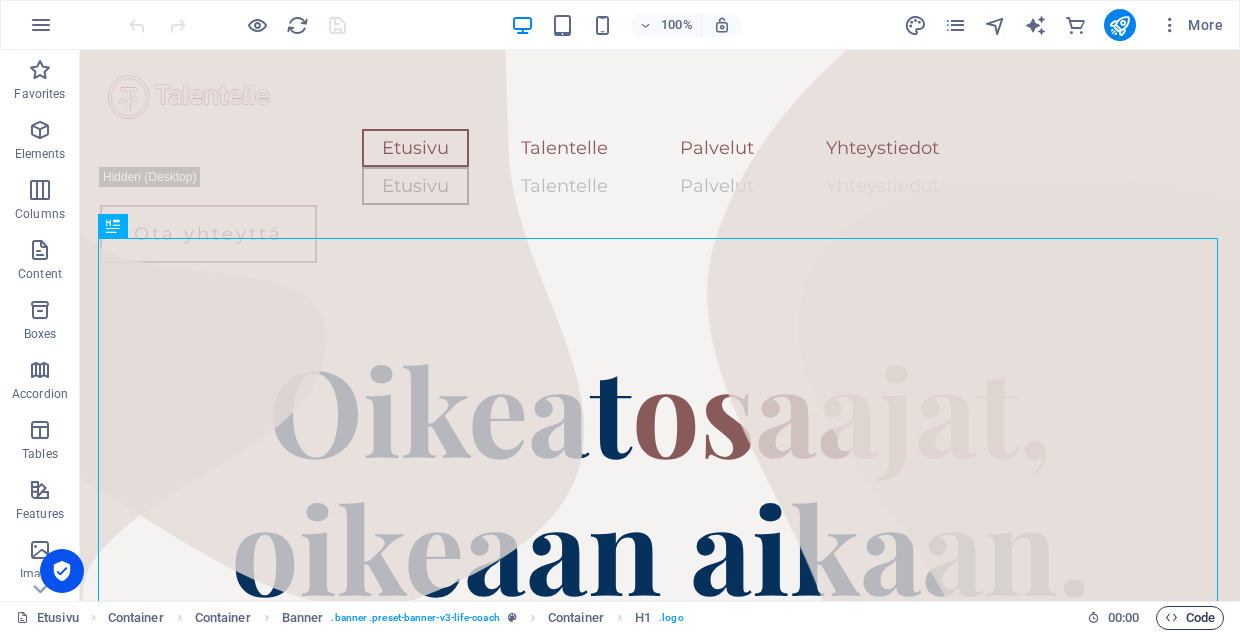 click on "Code" at bounding box center (1190, 618) 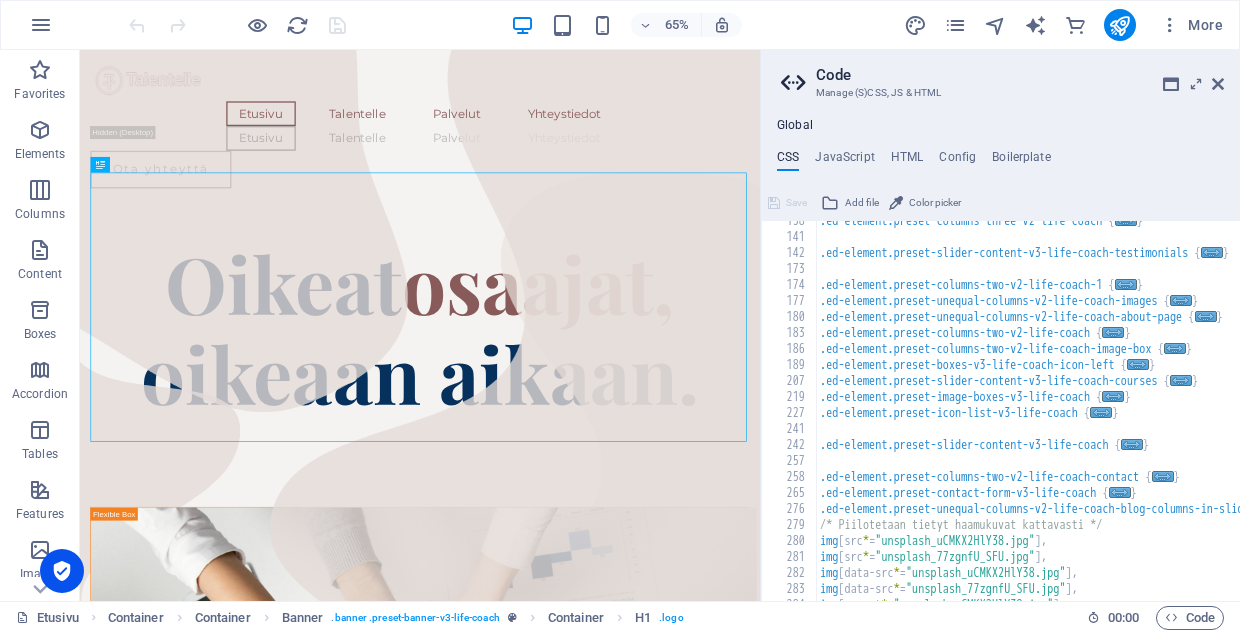 scroll, scrollTop: 531, scrollLeft: 0, axis: vertical 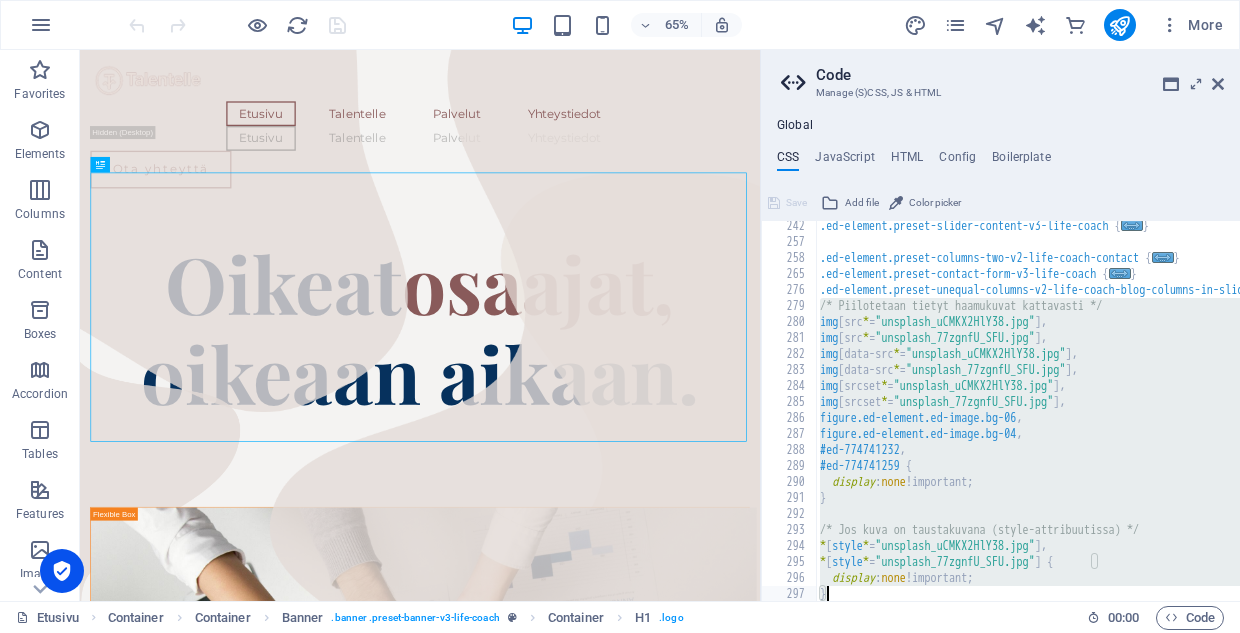drag, startPoint x: 821, startPoint y: 302, endPoint x: 848, endPoint y: 615, distance: 314.16238 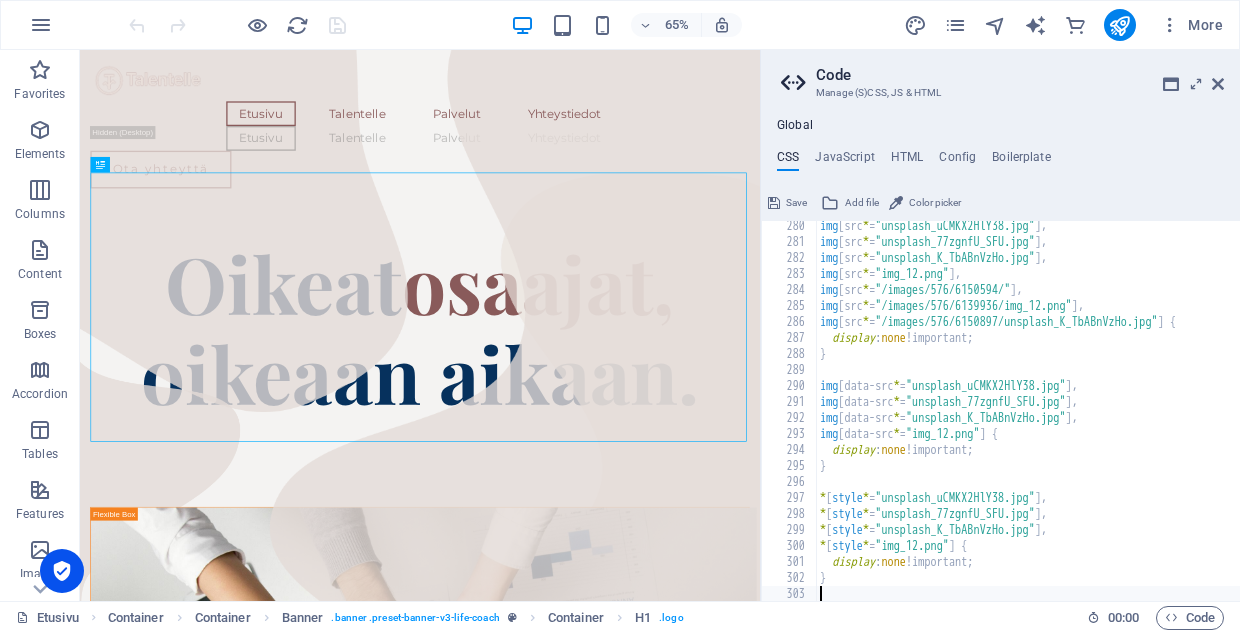 scroll, scrollTop: 627, scrollLeft: 0, axis: vertical 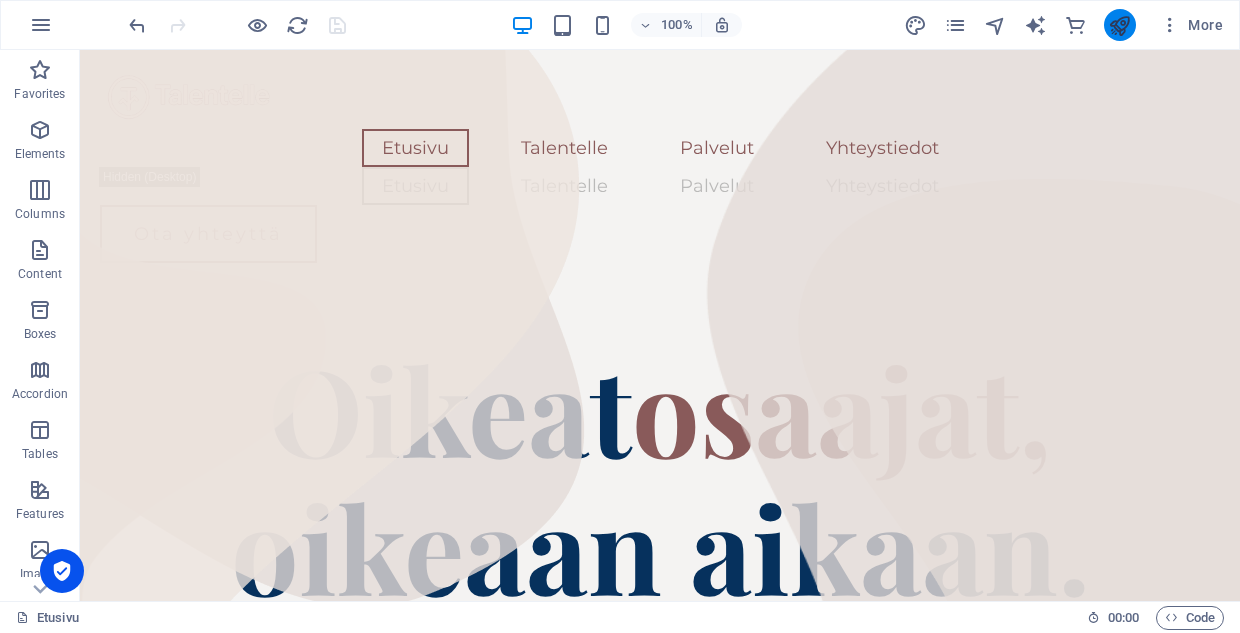 click at bounding box center [1119, 25] 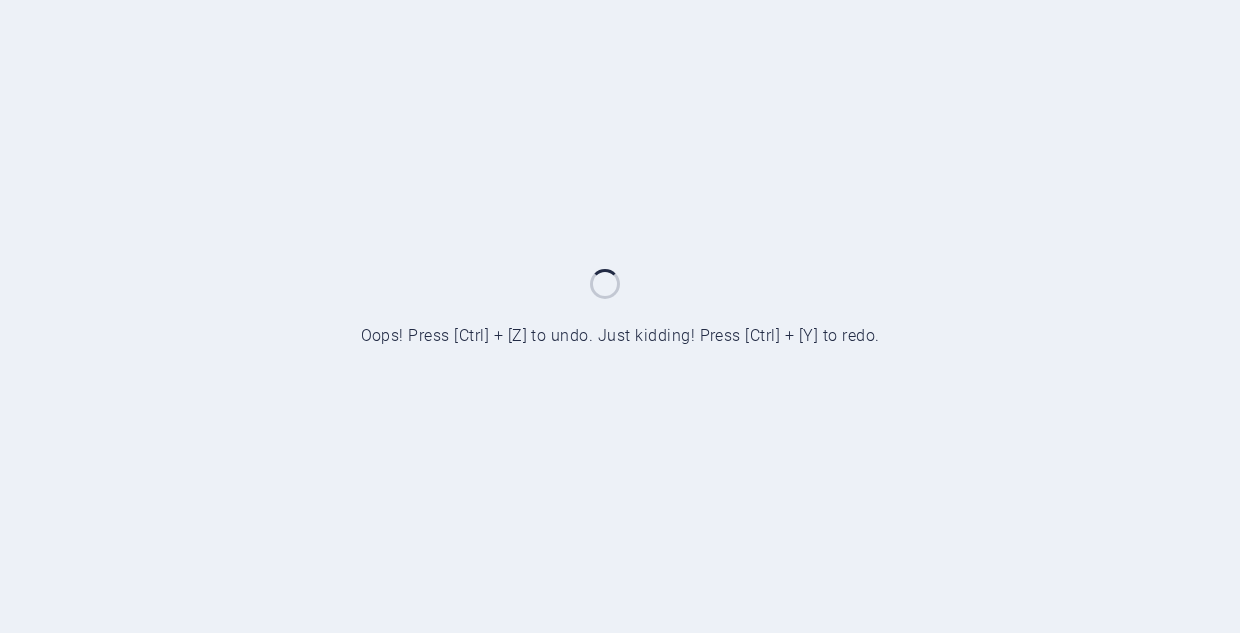 scroll, scrollTop: 0, scrollLeft: 0, axis: both 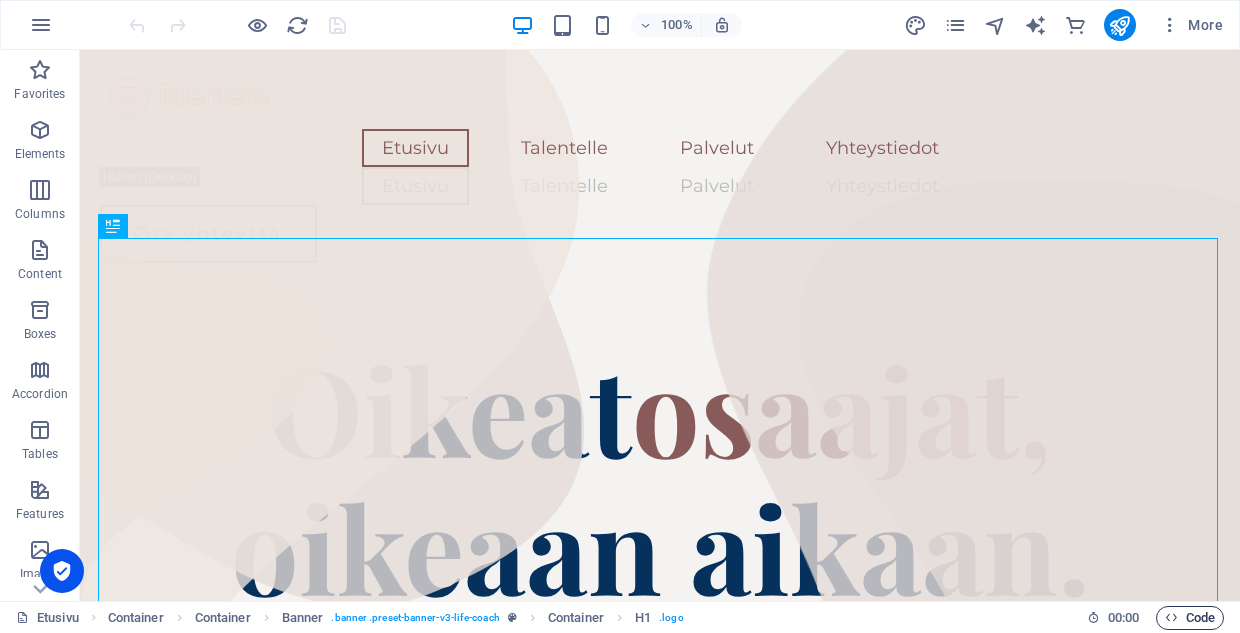 click on "Code" at bounding box center (1190, 618) 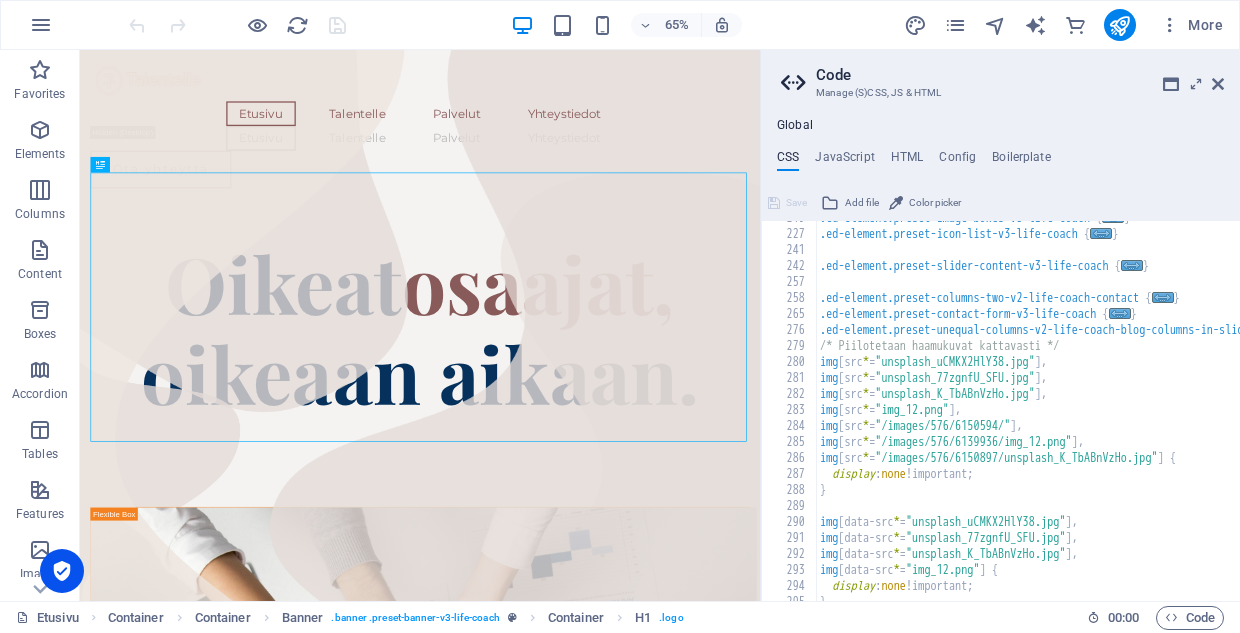 scroll, scrollTop: 419, scrollLeft: 0, axis: vertical 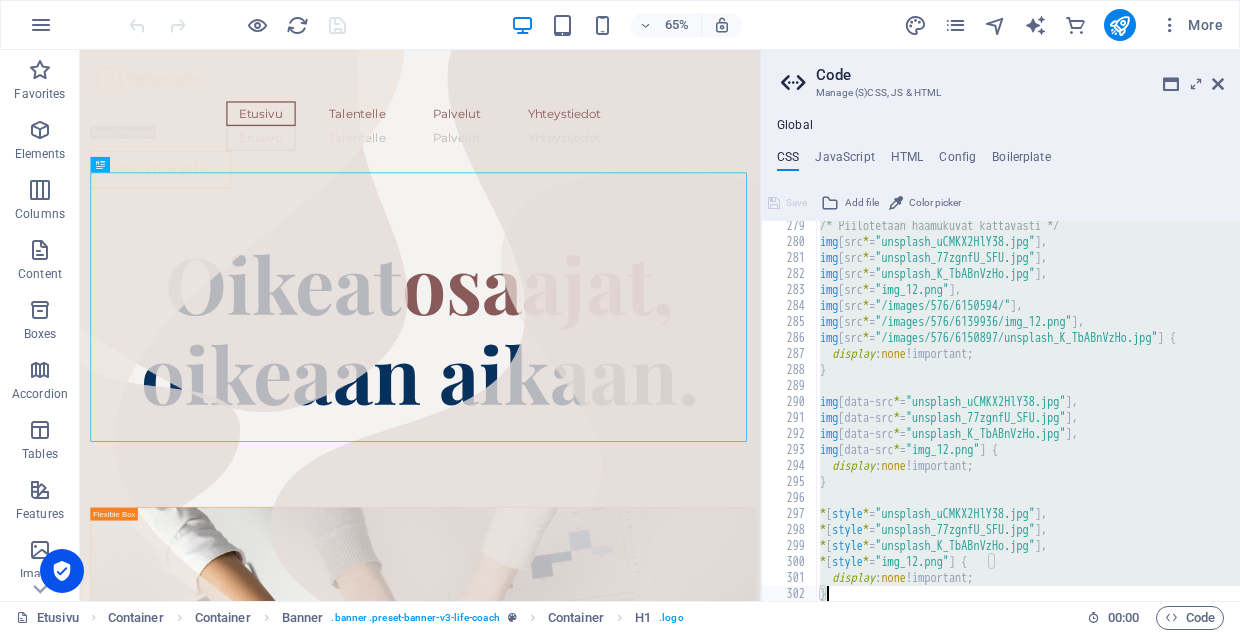 drag, startPoint x: 821, startPoint y: 422, endPoint x: 907, endPoint y: 640, distance: 234.35016 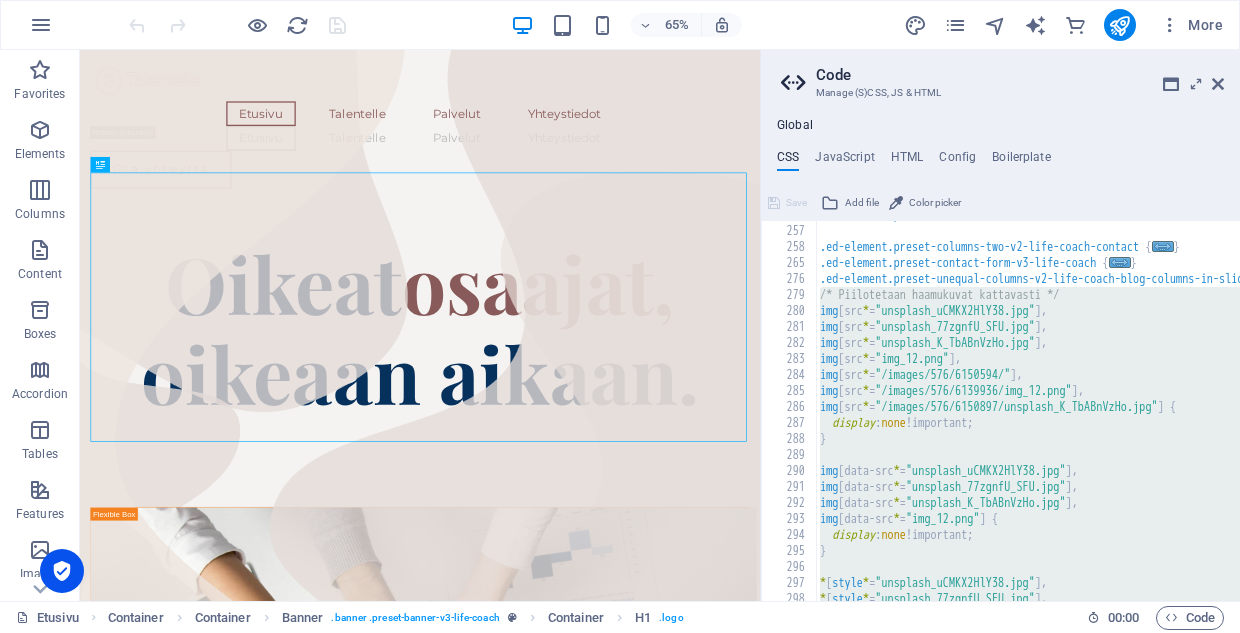 scroll, scrollTop: 611, scrollLeft: 0, axis: vertical 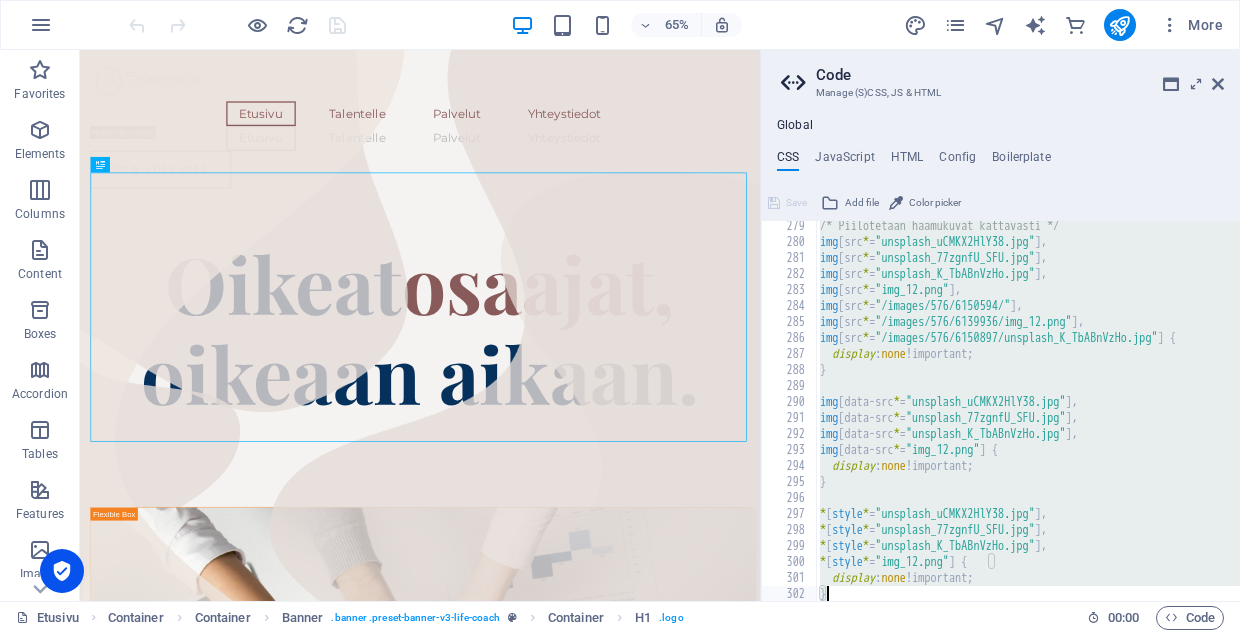 type 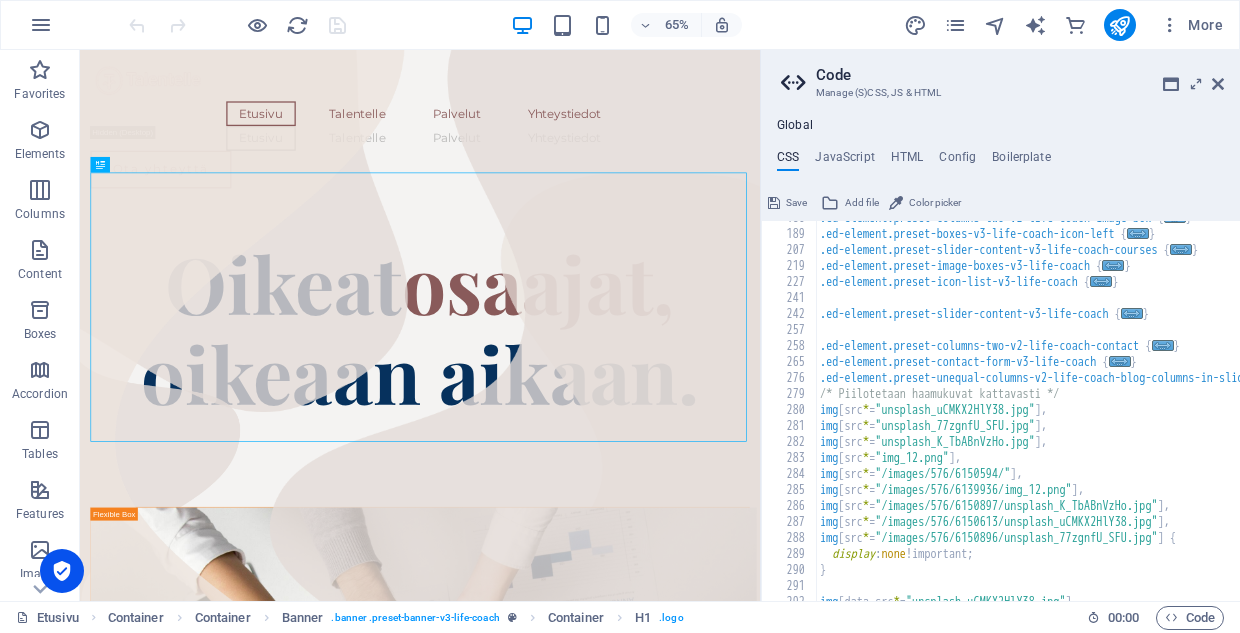 scroll, scrollTop: 659, scrollLeft: 0, axis: vertical 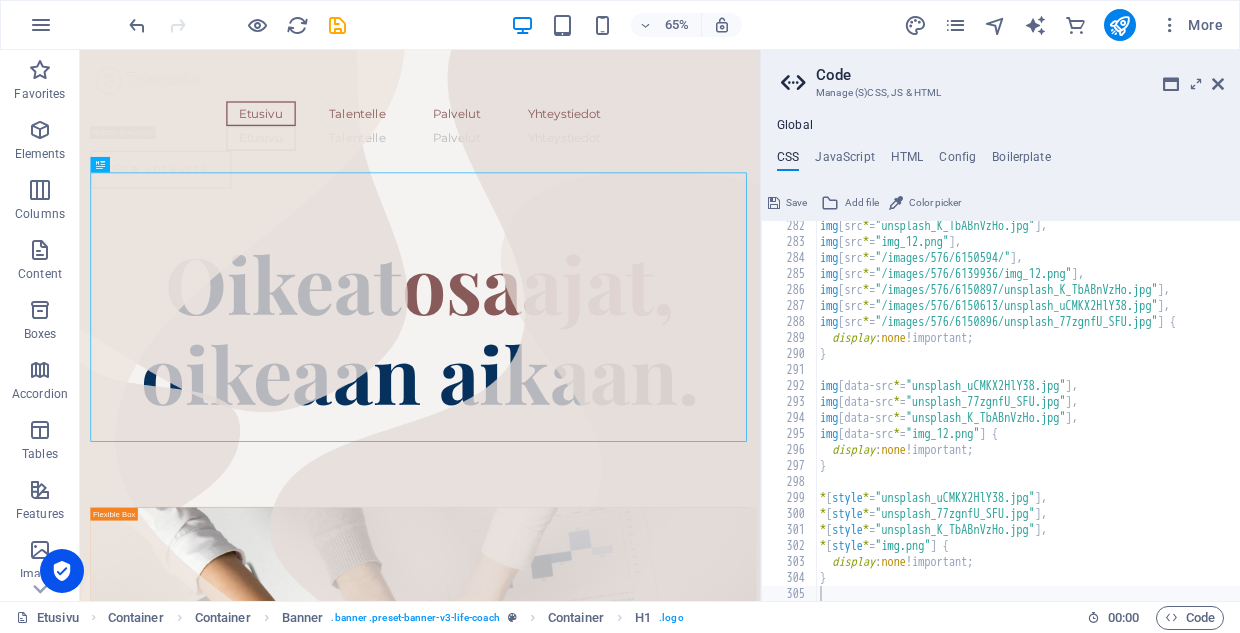 click on "Save" at bounding box center (796, 203) 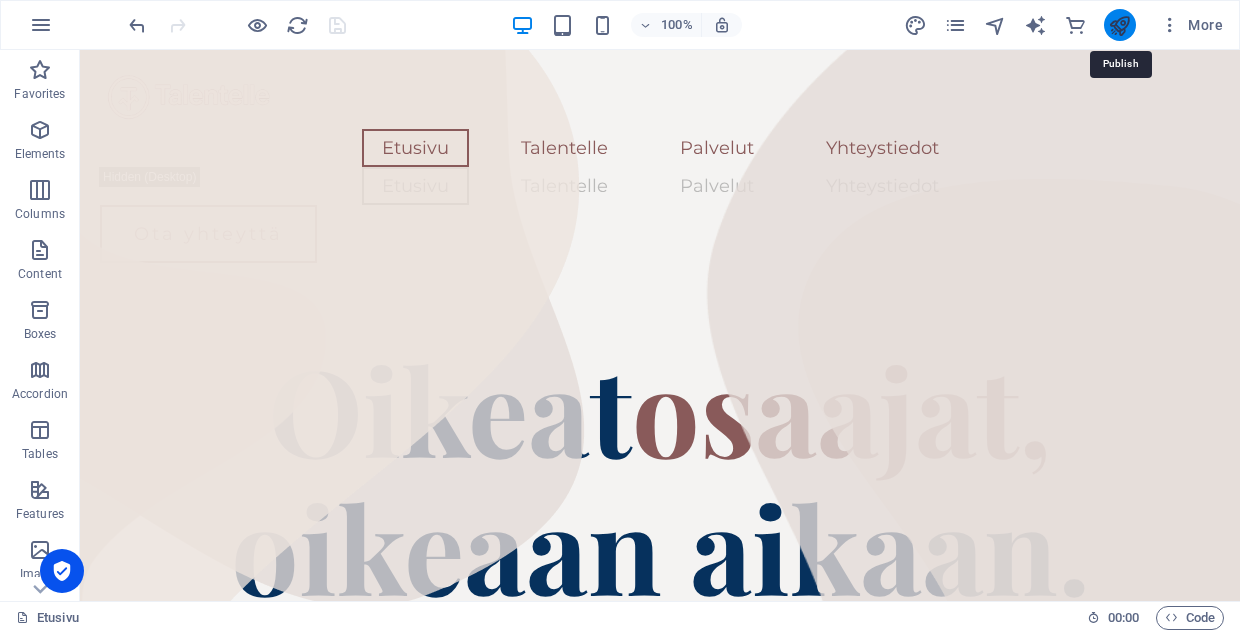 click at bounding box center [1119, 25] 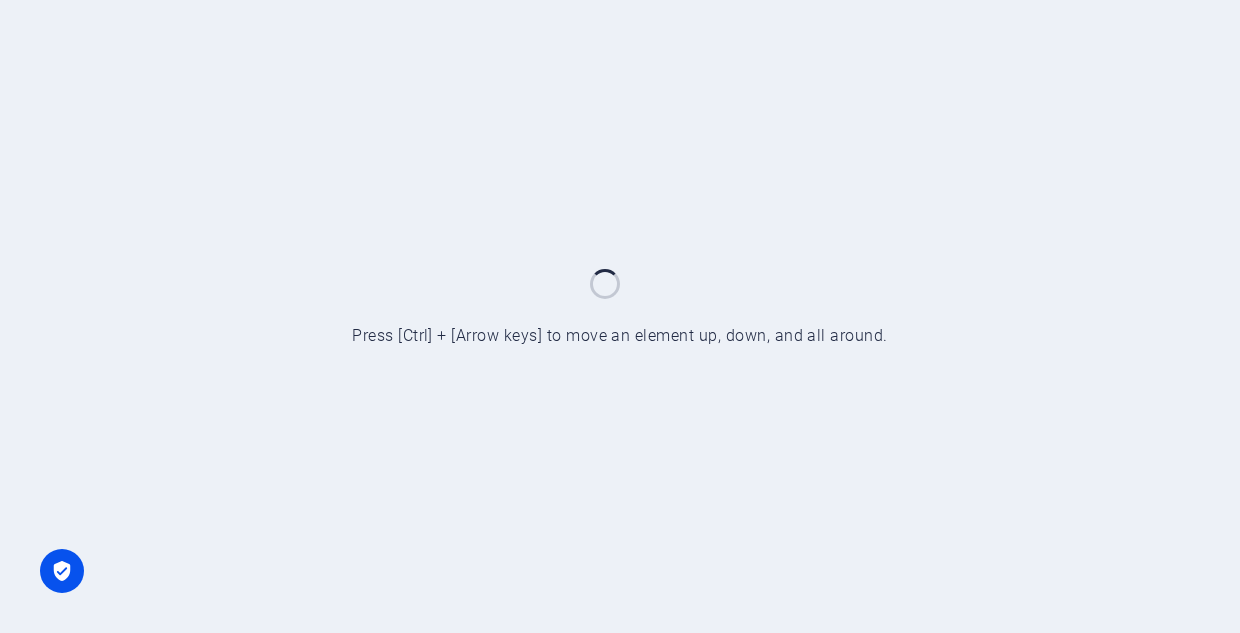 scroll, scrollTop: 0, scrollLeft: 0, axis: both 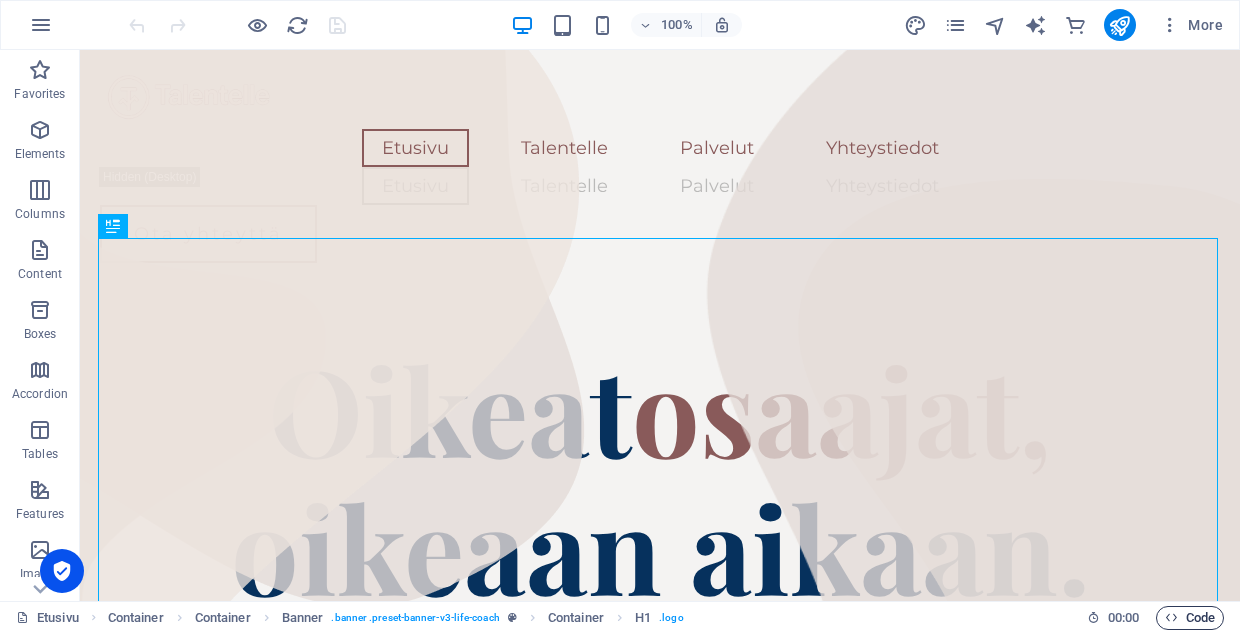 click on "Code" at bounding box center [1190, 618] 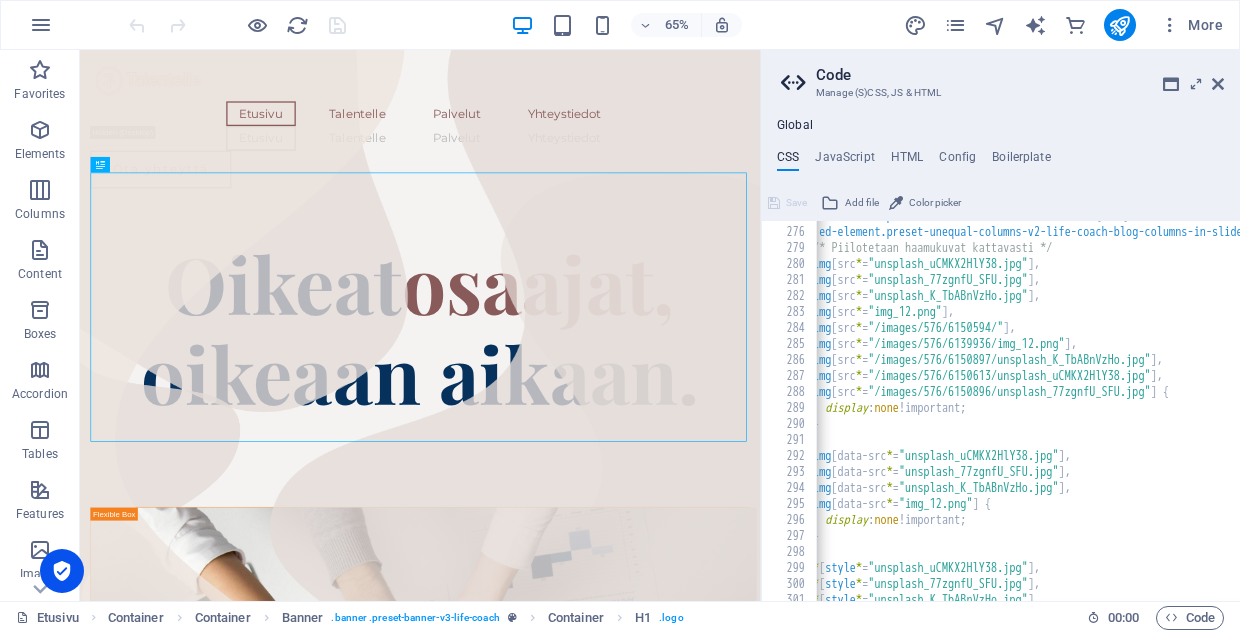 scroll, scrollTop: 437, scrollLeft: 0, axis: vertical 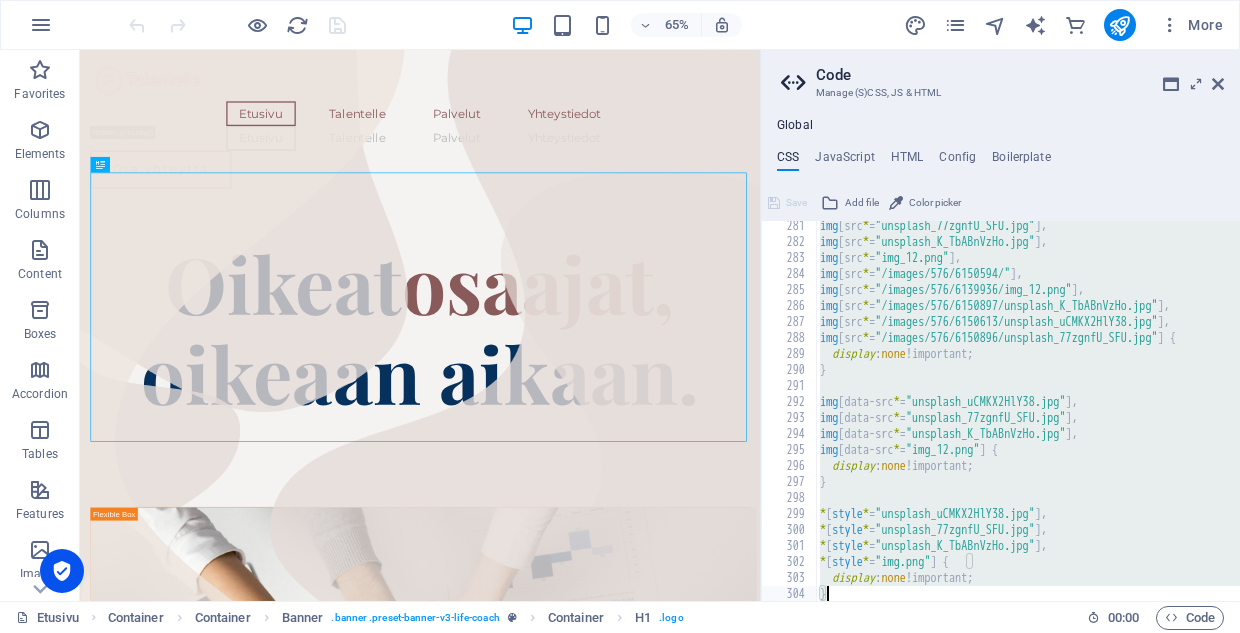 drag, startPoint x: 822, startPoint y: 258, endPoint x: 896, endPoint y: 662, distance: 410.7213 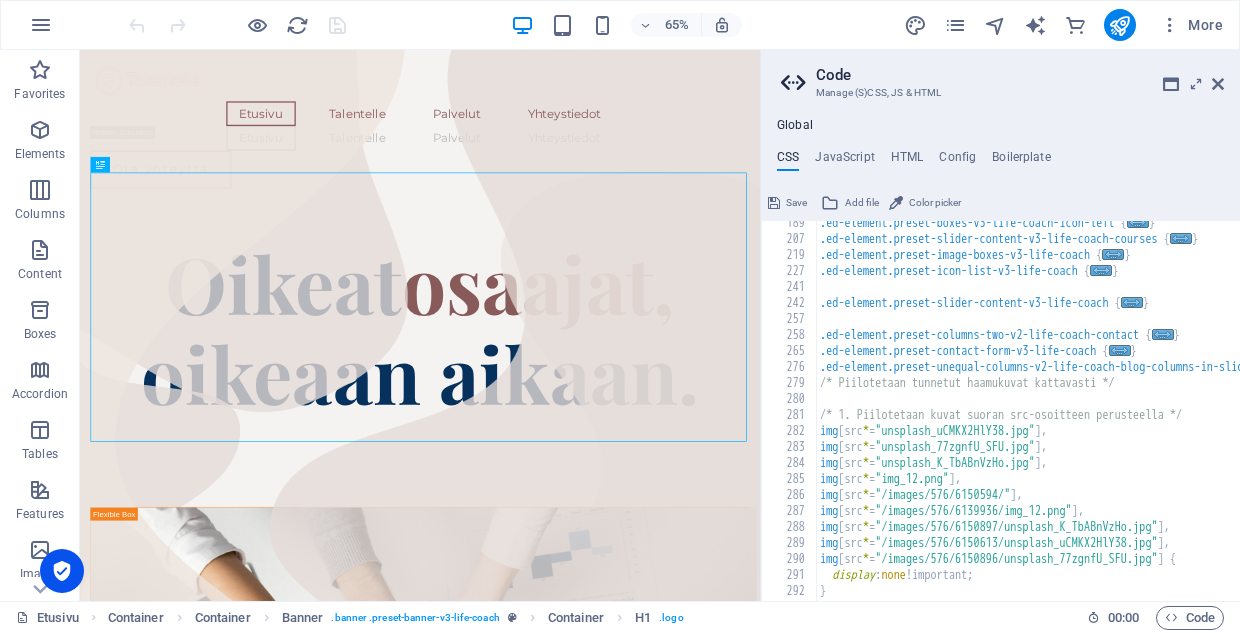 scroll, scrollTop: 401, scrollLeft: 0, axis: vertical 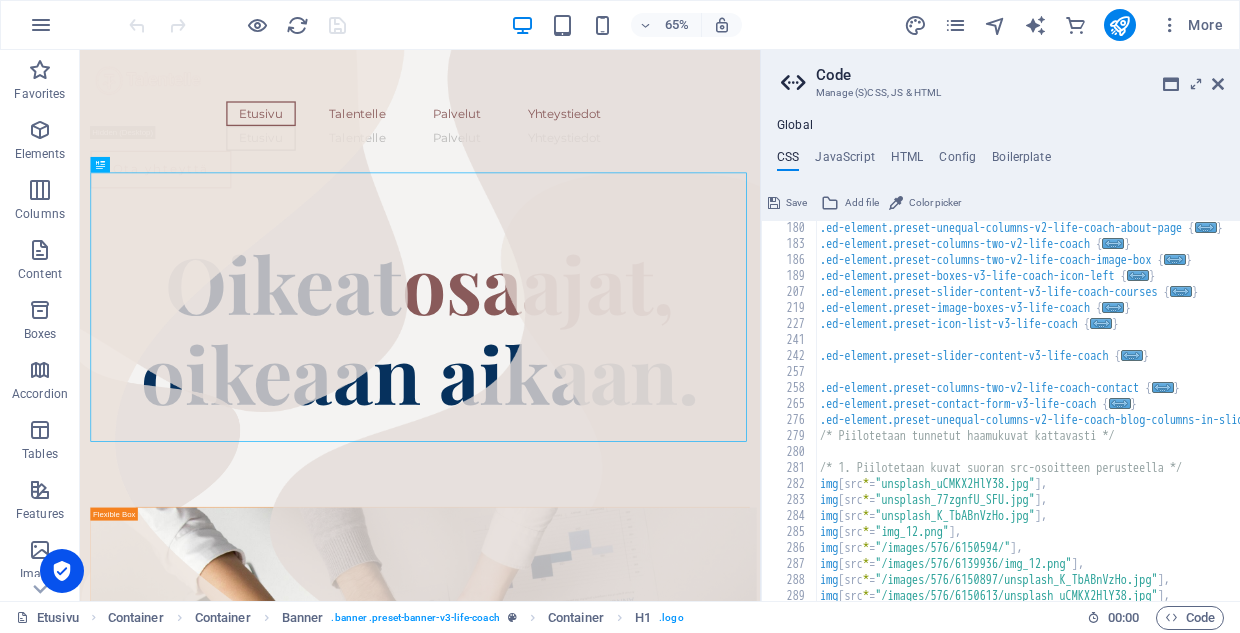 click on "Save" at bounding box center (796, 203) 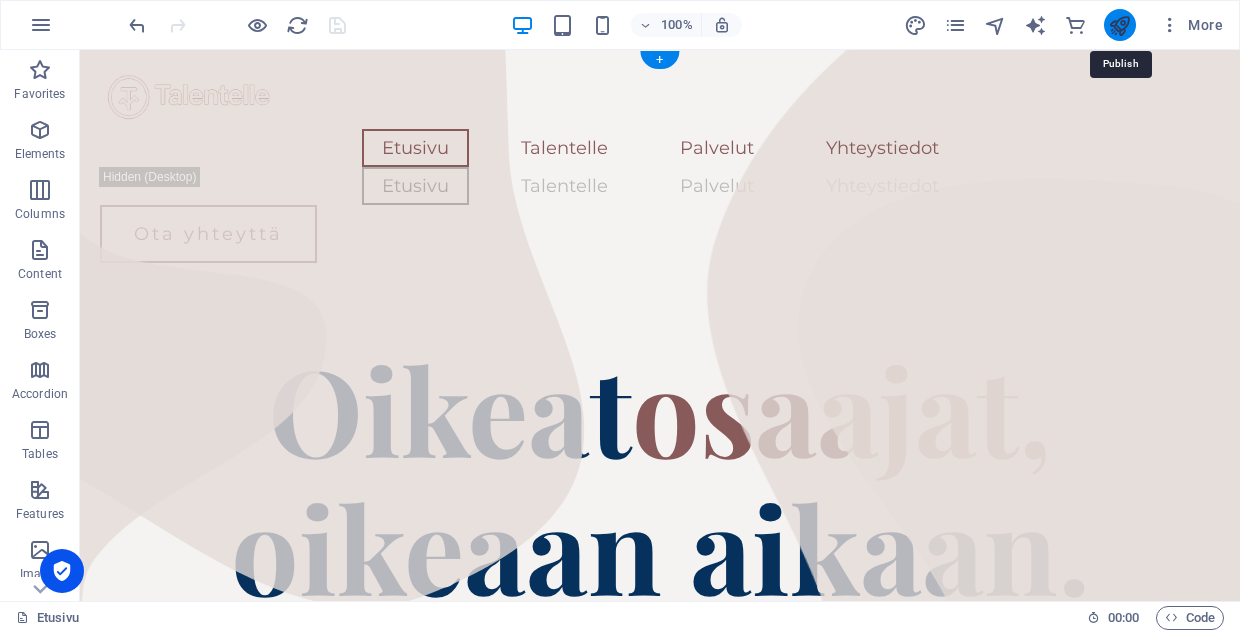 click at bounding box center (1119, 25) 